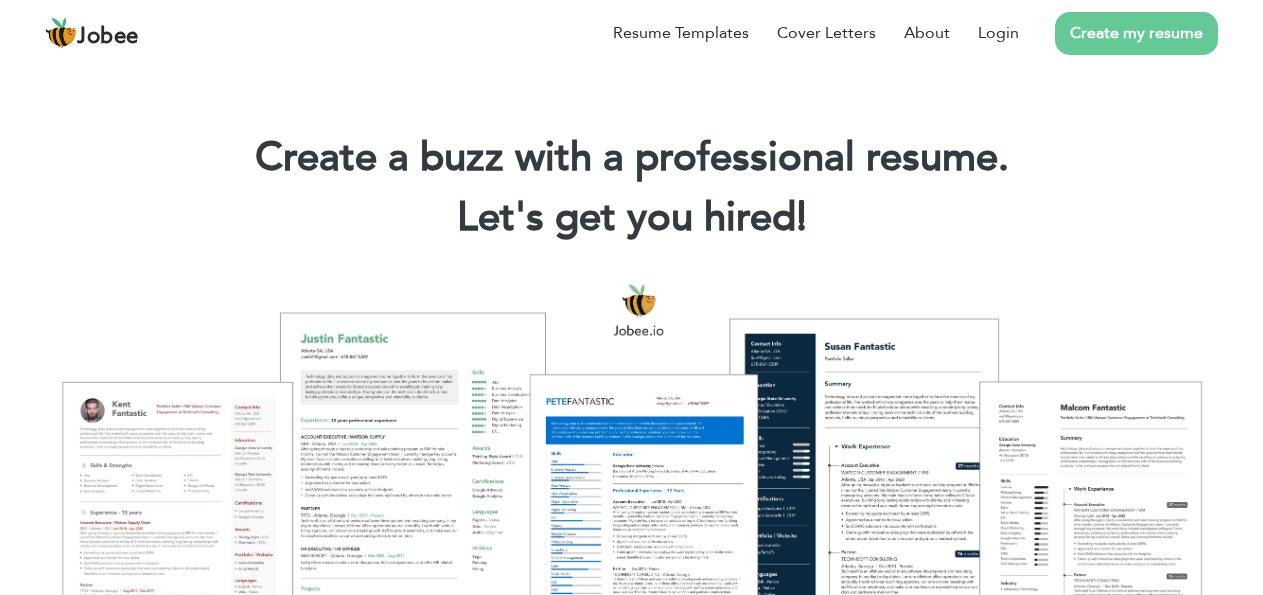 scroll, scrollTop: 0, scrollLeft: 0, axis: both 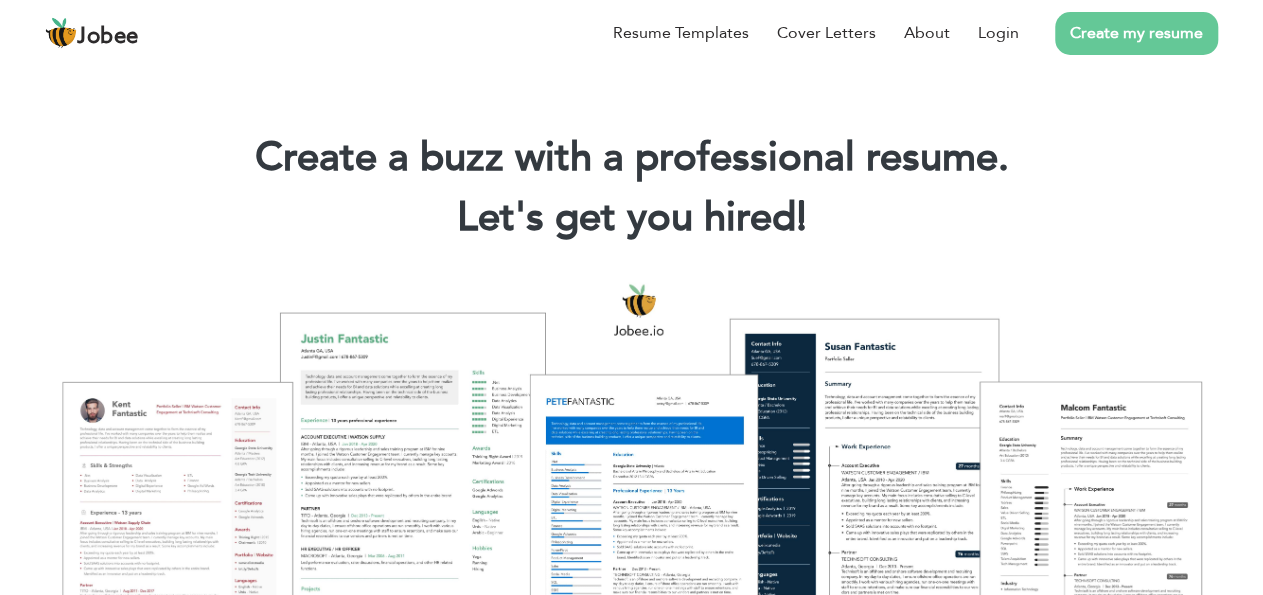 click on "Login" at bounding box center (998, 33) 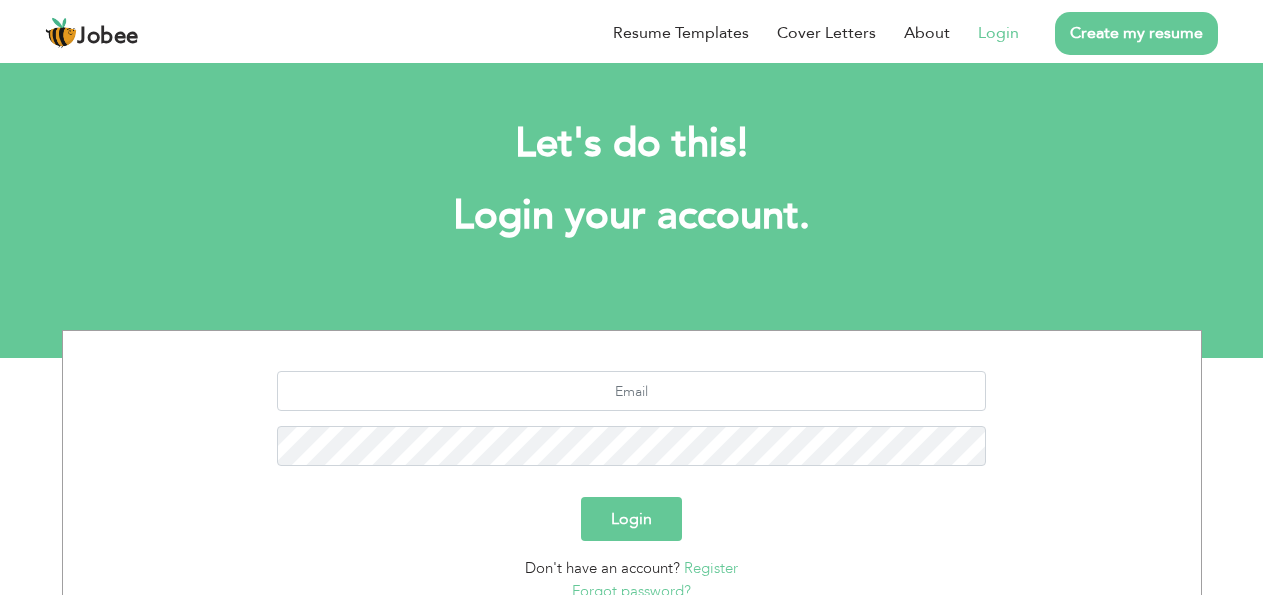 scroll, scrollTop: 0, scrollLeft: 0, axis: both 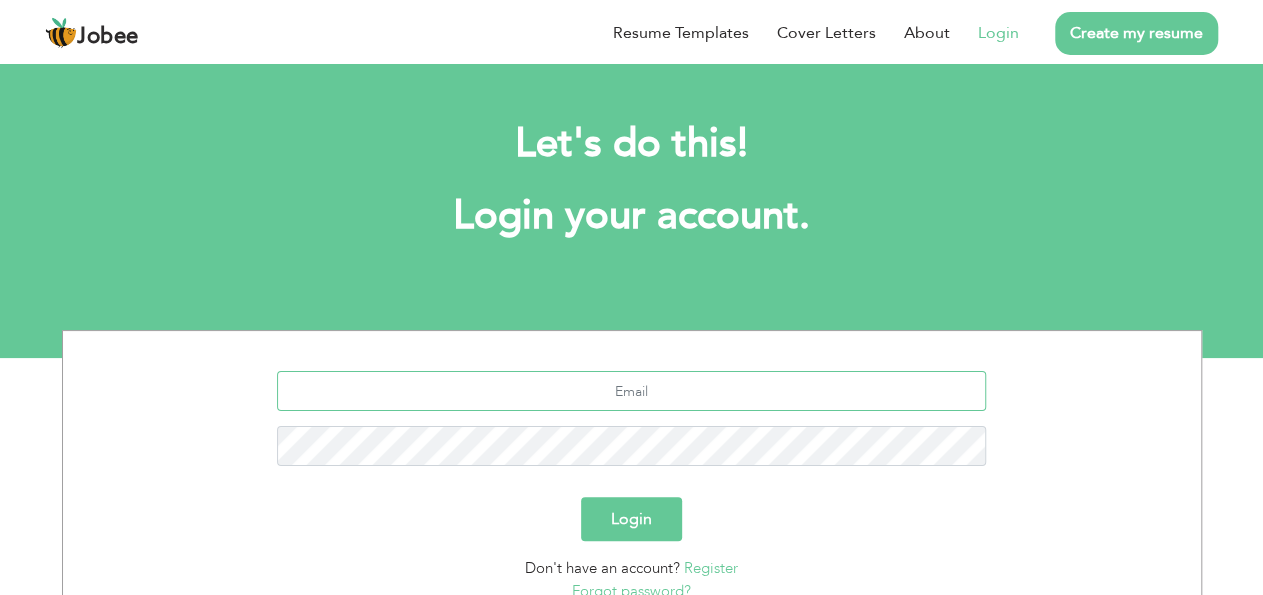 click at bounding box center (631, 391) 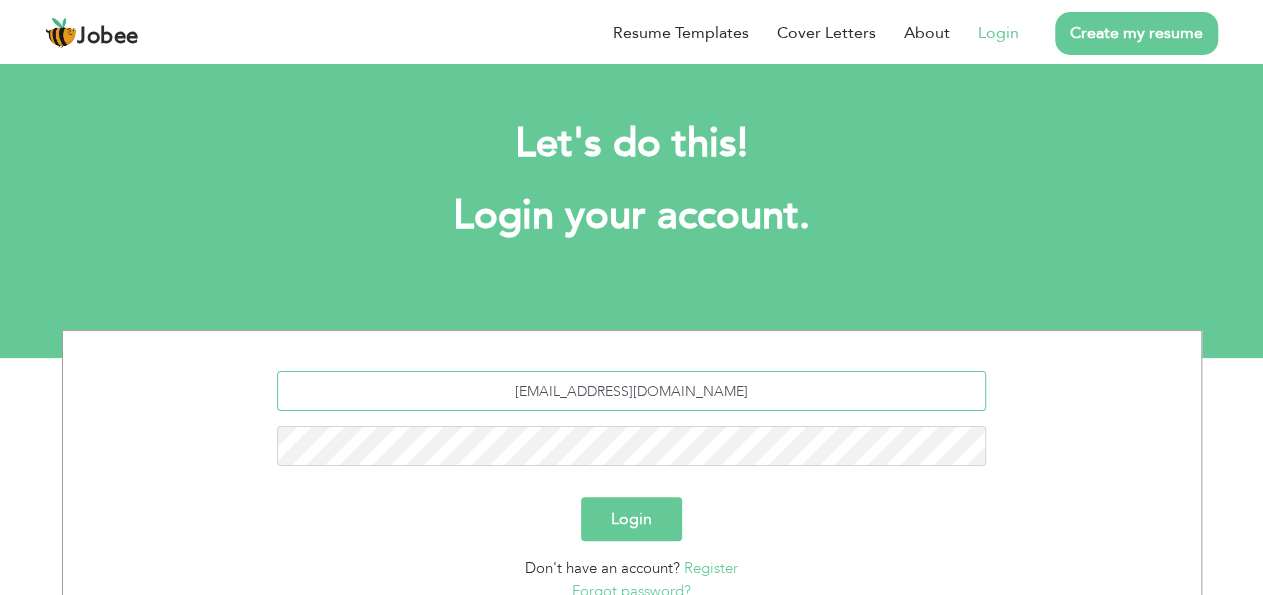 type on "[EMAIL_ADDRESS][DOMAIN_NAME]" 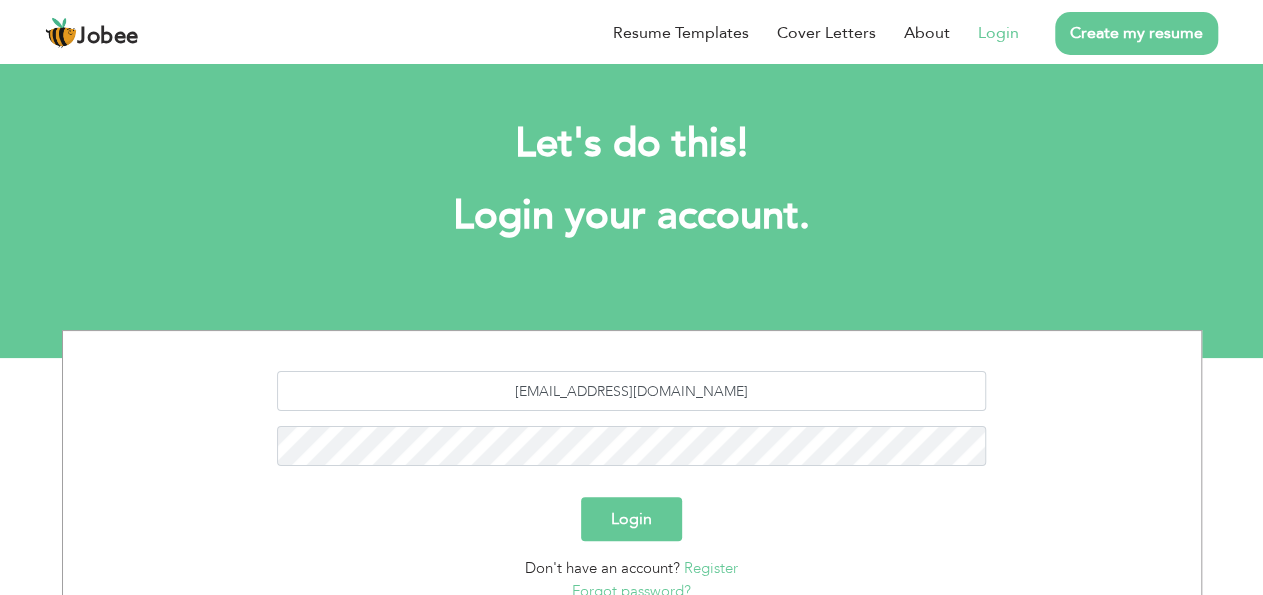 click on "Login" at bounding box center (631, 519) 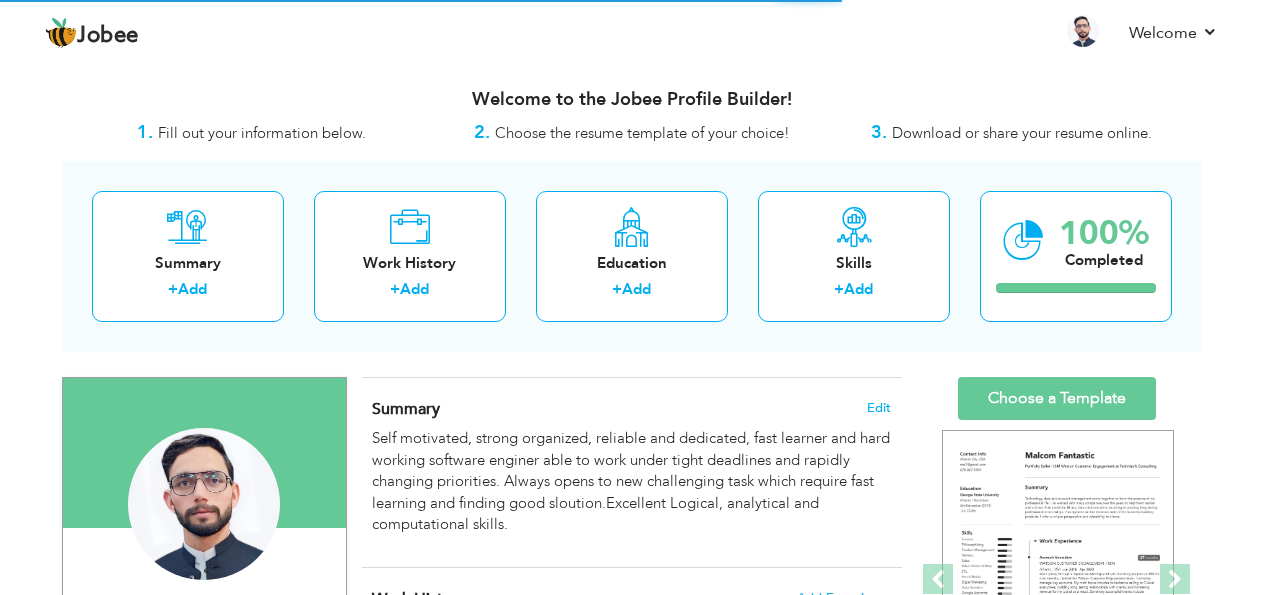 scroll, scrollTop: 0, scrollLeft: 0, axis: both 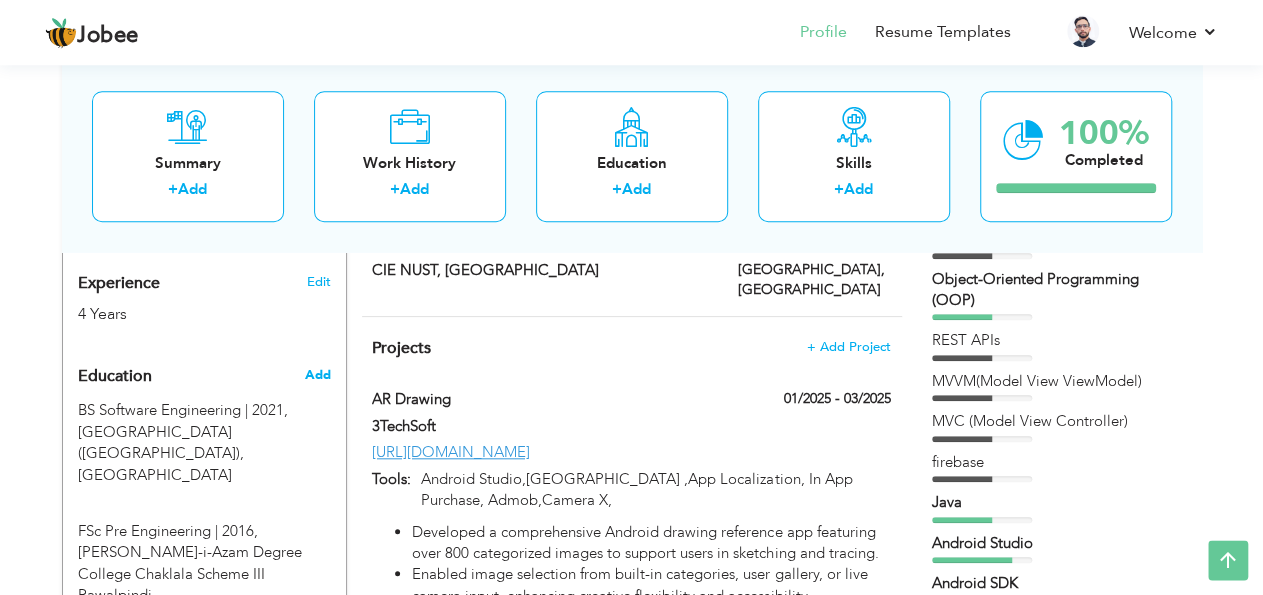 click on "Add" at bounding box center (317, 375) 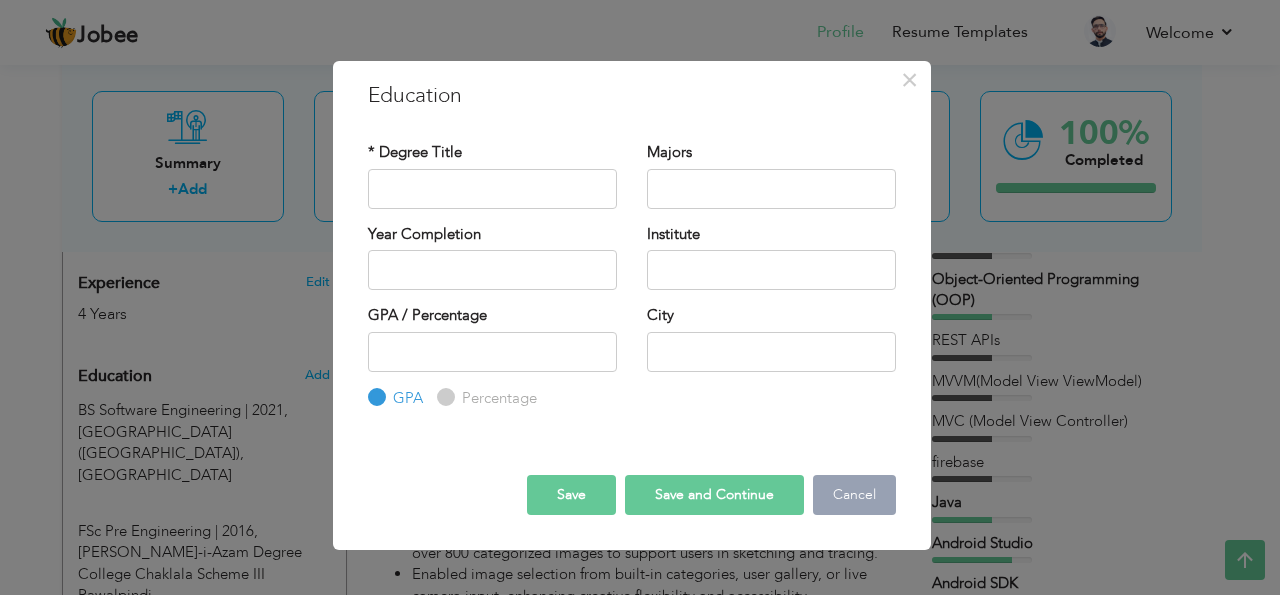 click on "Cancel" at bounding box center [854, 495] 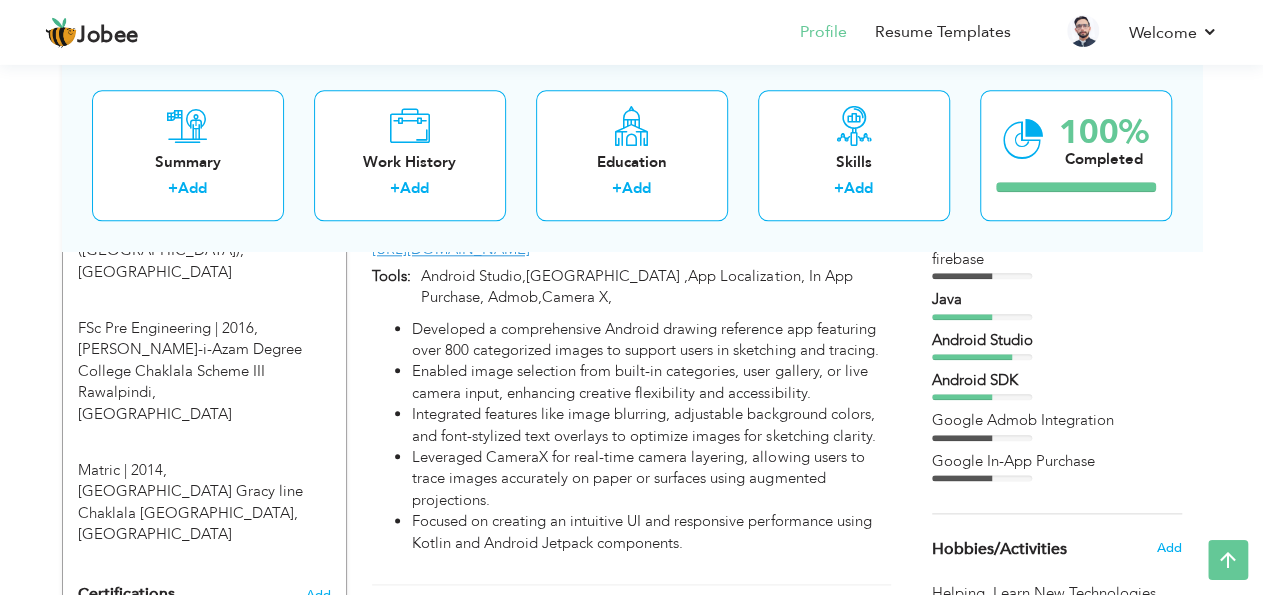 scroll, scrollTop: 1048, scrollLeft: 0, axis: vertical 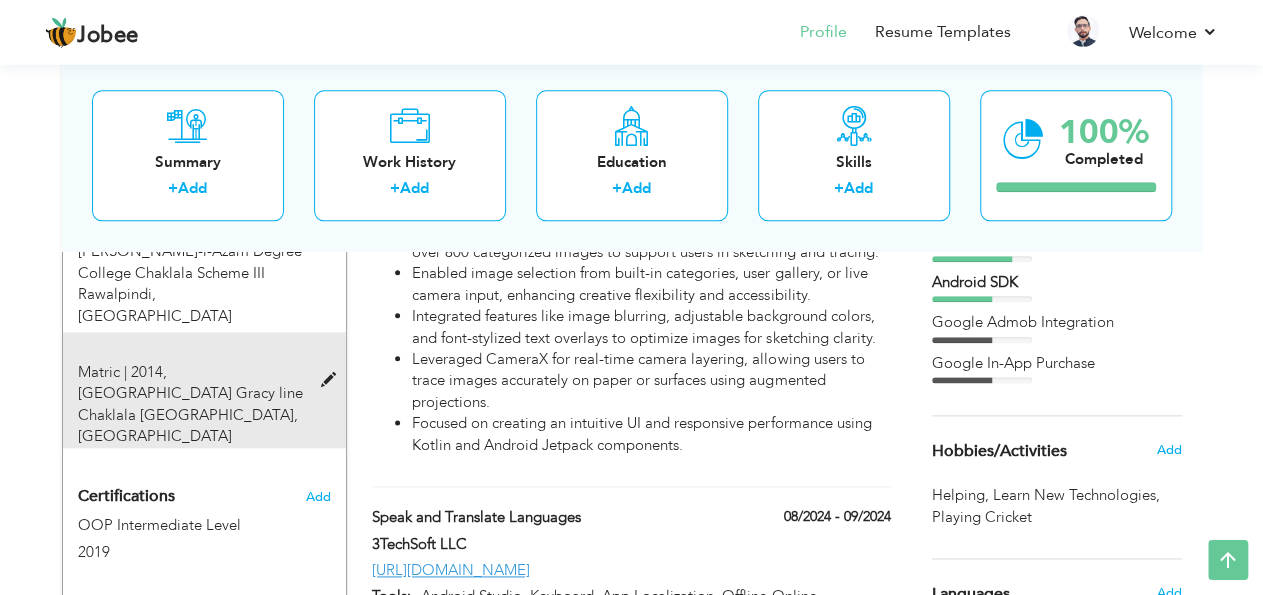 click on "FG Technical School Gracy line Chaklala Rawalpindi, Rawalpindi" at bounding box center (190, 414) 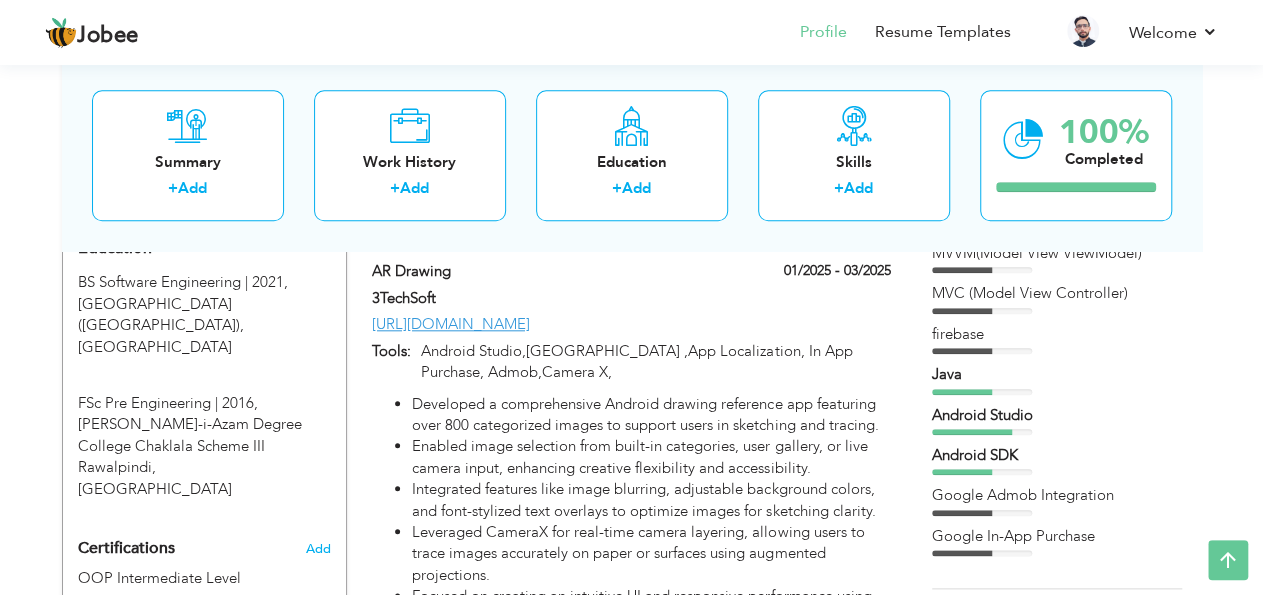 scroll, scrollTop: 814, scrollLeft: 0, axis: vertical 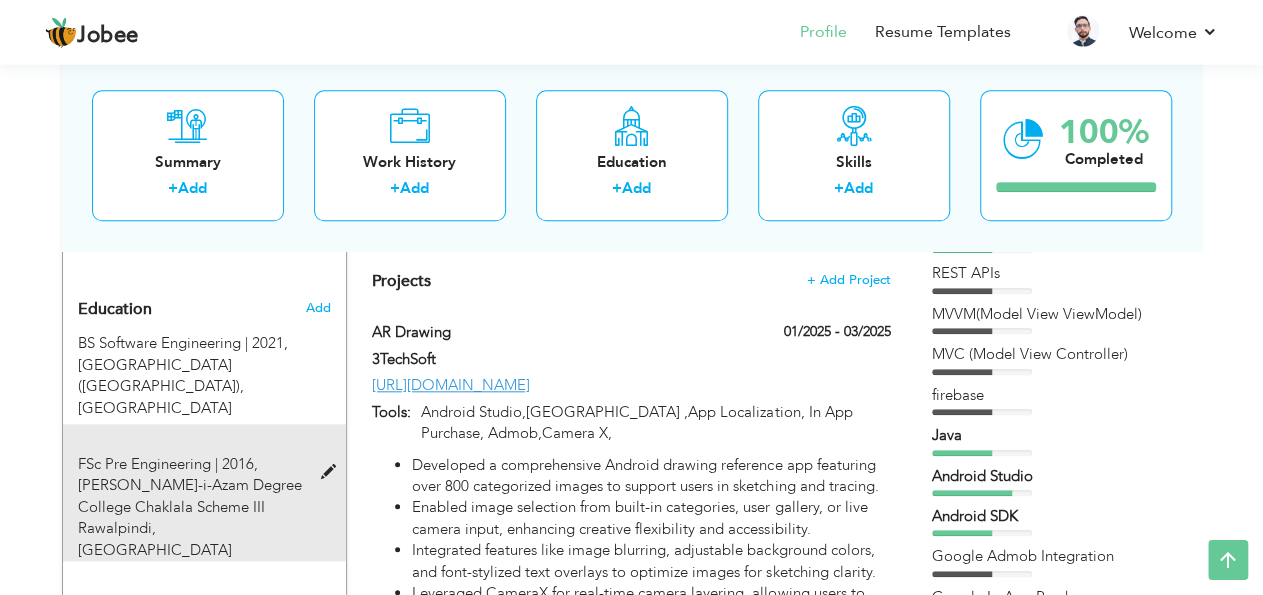 click at bounding box center [332, 472] 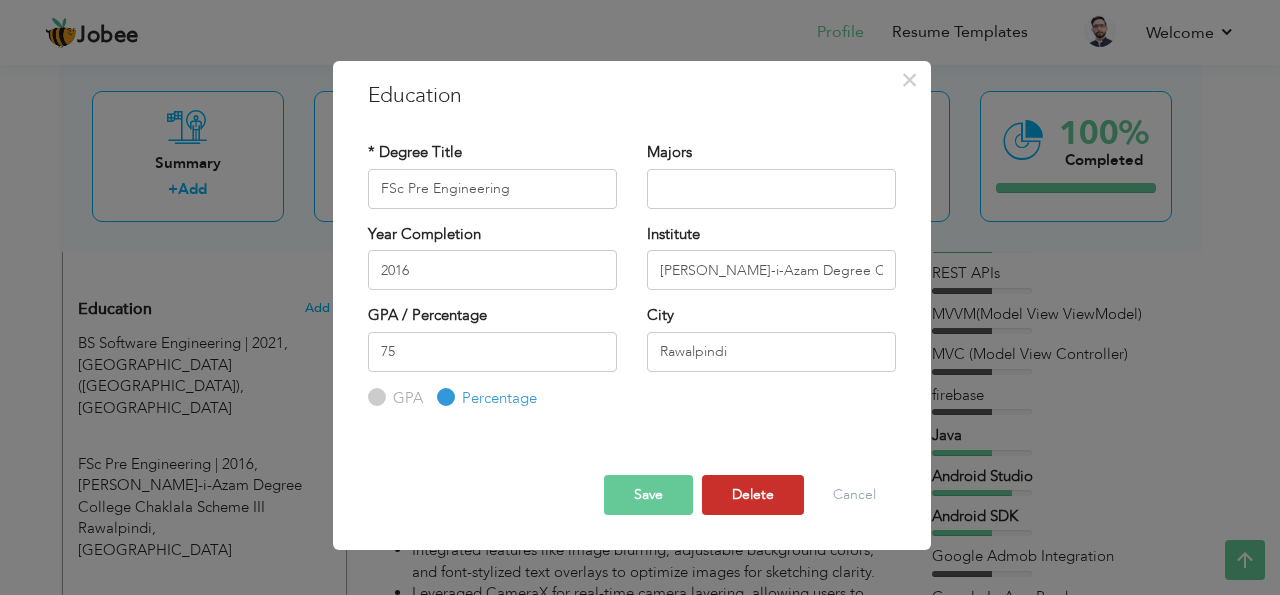 click on "Delete" at bounding box center [753, 495] 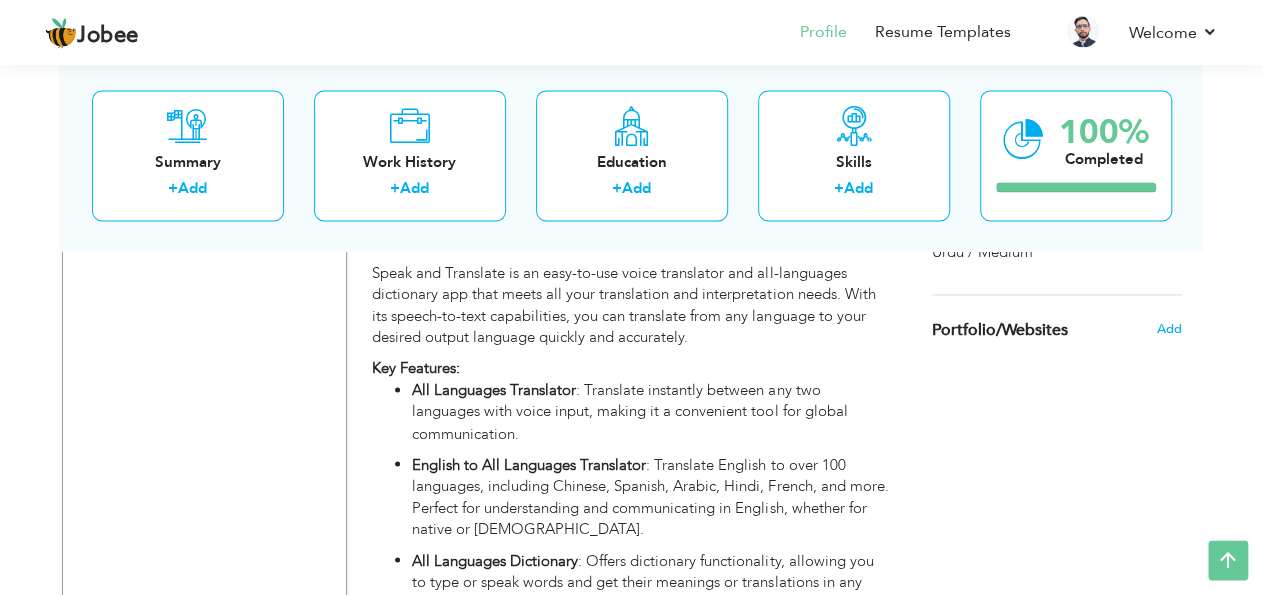 scroll, scrollTop: 1486, scrollLeft: 0, axis: vertical 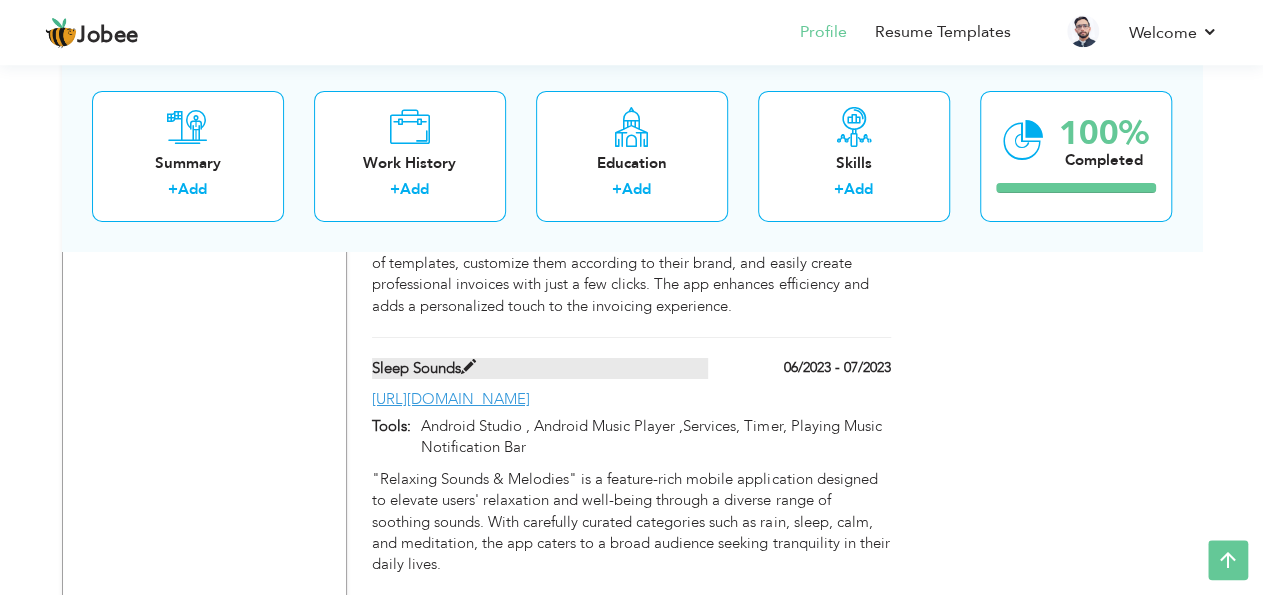 click at bounding box center (468, 367) 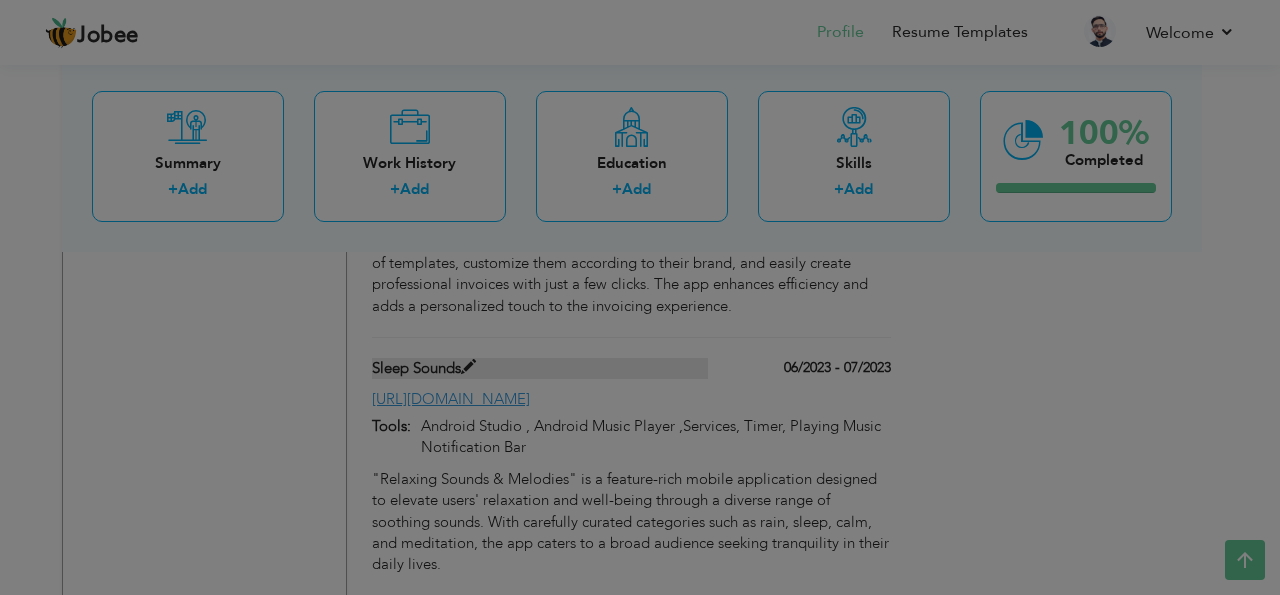 scroll, scrollTop: 0, scrollLeft: 0, axis: both 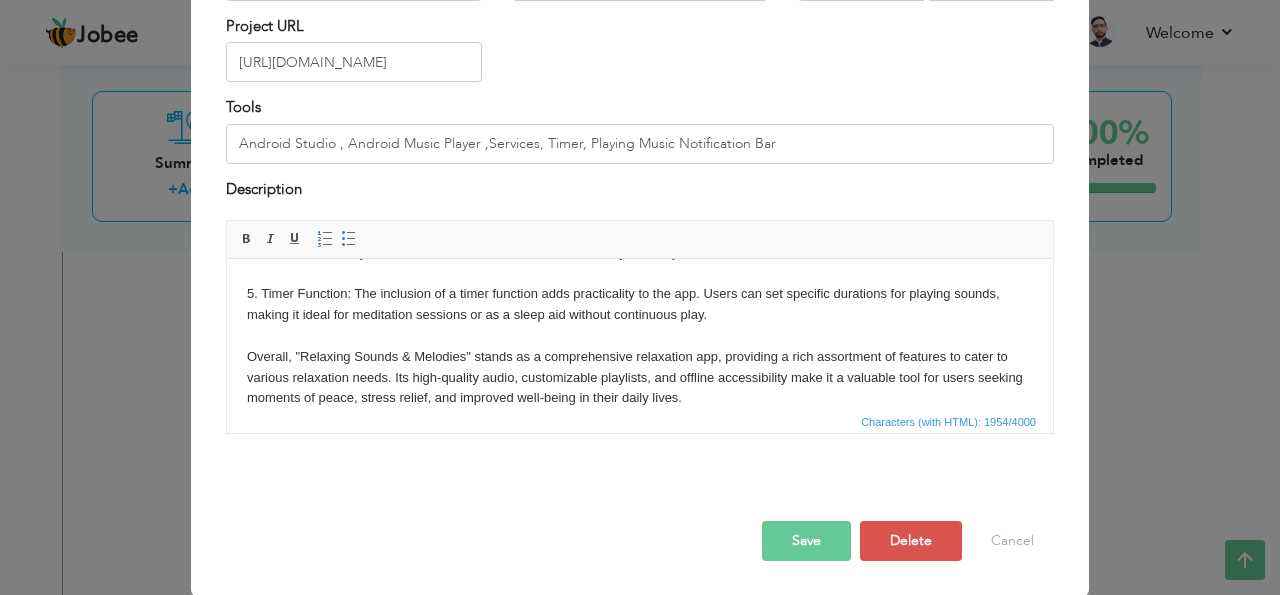 click on ""Relaxing Sounds & Melodies" is a feature-rich mobile application designed to elevate users' relaxation and well-being through a diverse range of soothing sounds. With carefully curated categories such as rain, sleep, calm, and meditation, the app caters to a broad audience seeking tranquility in their daily lives. Key Features: 1. Sound Variety: The app offers a wide array of high-quality sounds, including rain for a calming ambiance, sleep-inducing tones, calming melodies, and meditation sounds. This diversity allows users to find the perfect soundscape for their specific relaxation needs. 2. Customizable Playlists: Users can personalize their relaxation experience by creating custom playlists, combining different sounds from various categories. This feature enables a tailored and immersive relaxation session." at bounding box center [640, 159] 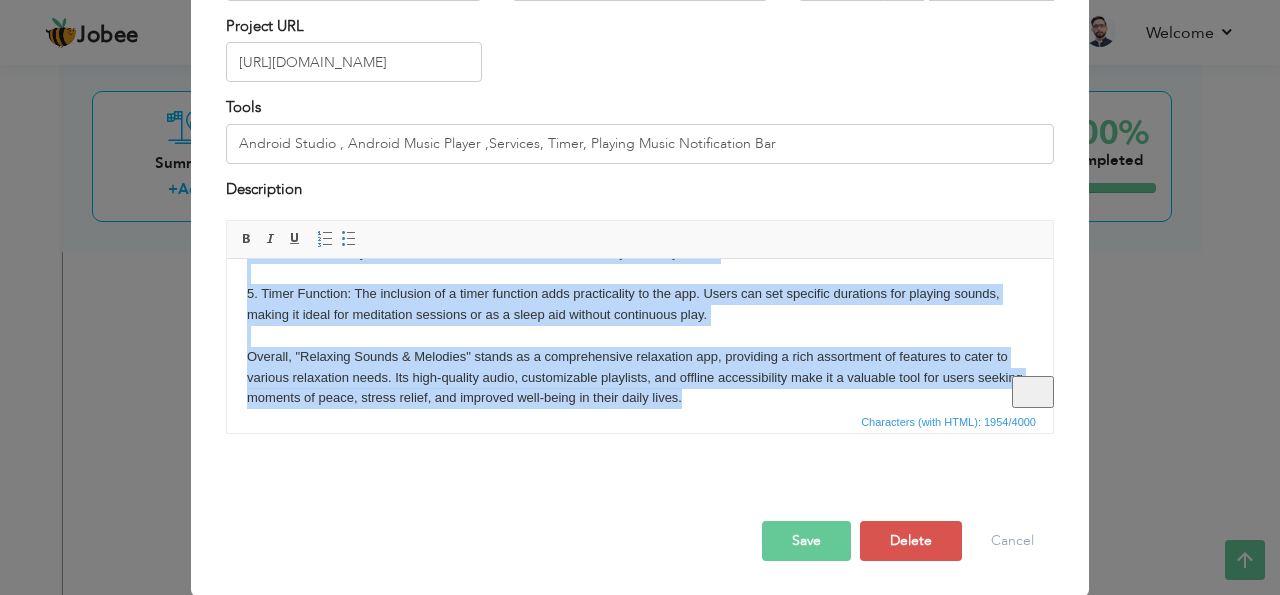 copy on ""Relaxing Sounds & Melodies" is a feature-rich mobile application designed to elevate users' relaxation and well-being through a diverse range of soothing sounds. With carefully curated categories such as rain, sleep, calm, and meditation, the app caters to a broad audience seeking tranquility in their daily lives. Key Features: 1. Sound Variety: The app offers a wide array of high-quality sounds, including rain for a calming ambiance, sleep-inducing tones, calming melodies, and meditation sounds. This diversity allows users to find the perfect soundscape for their specific relaxation needs. 2. Customizable Playlists: Users can personalize their relaxation experience by creating custom playlists, combining different sounds from various categories. This feature enables a tailored and immersive relaxation session. 3. User-Friendly Interface: The app features a user-friendly interface, ensuring easy navigation. Users can effortlessly explore different categories, select preferred sounds, and create playlists ..." 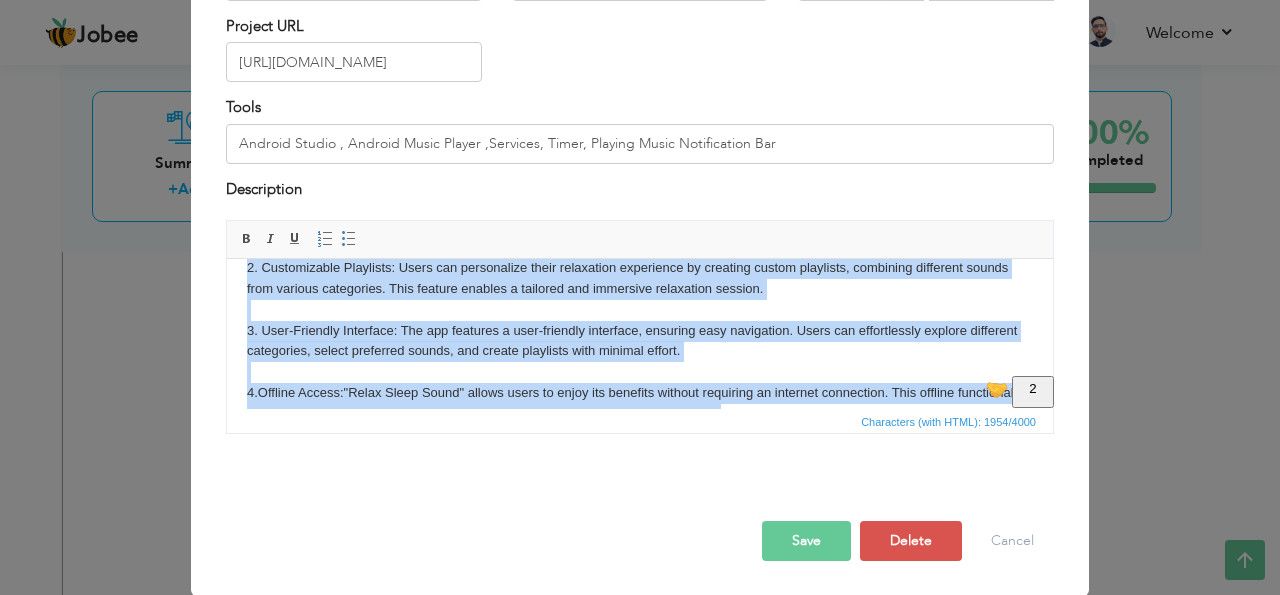 scroll, scrollTop: 116, scrollLeft: 0, axis: vertical 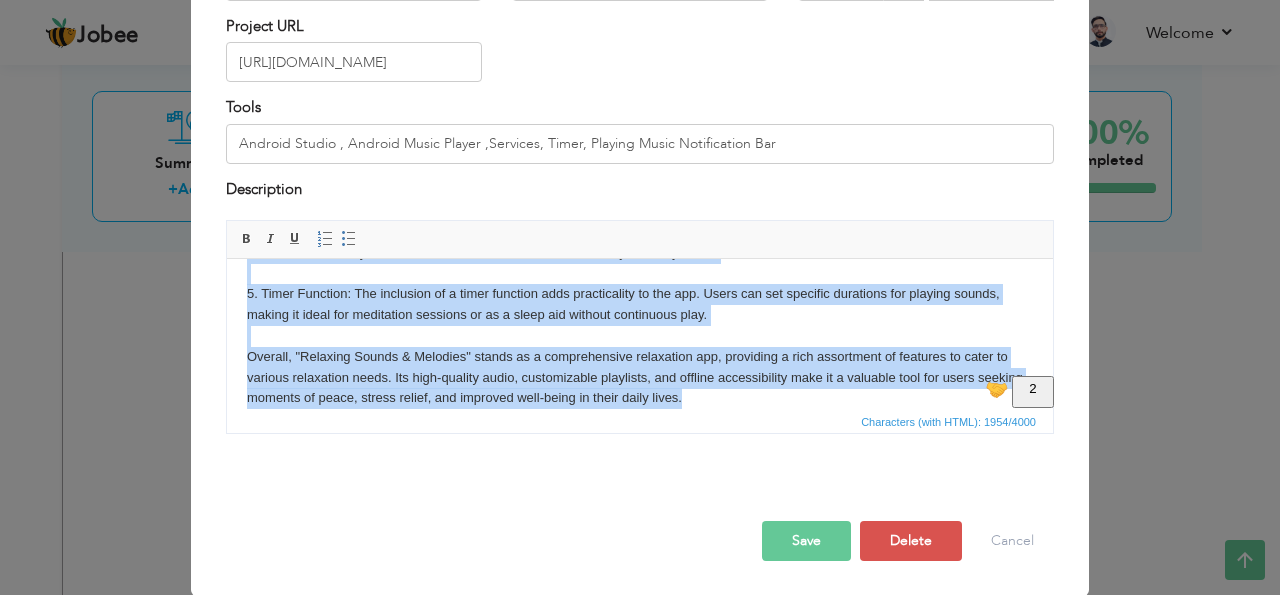 drag, startPoint x: 742, startPoint y: 398, endPoint x: 624, endPoint y: 334, distance: 134.23859 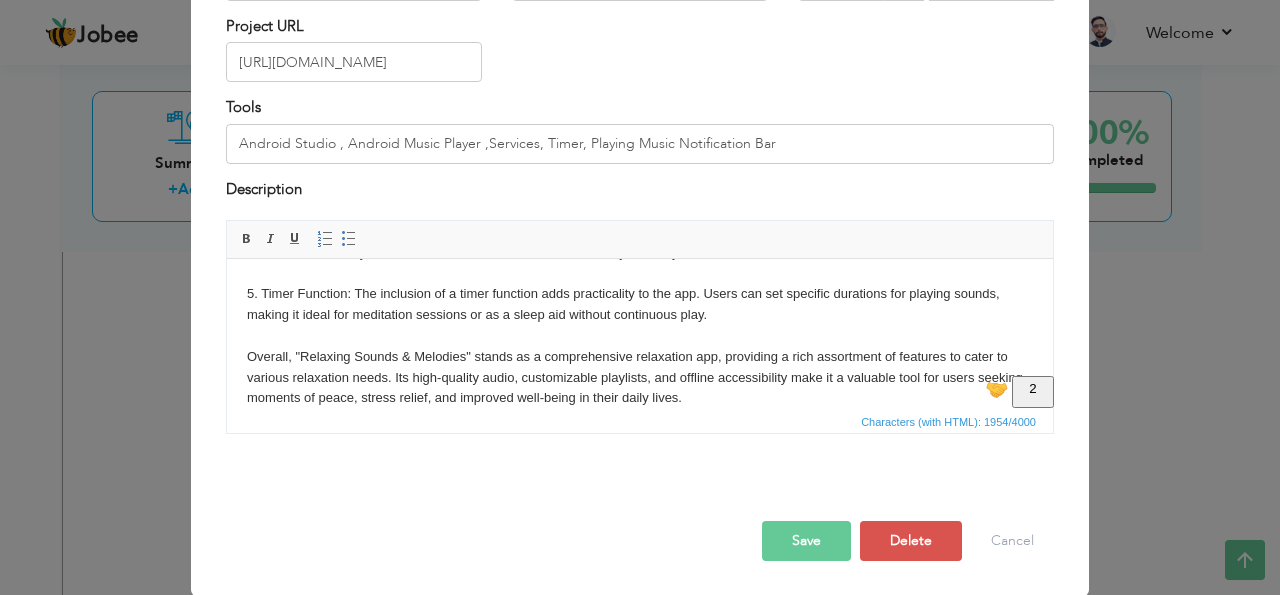 click on ""Relaxing Sounds & Melodies" is a feature-rich mobile application designed to elevate users' relaxation and well-being through a diverse range of soothing sounds. With carefully curated categories such as rain, sleep, calm, and meditation, the app caters to a broad audience seeking tranquility in their daily lives. Key Features: 1. Sound Variety: The app offers a wide array of high-quality sounds, including rain for a calming ambiance, sleep-inducing tones, calming melodies, and meditation sounds. This diversity allows users to find the perfect soundscape for their specific relaxation needs. 2. Customizable Playlists: Users can personalize their relaxation experience by creating custom playlists, combining different sounds from various categories. This feature enables a tailored and immersive relaxation session." at bounding box center (640, 159) 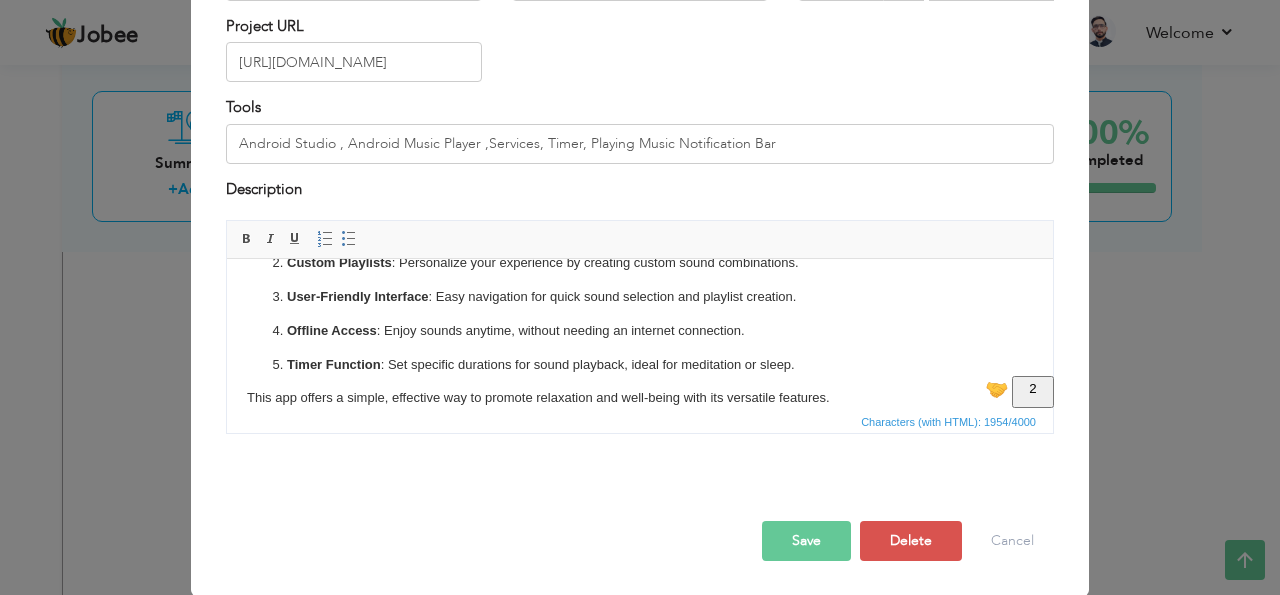 scroll, scrollTop: 148, scrollLeft: 0, axis: vertical 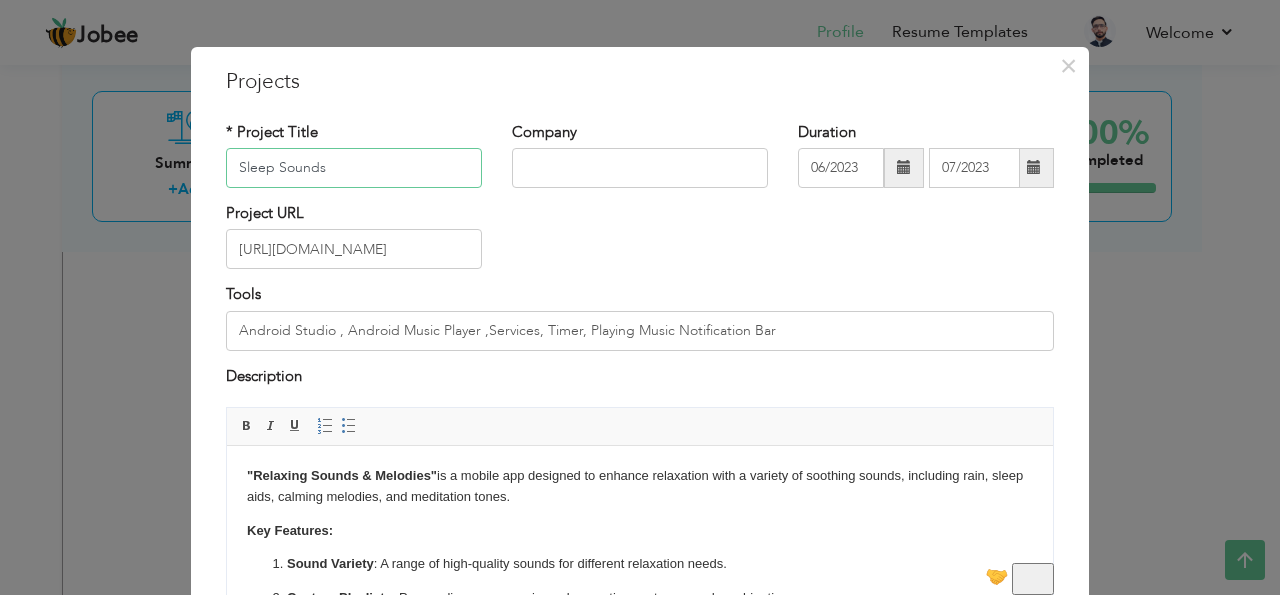 click on "Sleep Sounds" at bounding box center (354, 168) 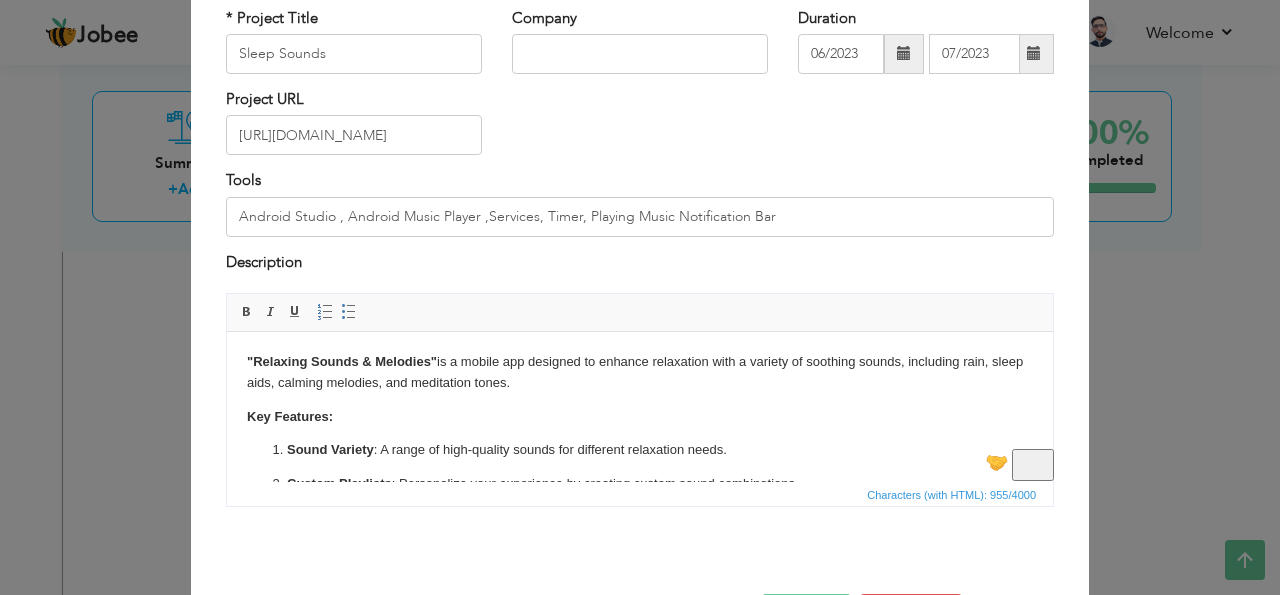 scroll, scrollTop: 158, scrollLeft: 0, axis: vertical 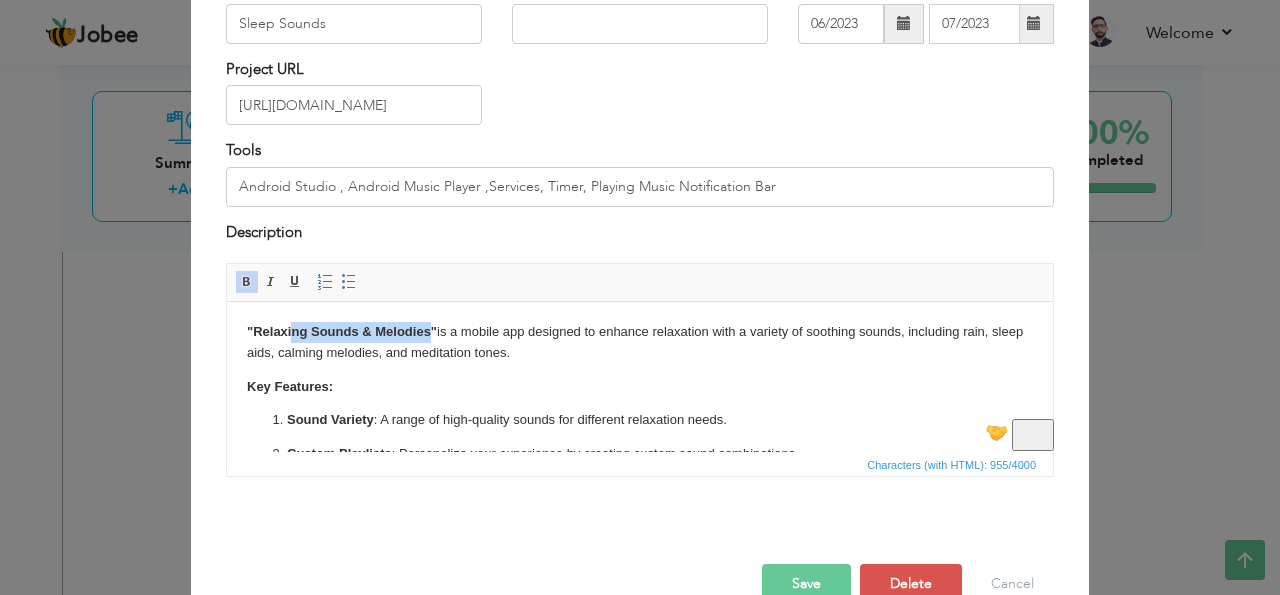 drag, startPoint x: 431, startPoint y: 331, endPoint x: 291, endPoint y: 333, distance: 140.01428 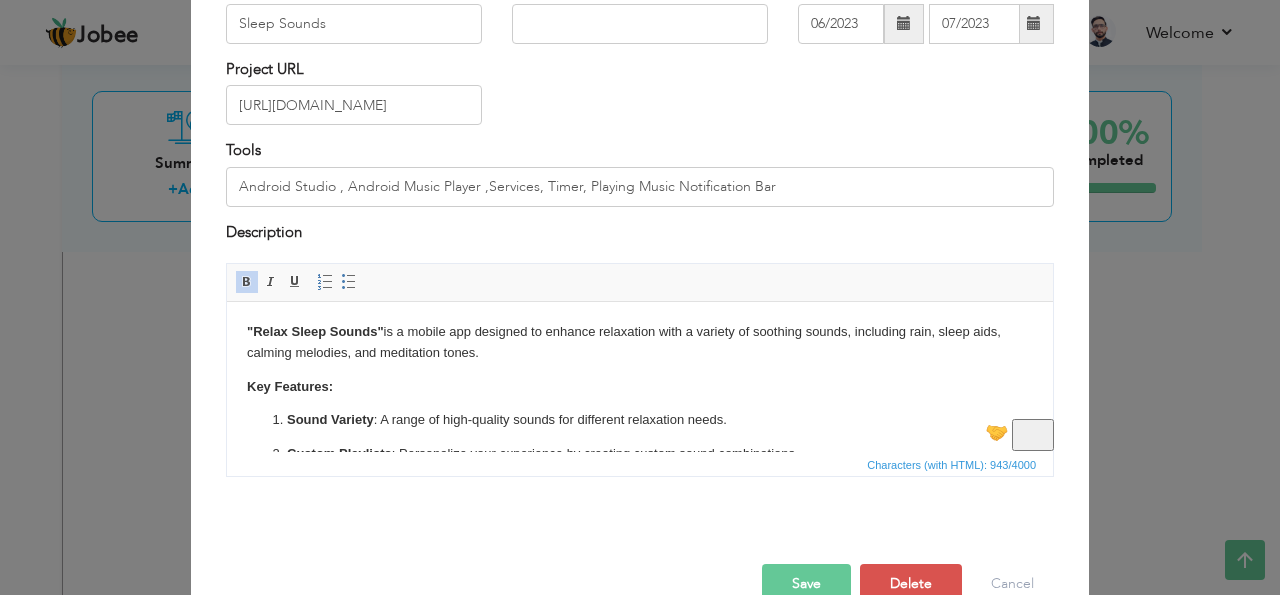 scroll, scrollTop: 59, scrollLeft: 0, axis: vertical 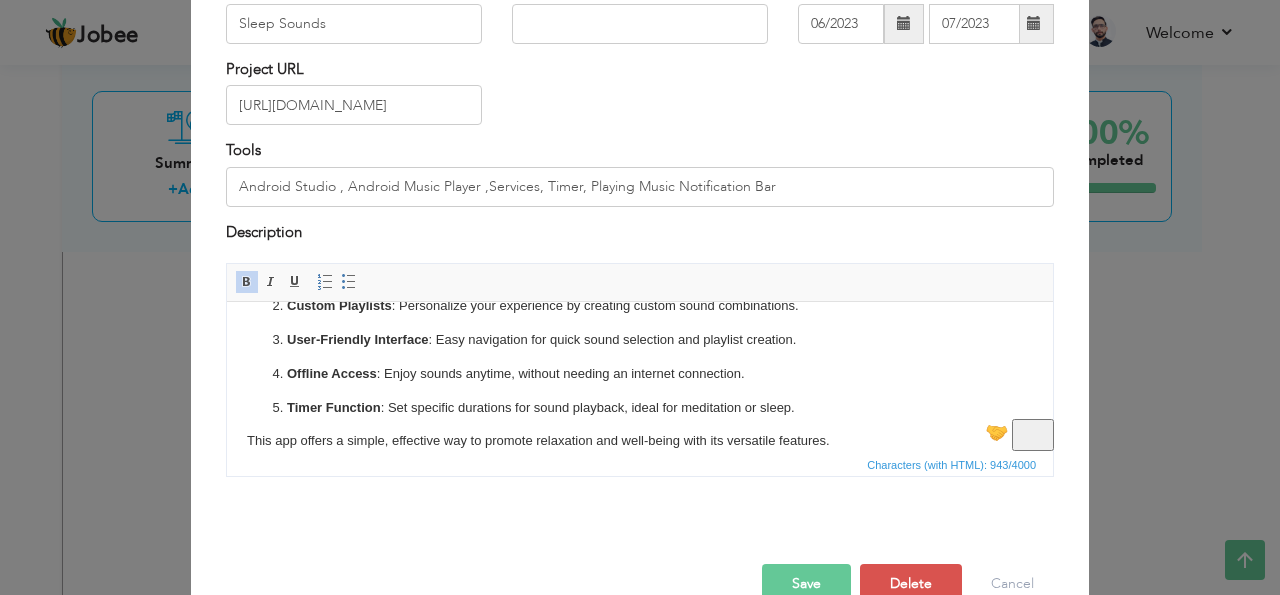 click on "Save" at bounding box center [806, 584] 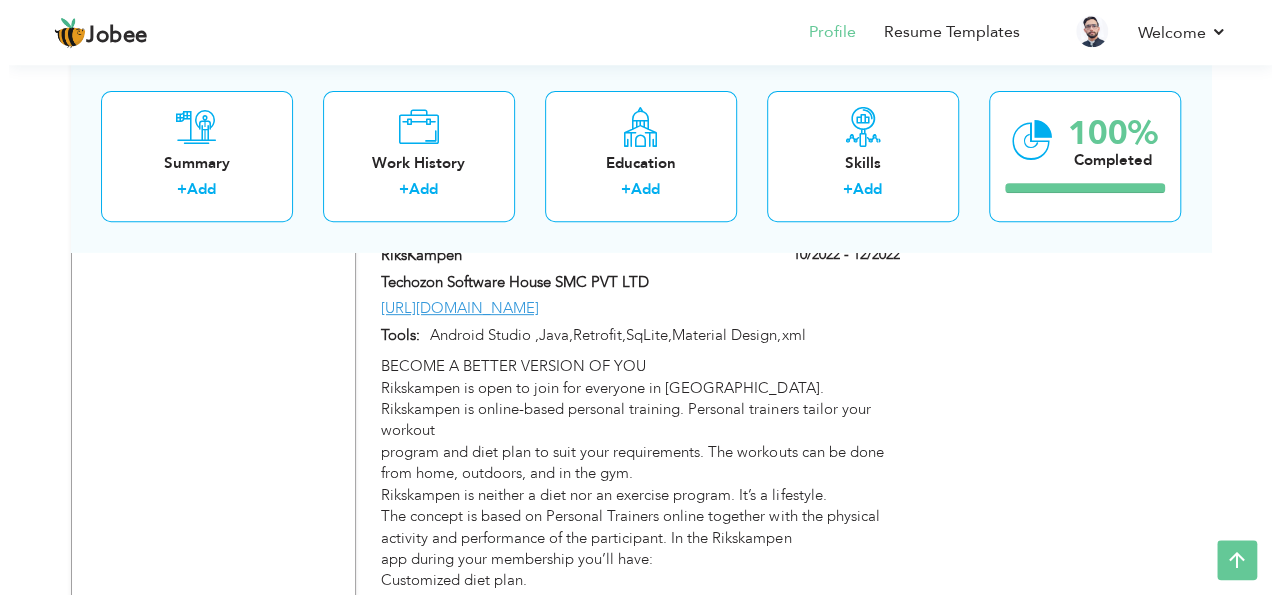 scroll, scrollTop: 4022, scrollLeft: 0, axis: vertical 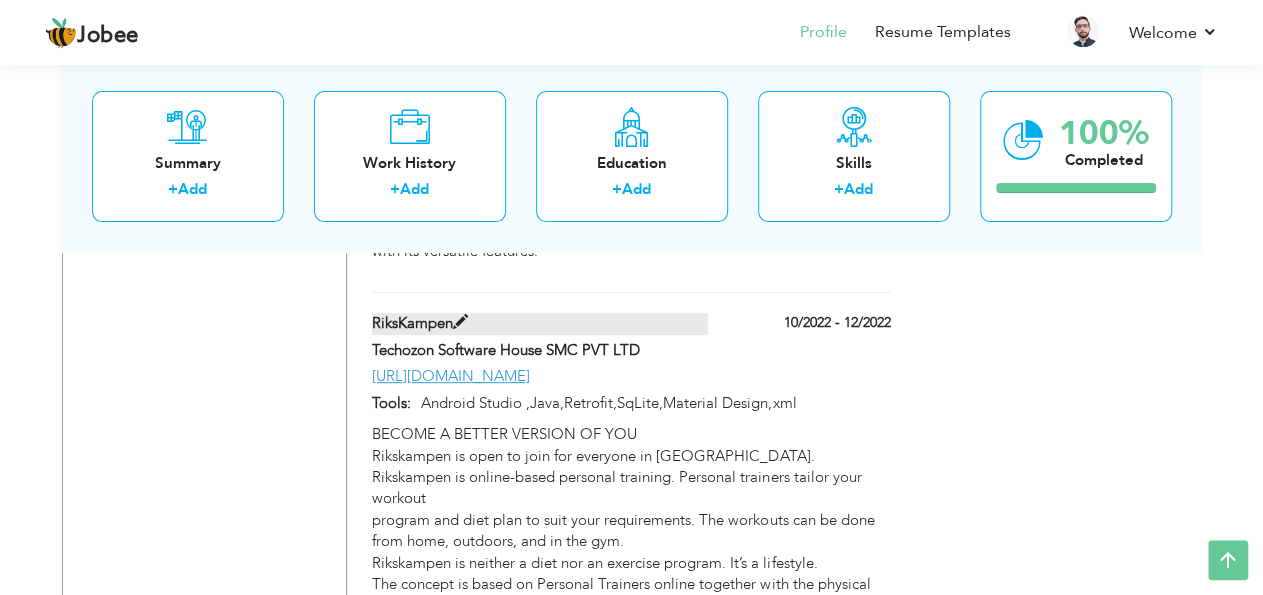 click at bounding box center (460, 322) 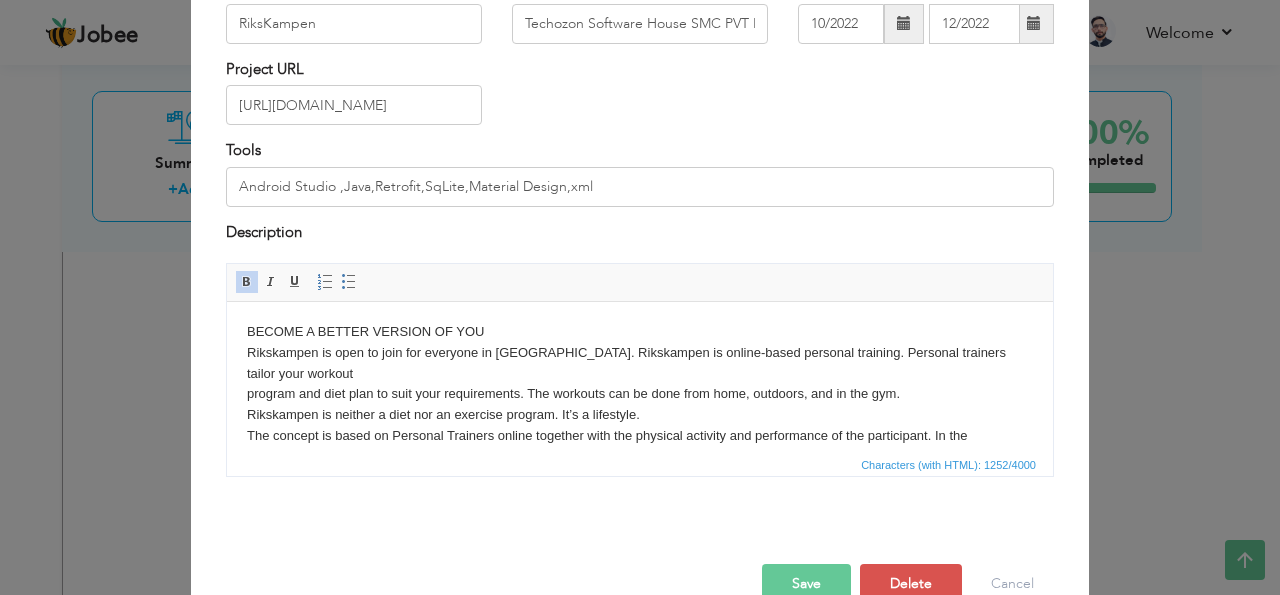 scroll, scrollTop: 0, scrollLeft: 0, axis: both 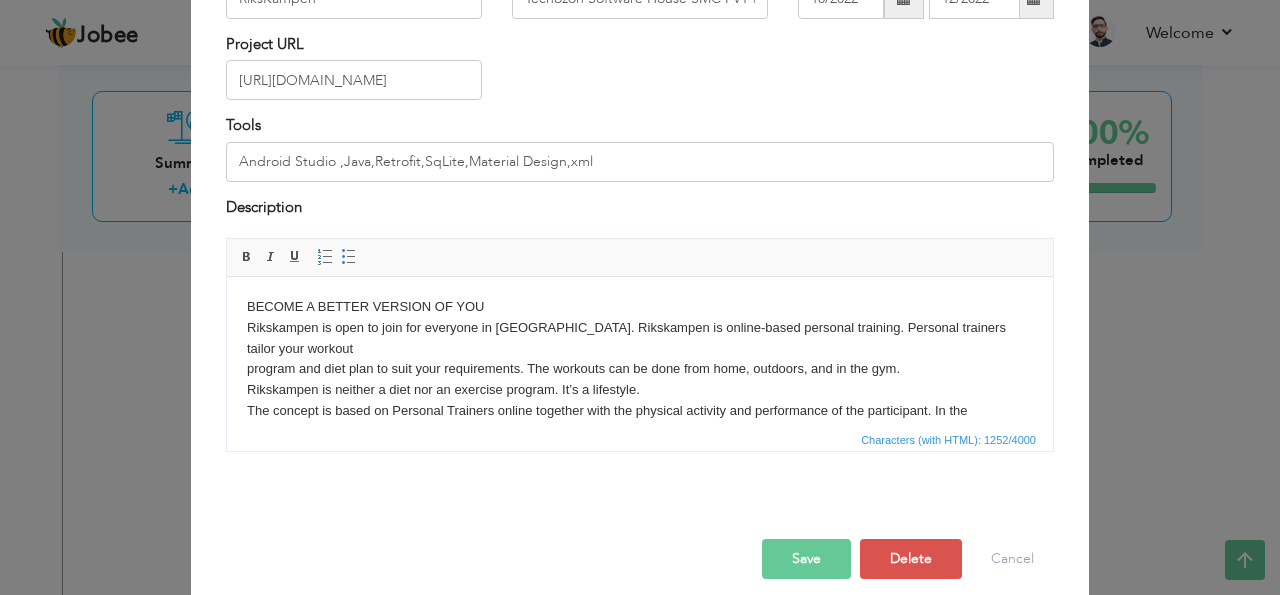 click on "BECOME A BETTER VERSION OF YOU Rikskampen is open to join for everyone in Sweden. Rikskampen is online-based personal training. Personal trainers tailor your workout program and diet plan to suit your requirements. The workouts can be done from home, outdoors, and in the gym. Rikskampen is neither a diet nor an exercise program. It’s a lifestyle. The concept is based on Personal Trainers online together with the physical activity and performance of the participant. In the Rikskampen app during your membership you’ll have: Customized diet plan. Recipes by nutrition expert Fredrik Paulún adjusted to your goal weight. Customized training schedule. Workouts for home training, outdoor gym, and indoor gym. Exercise instructions are explained in the text and shown in the video. Cooking videos. Rikskampen’s nutritionists can help you fight underweight, overweight, diabetes, and other health concerns. With the right diet in combination with exercising, your health can improve majorly." at bounding box center (640, 474) 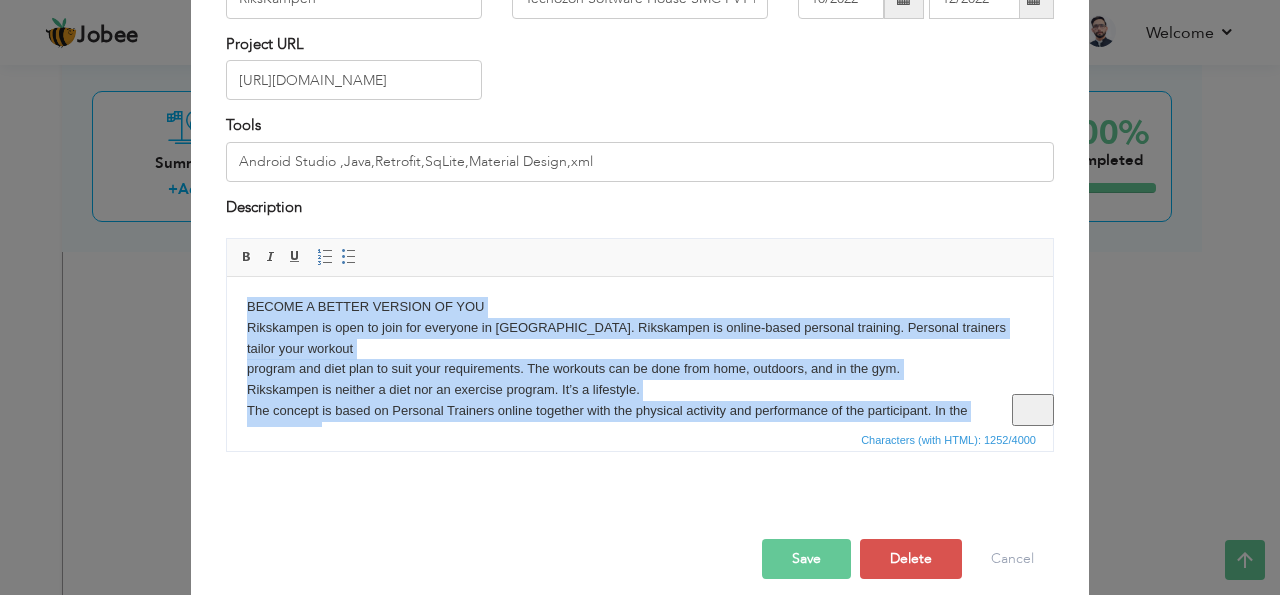 copy on "BECOME A BETTER VERSION OF YOU Rikskampen is open to join for everyone in Sweden. Rikskampen is online-based personal training. Personal trainers tailor your workout program and diet plan to suit your requirements. The workouts can be done from home, outdoors, and in the gym. Rikskampen is neither a diet nor an exercise program. It’s a lifestyle. The concept is based on Personal Trainers online together with the physical activity and performance of the participant. In the Rikskampen app during your membership you’ll have: Customized diet plan. Recipes by nutrition expert Fredrik Paulún adjusted to your goal weight. Customized training schedule. Workouts for home training, outdoor gym, and indoor gym. Exercise instructions are explained in the text and shown in the video. Cooking videos. Rikskampen’s nutritionists can help you fight underweight, overweight, diabetes, and other health concerns. With the right diet in combination with exercising, your health can improve majorly. Together we improve your healt..." 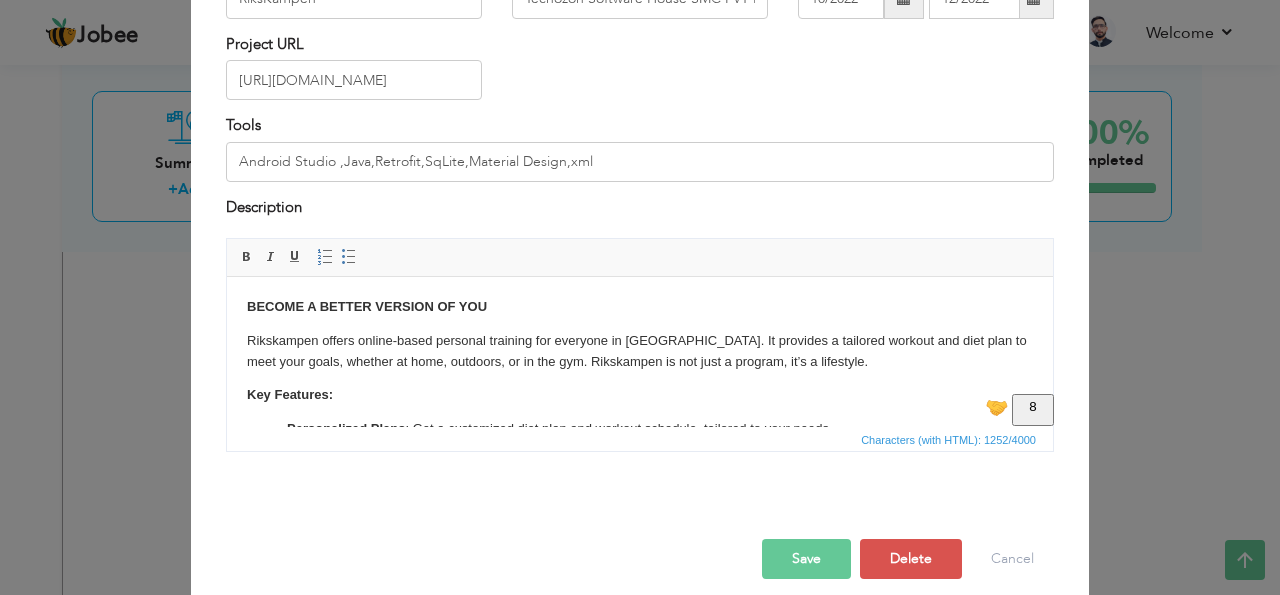 scroll, scrollTop: 148, scrollLeft: 0, axis: vertical 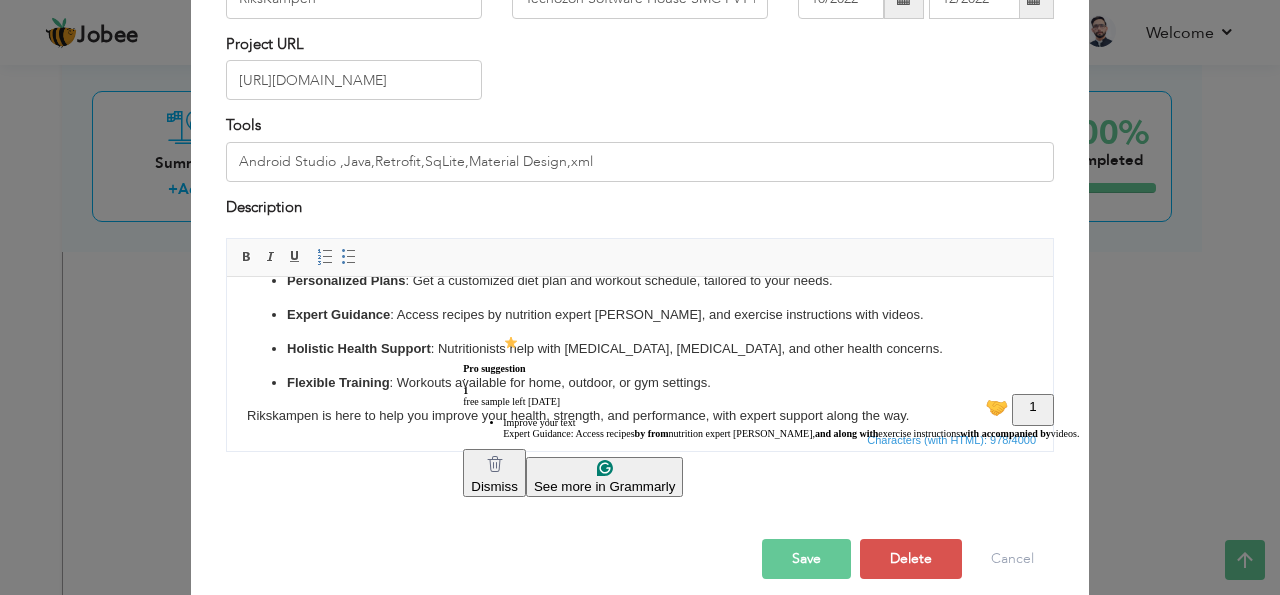 click on "Expert Guidance : Access recipes by nutrition expert Fredrik Paulún, and exercise instructions with videos." at bounding box center (640, 315) 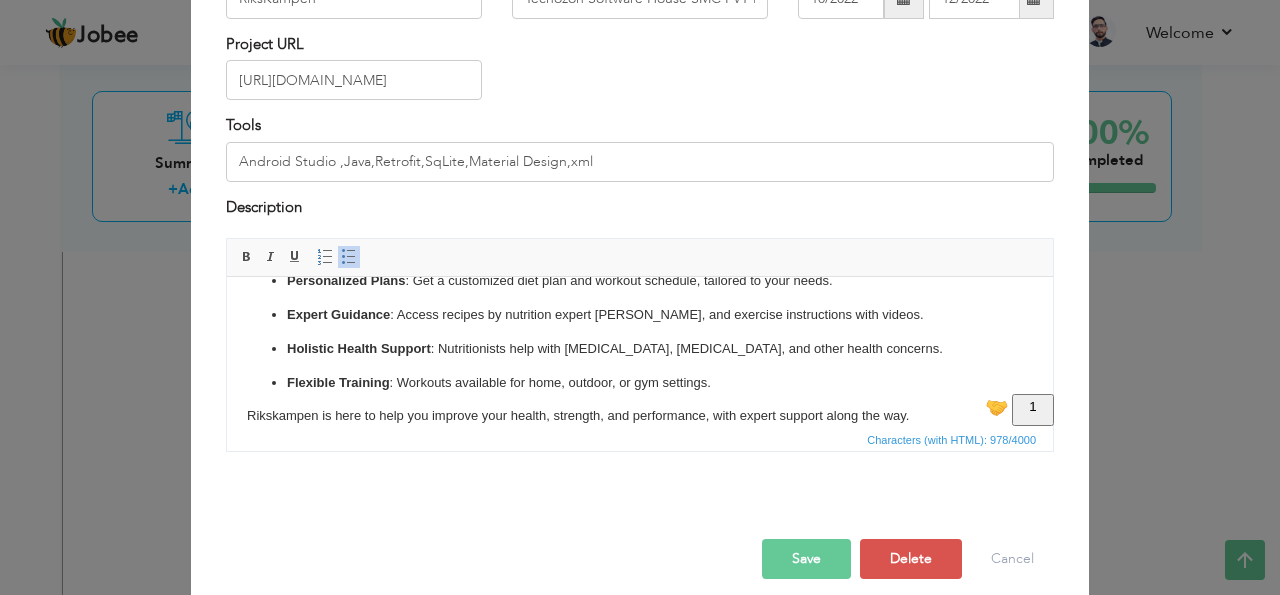 click on "Flexible Training : Workouts available for home, outdoor, or gym settings." at bounding box center (640, 383) 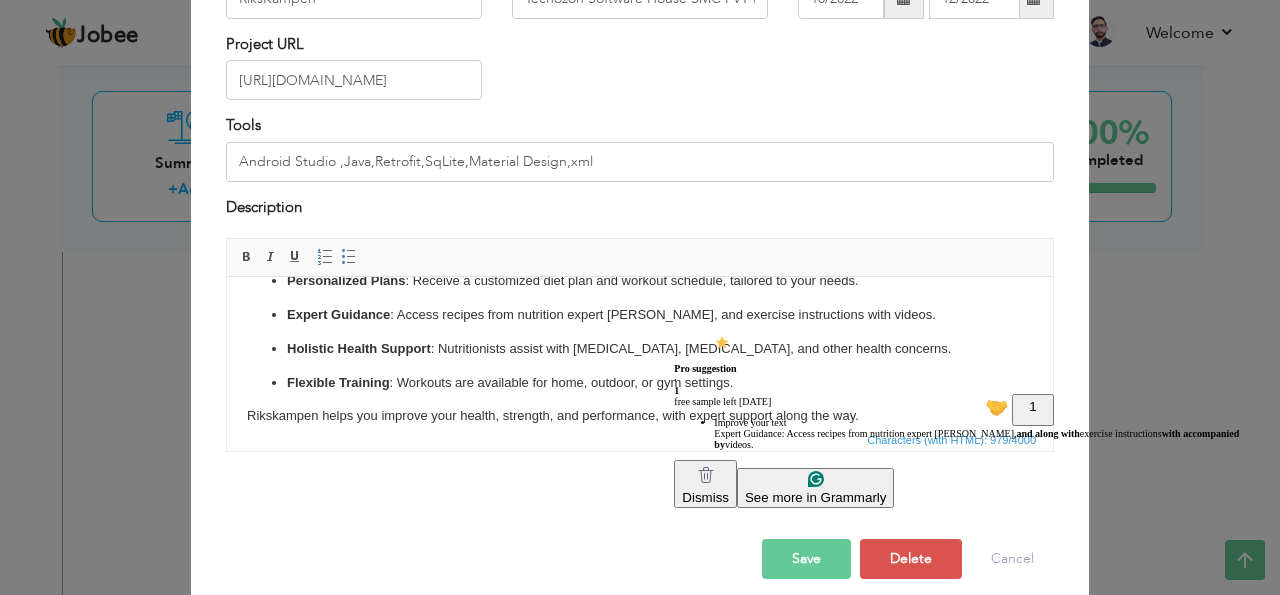 type 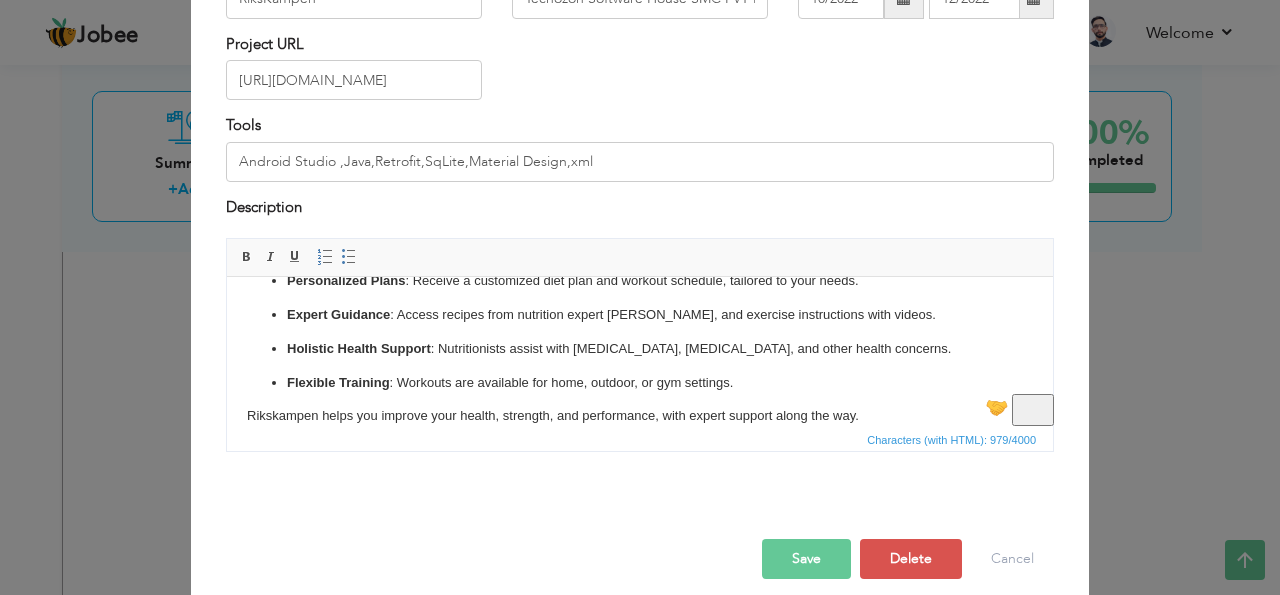 click on "Jobee
Profile
Resume Templates
Resume Templates
Cover Letters
About
My Resume
Welcome
Settings
Log off" at bounding box center [640, -3725] 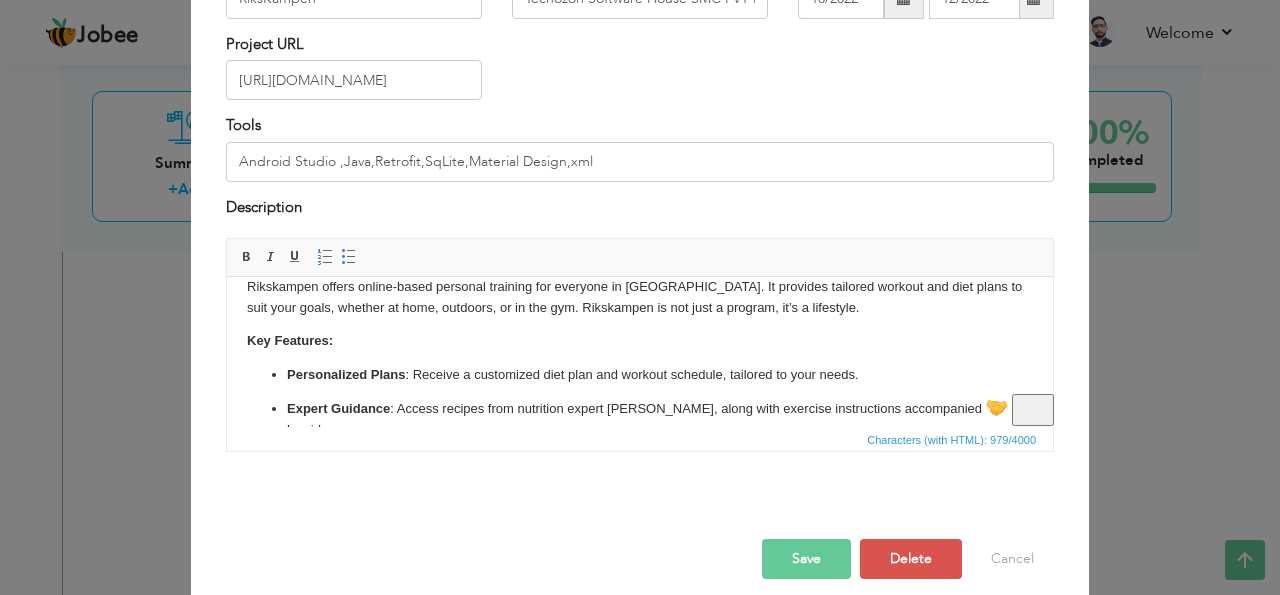 scroll, scrollTop: 12, scrollLeft: 0, axis: vertical 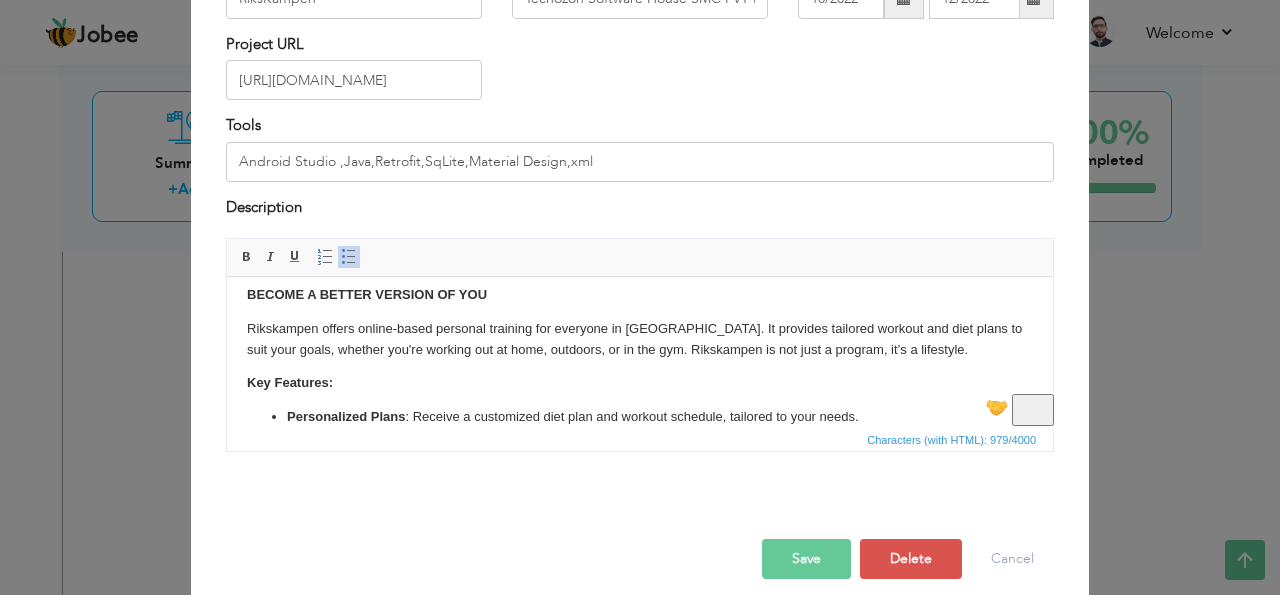 click on "Jobee
Profile
Resume Templates
Resume Templates
Cover Letters
About
My Resume
Welcome
Settings
Log off" at bounding box center (640, -3725) 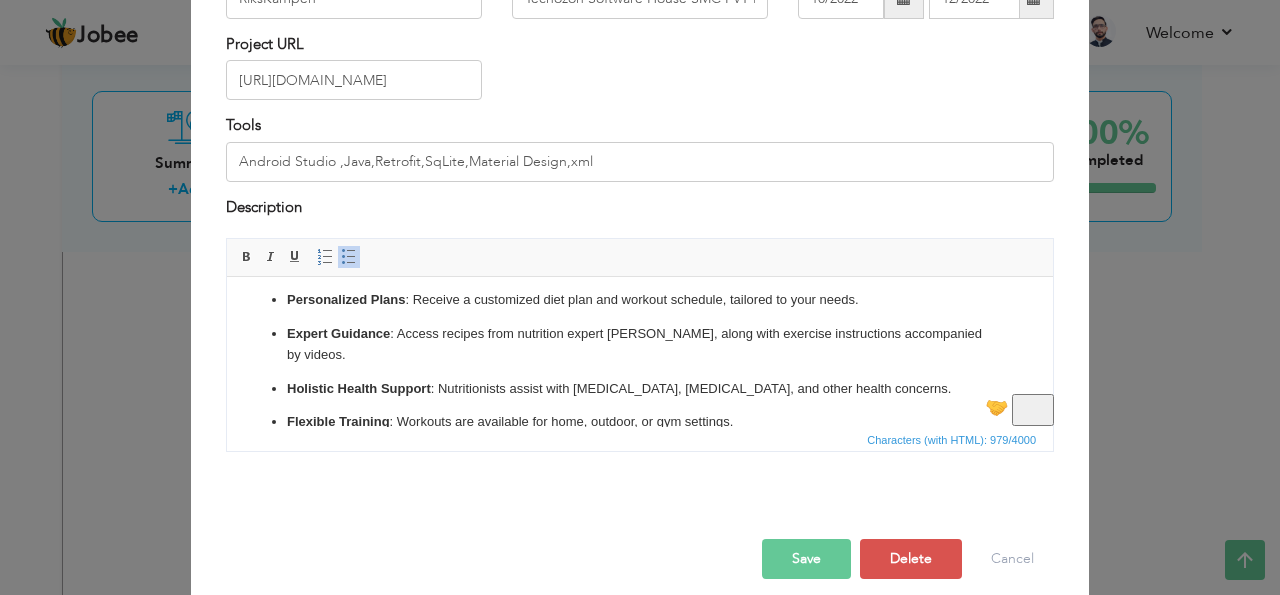 scroll, scrollTop: 148, scrollLeft: 0, axis: vertical 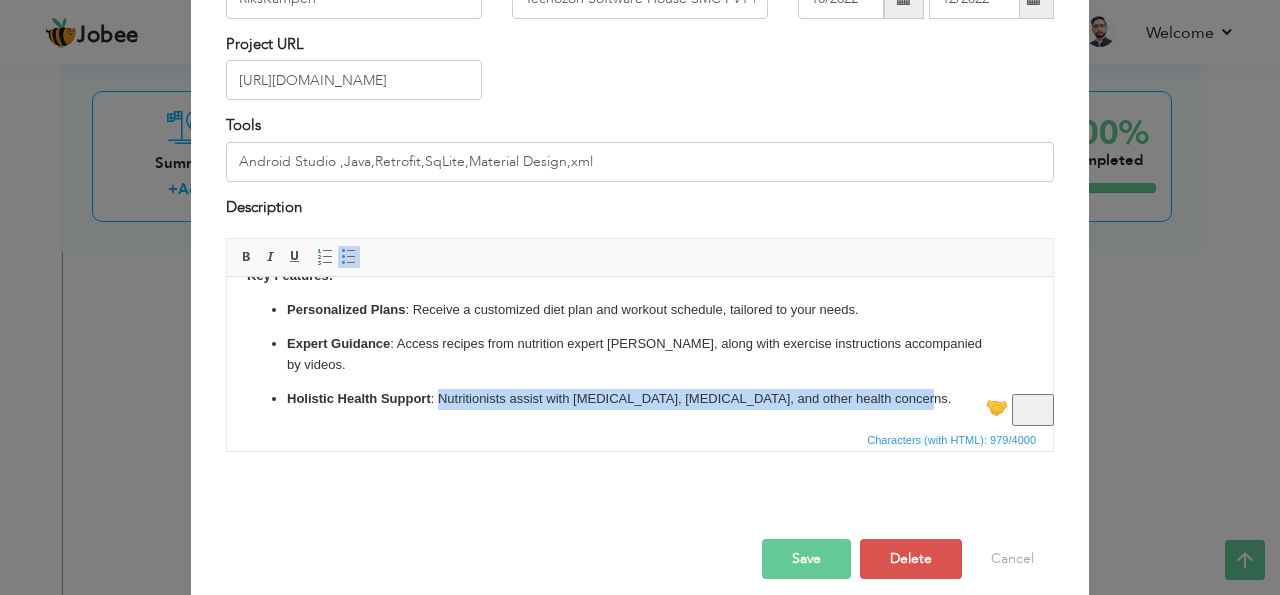 drag, startPoint x: 921, startPoint y: 405, endPoint x: 441, endPoint y: 399, distance: 480.0375 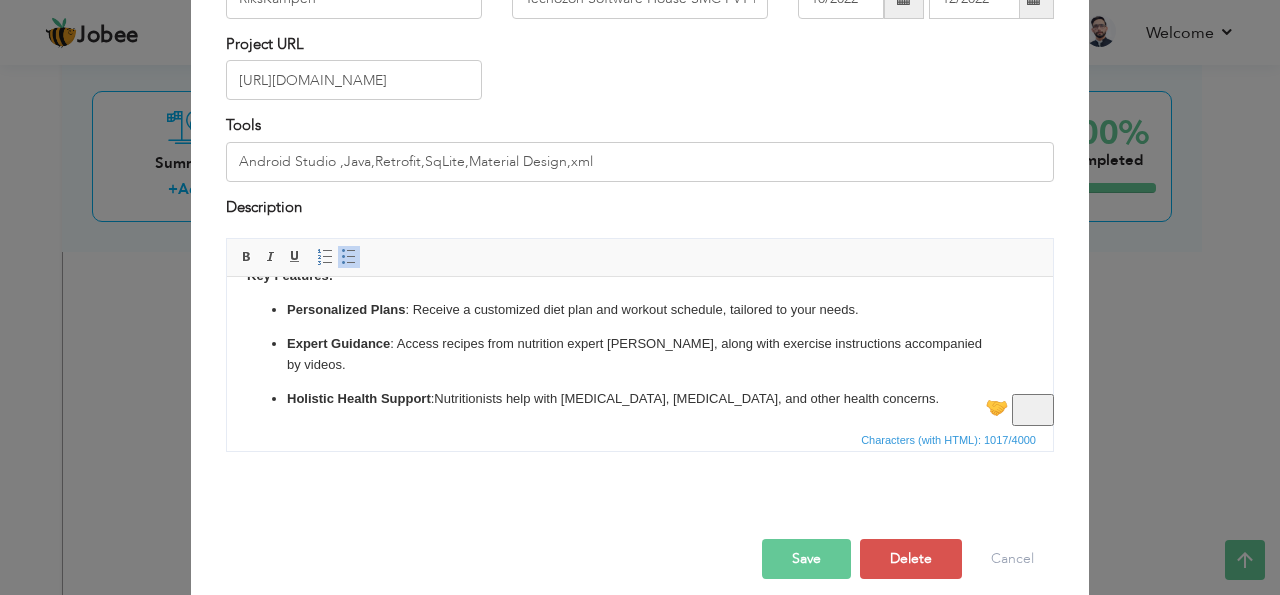 scroll, scrollTop: 96, scrollLeft: 0, axis: vertical 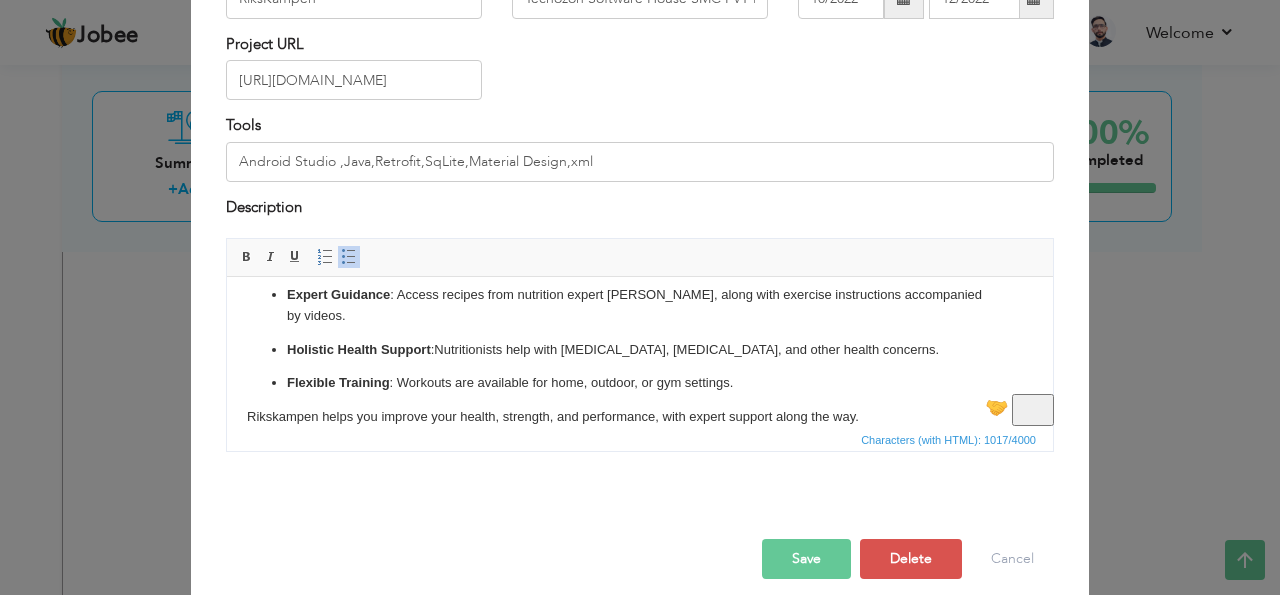 click on "Save" at bounding box center [806, 559] 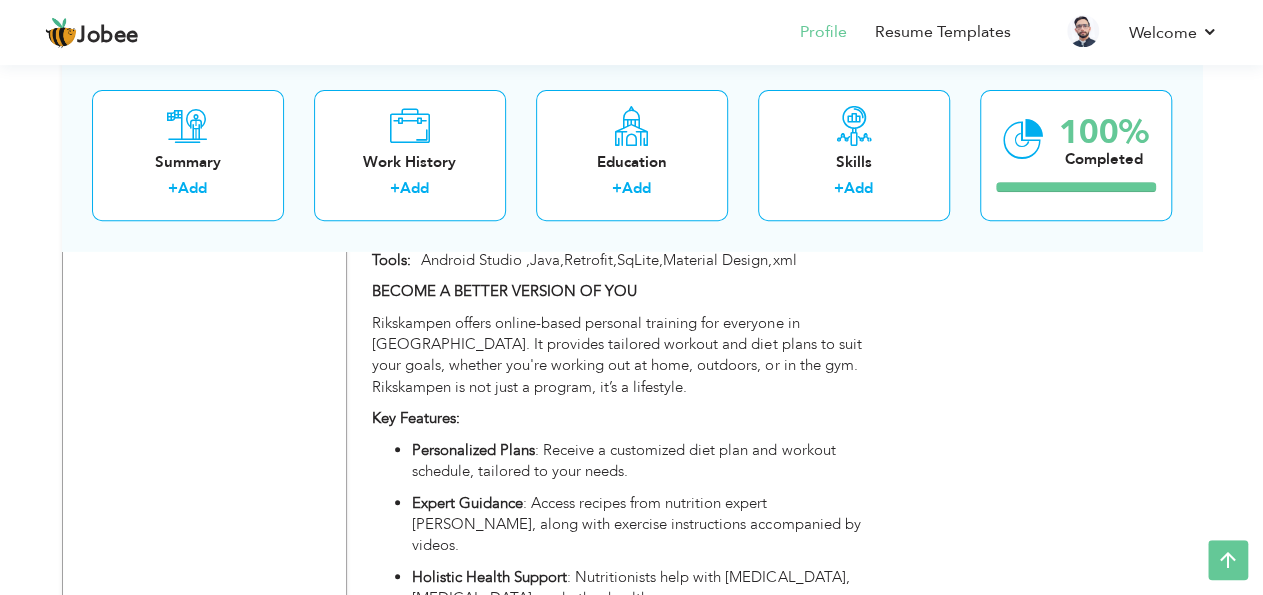 scroll, scrollTop: 4097, scrollLeft: 0, axis: vertical 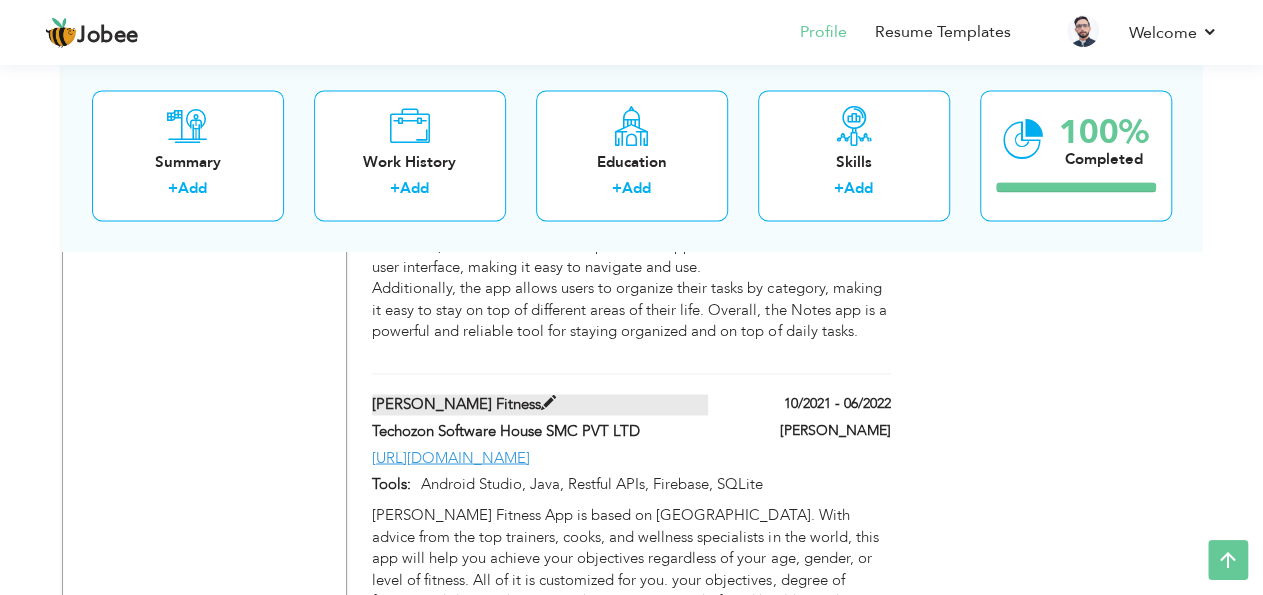 click at bounding box center (548, 403) 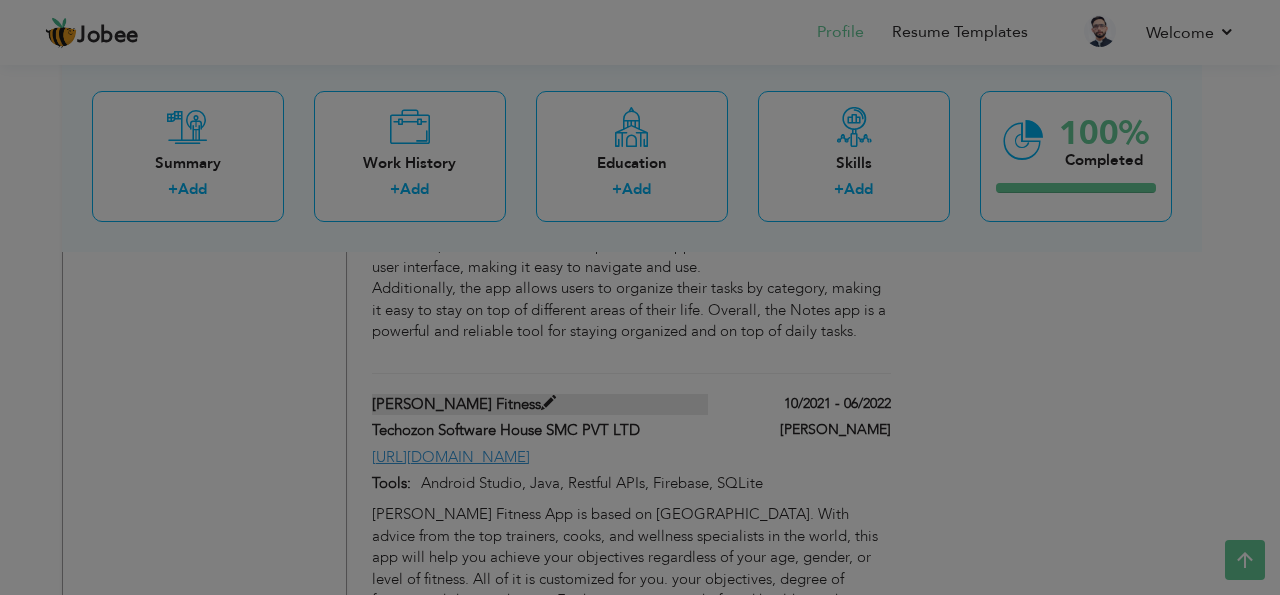 scroll, scrollTop: 0, scrollLeft: 0, axis: both 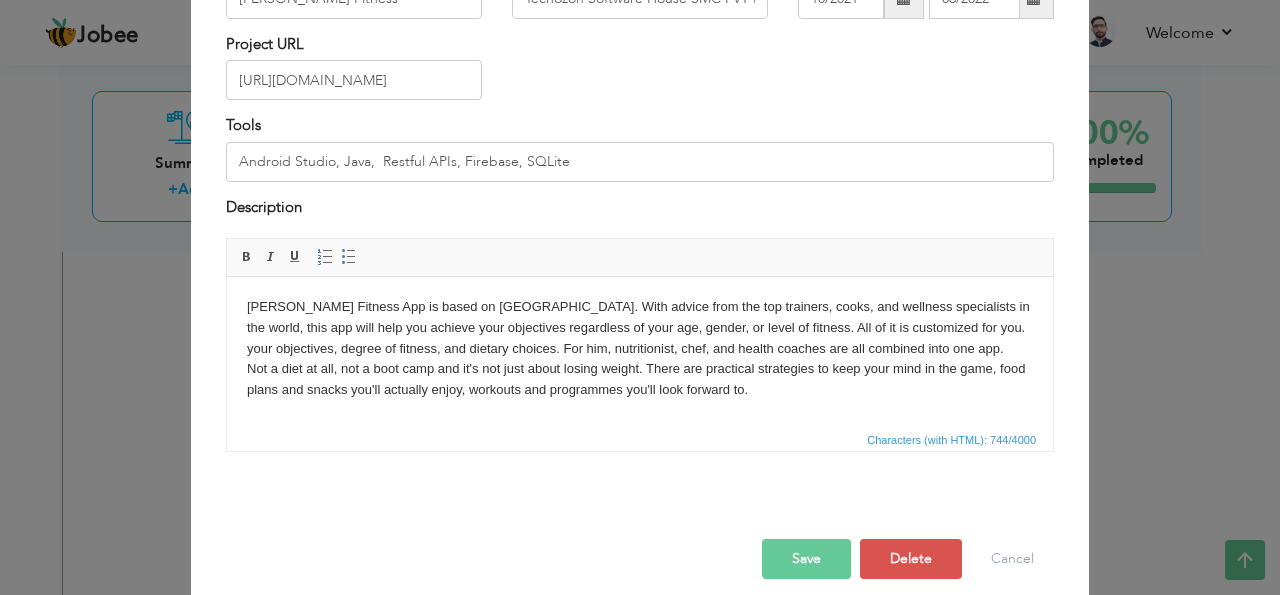click on "Cedric Fitness App is based on Sweden. With advice from the top trainers, cooks, and wellness specialists in the world, this app will help you achieve your objectives regardless of your age, gender, or level of fitness. All of it is customized for you. your objectives, degree of fitness, and dietary choices. For him, nutritionist, chef, and health coaches are all combined into one app. Not a diet at all, not a boot camp and it's not just about losing weight. There are practical strategies to keep your mind in the game, food plans and snacks you'll actually enjoy, workouts and programmes you'll look forward to. Your subconscious is made aware of the eventual result by the Cedric visualizing technique." at bounding box center (640, 370) 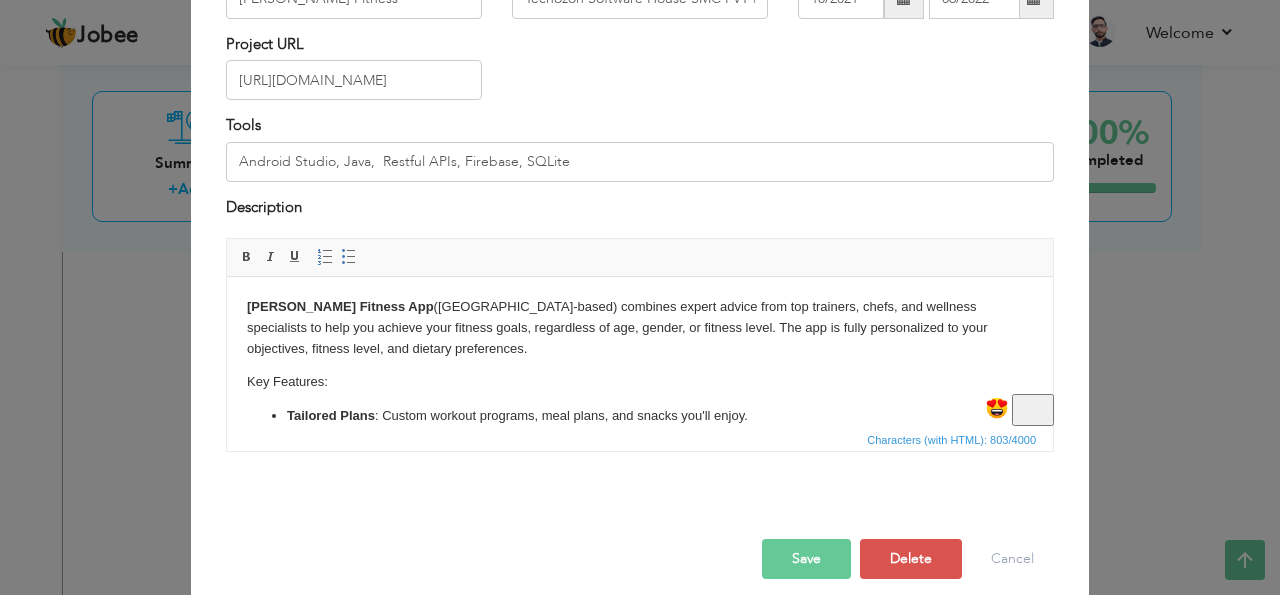 scroll, scrollTop: 14, scrollLeft: 0, axis: vertical 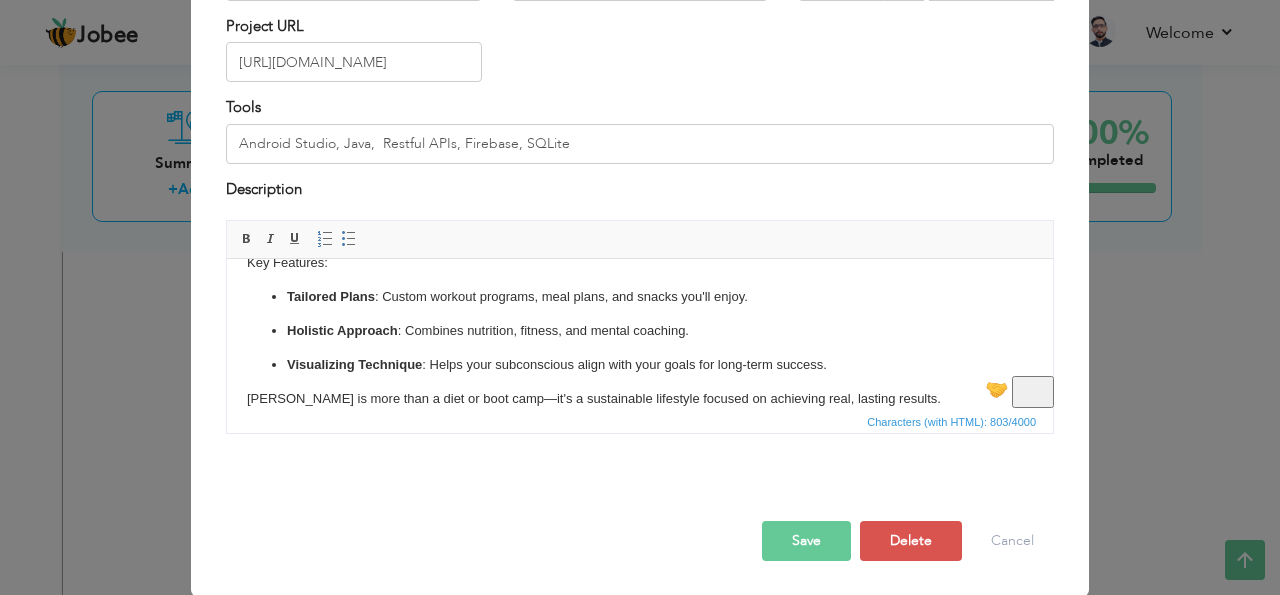 drag, startPoint x: 1047, startPoint y: 348, endPoint x: 1233, endPoint y: 701, distance: 399.005 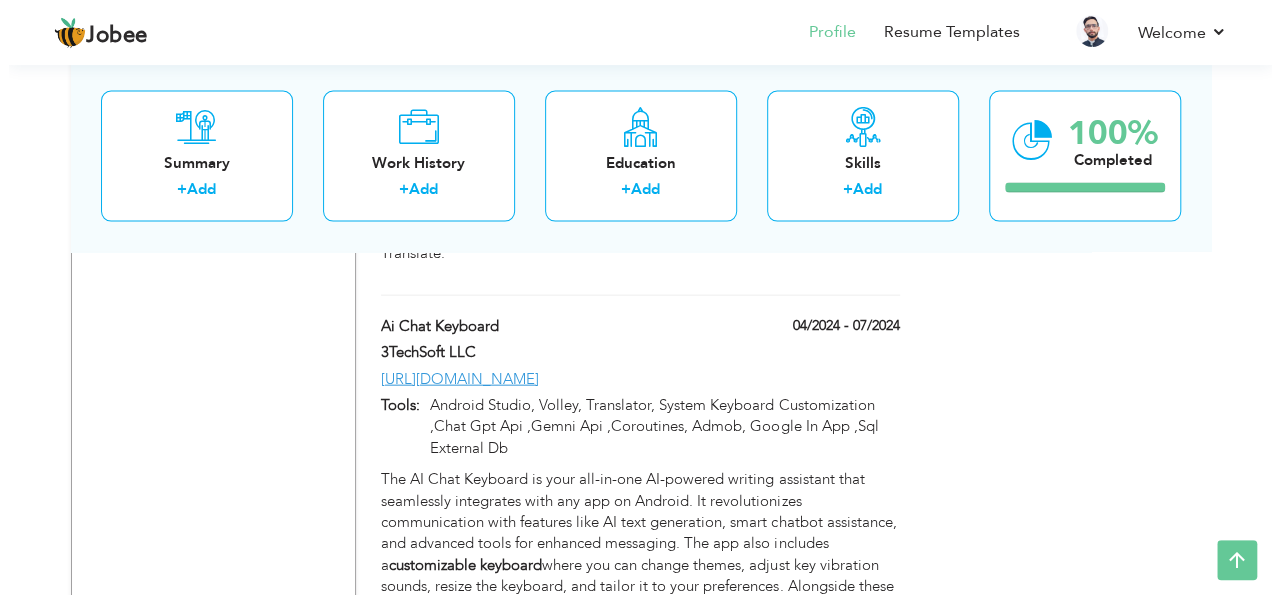 scroll, scrollTop: 1992, scrollLeft: 0, axis: vertical 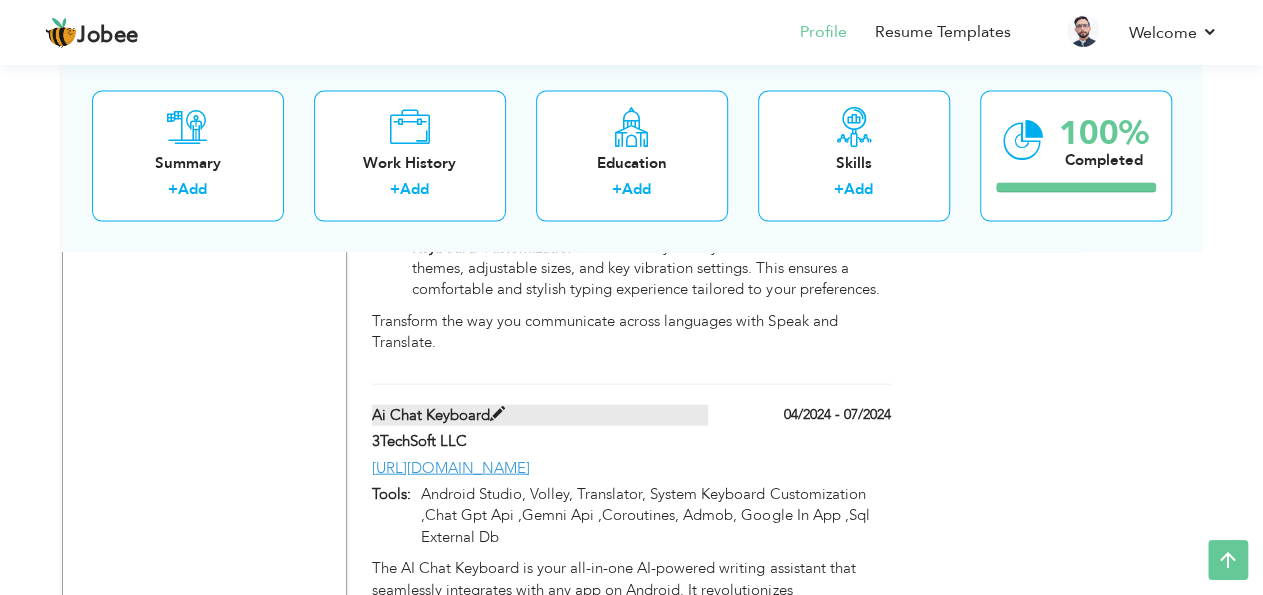 click at bounding box center (497, 414) 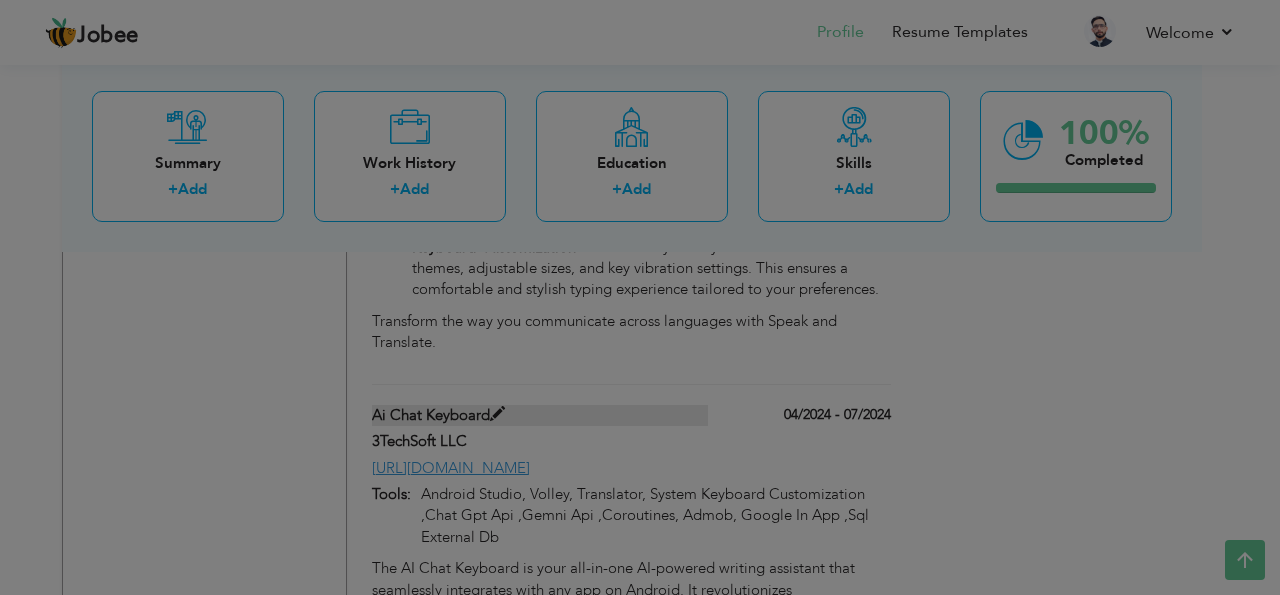 scroll, scrollTop: 0, scrollLeft: 0, axis: both 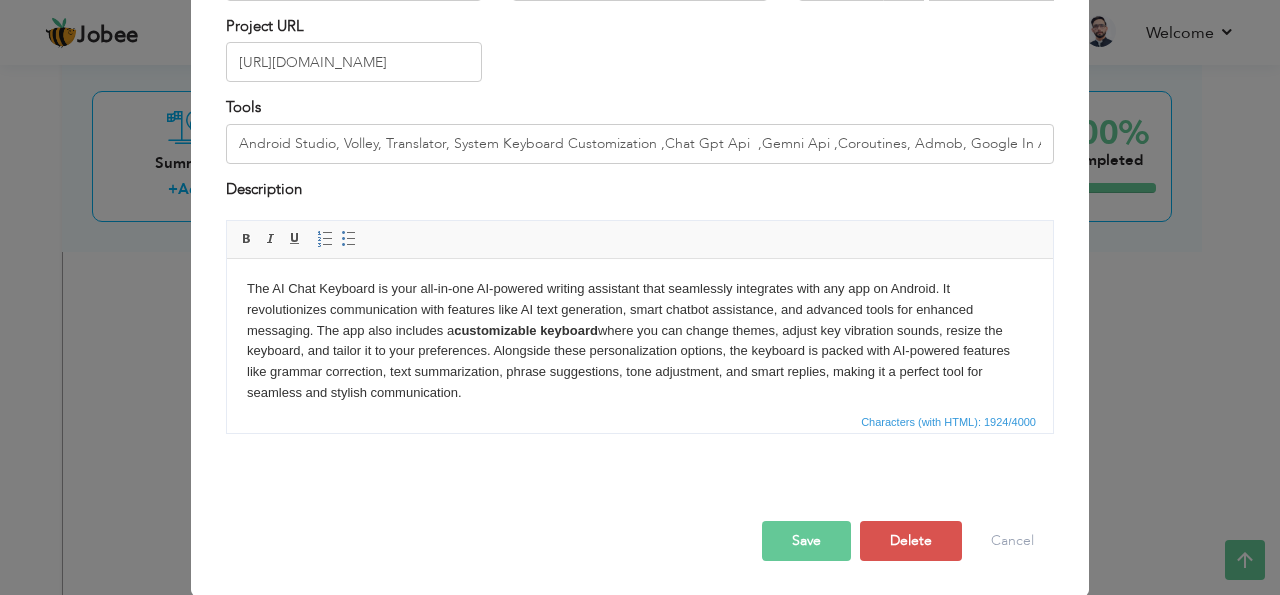 click on "The AI Chat Keyboard is your all-in-one AI-powered writing assistant that seamlessly integrates with any app on Android. It revolutionizes communication with features like AI text generation, smart chatbot assistance, and advanced tools for enhanced messaging. The app also includes a  customizable keyboard  where you can change themes, adjust key vibration sounds, resize the keyboard, and tailor it to your preferences. Alongside these personalization options, the keyboard is packed with AI-powered features like grammar correction, text summarization, phrase suggestions, tone adjustment, and smart replies, making it a perfect tool for seamless and stylish communication." at bounding box center (640, 341) 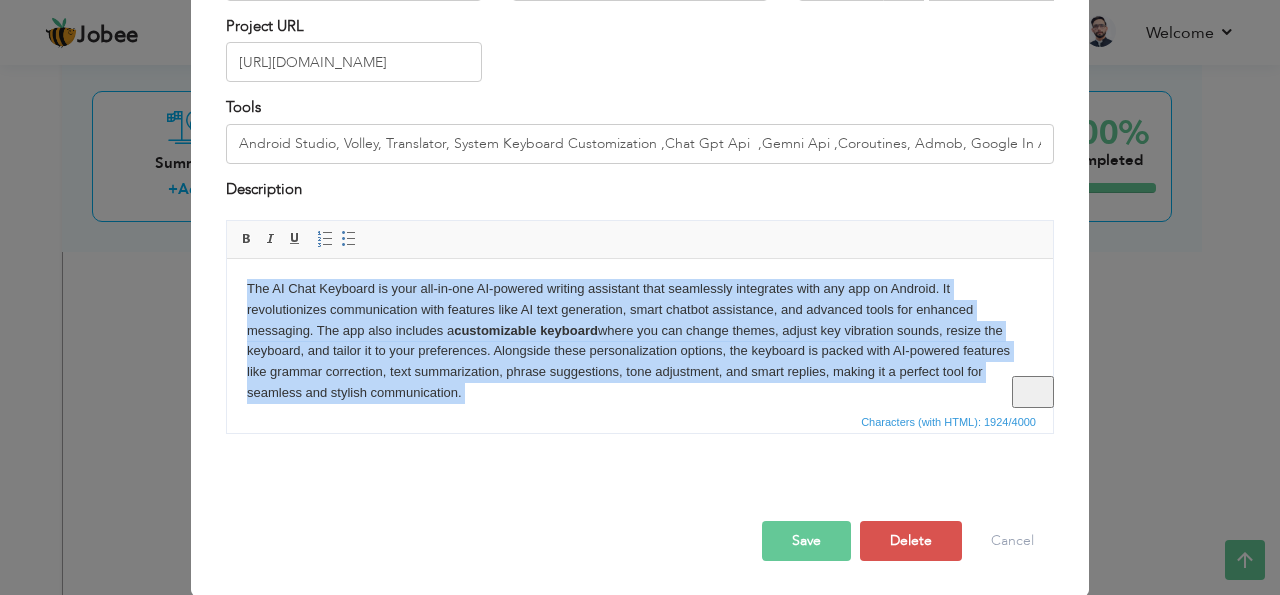 copy on "The AI Chat Keyboard is your all-in-one AI-powered writing assistant that seamlessly integrates with any app on Android. It revolutionizes communication with features like AI text generation, smart chatbot assistance, and advanced tools for enhanced messaging. The app also includes a  customizable keyboard  where you can change themes, adjust key vibration sounds, resize the keyboard, and tailor it to your preferences. Alongside these personalization options, the keyboard is packed with AI-powered features like grammar correction, text summarization, phrase suggestions, tone adjustment, and smart replies, making it a perfect tool for seamless and stylish communication. Key Features: AI Chatbot : Transform your chats with intelligent, context-aware responses that enhance conversations effortlessly. Just “Ask AI” for assistance! AI Text Generator : Elevate your writing by generating polished emails, social posts, or documents with thoughtful, context-driven suggestions. Versatile AI Tool : Whether brainstorm..." 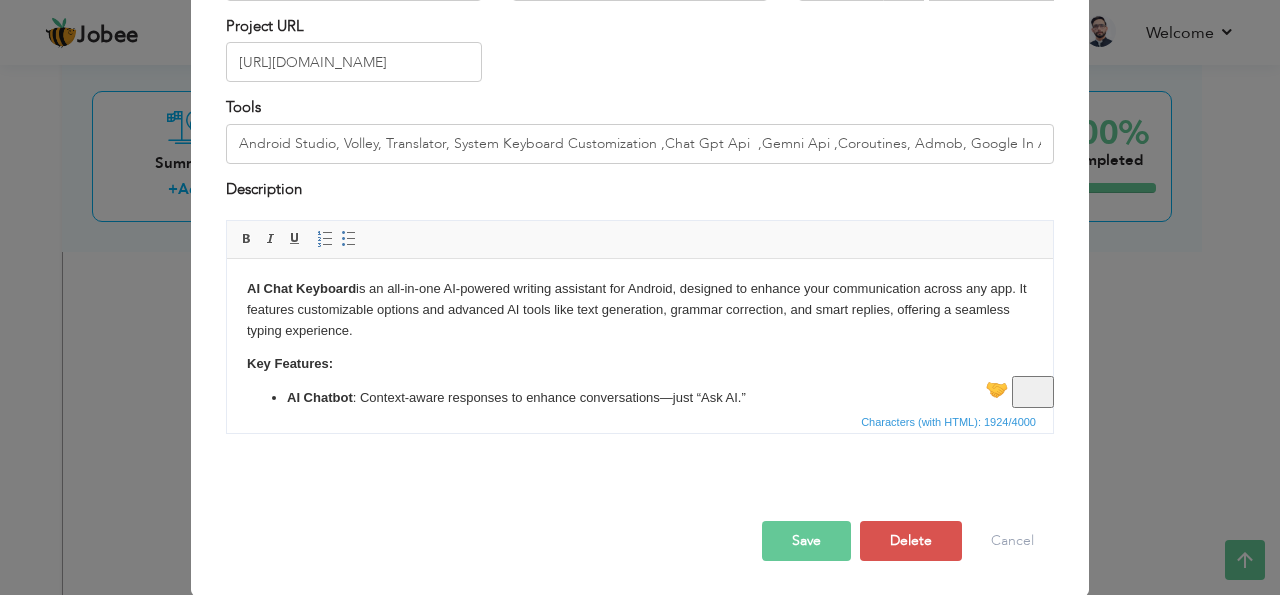 scroll, scrollTop: 254, scrollLeft: 0, axis: vertical 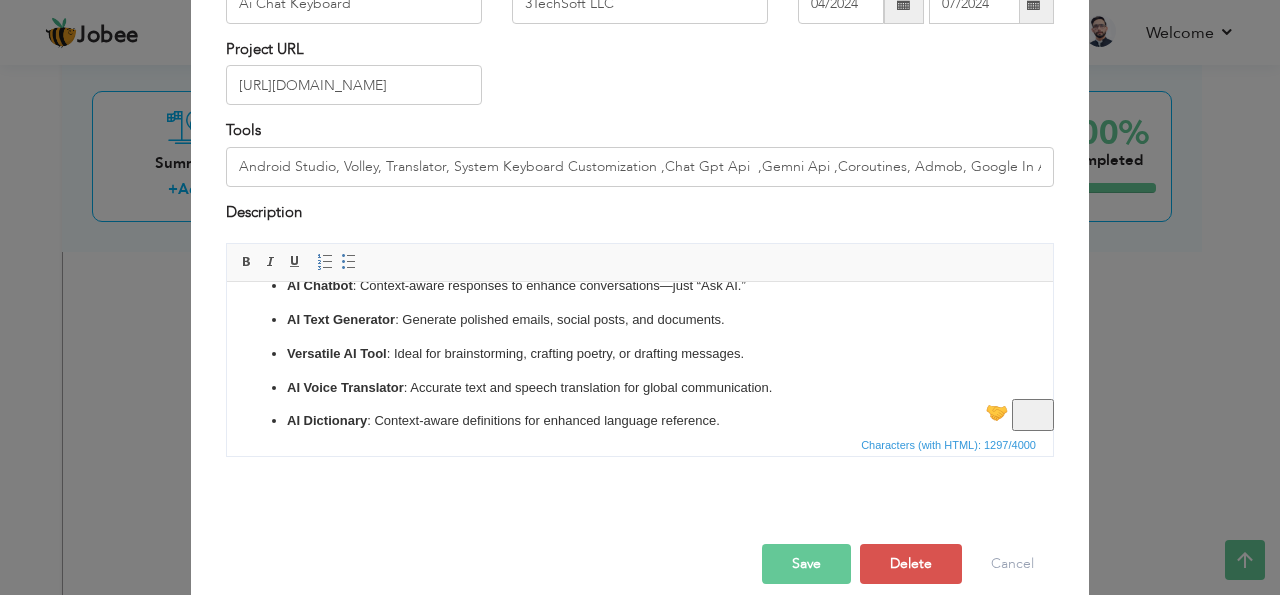 click on "Save" at bounding box center [806, 564] 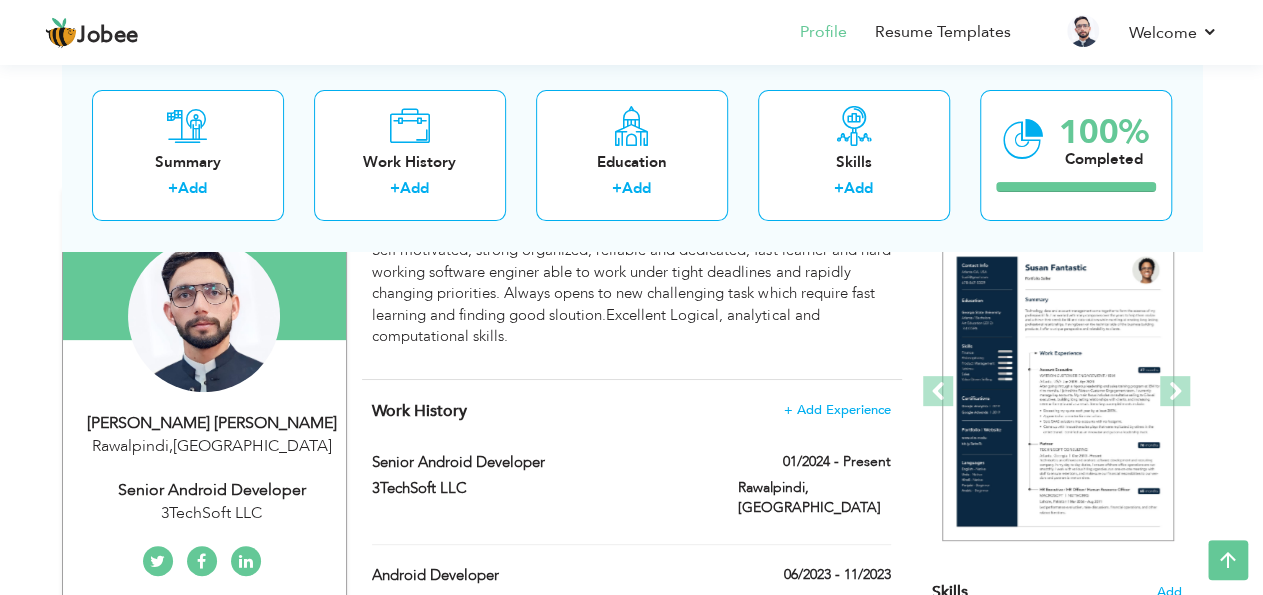 scroll, scrollTop: 158, scrollLeft: 0, axis: vertical 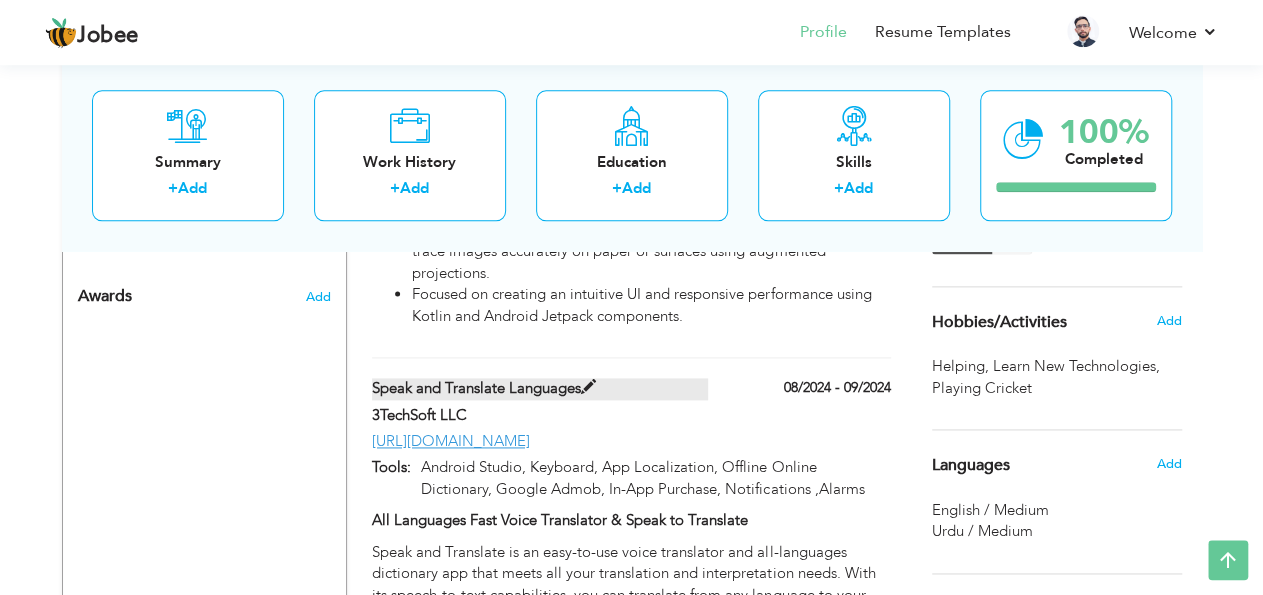 click at bounding box center (588, 387) 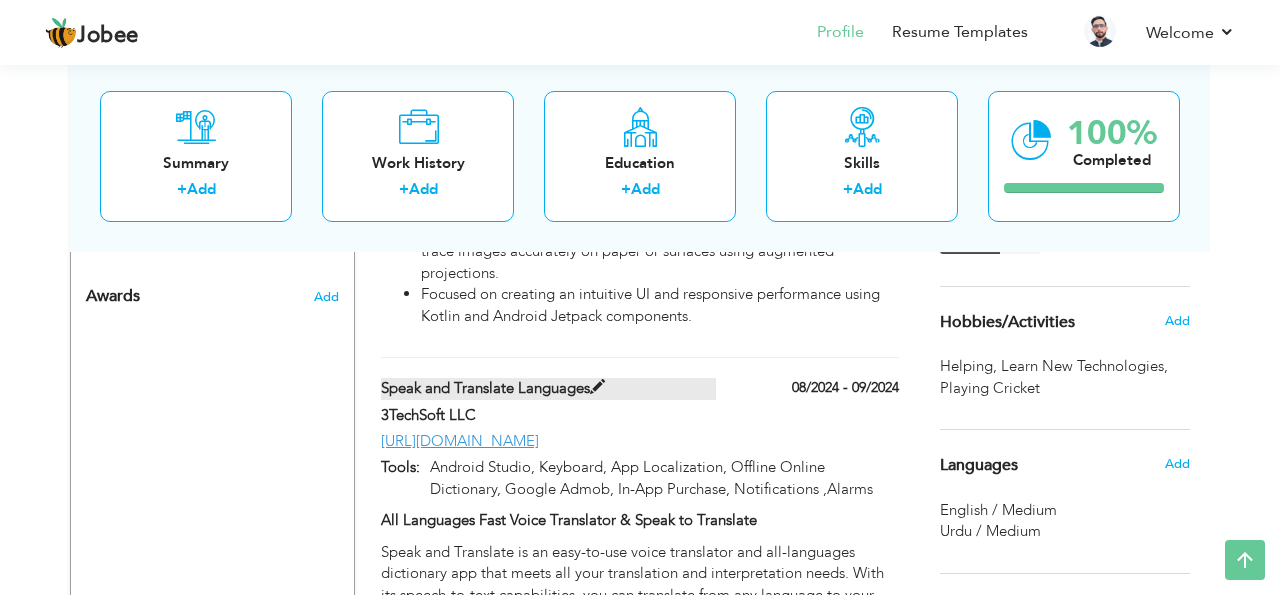 type on "Speak and Translate Languages" 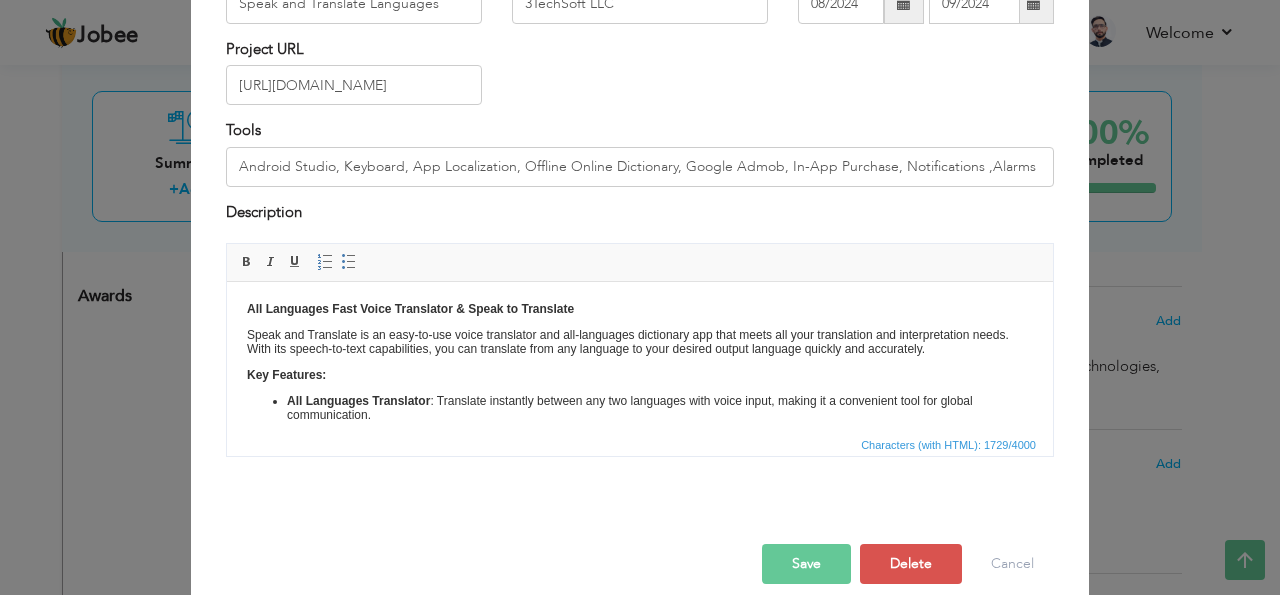 scroll, scrollTop: 0, scrollLeft: 0, axis: both 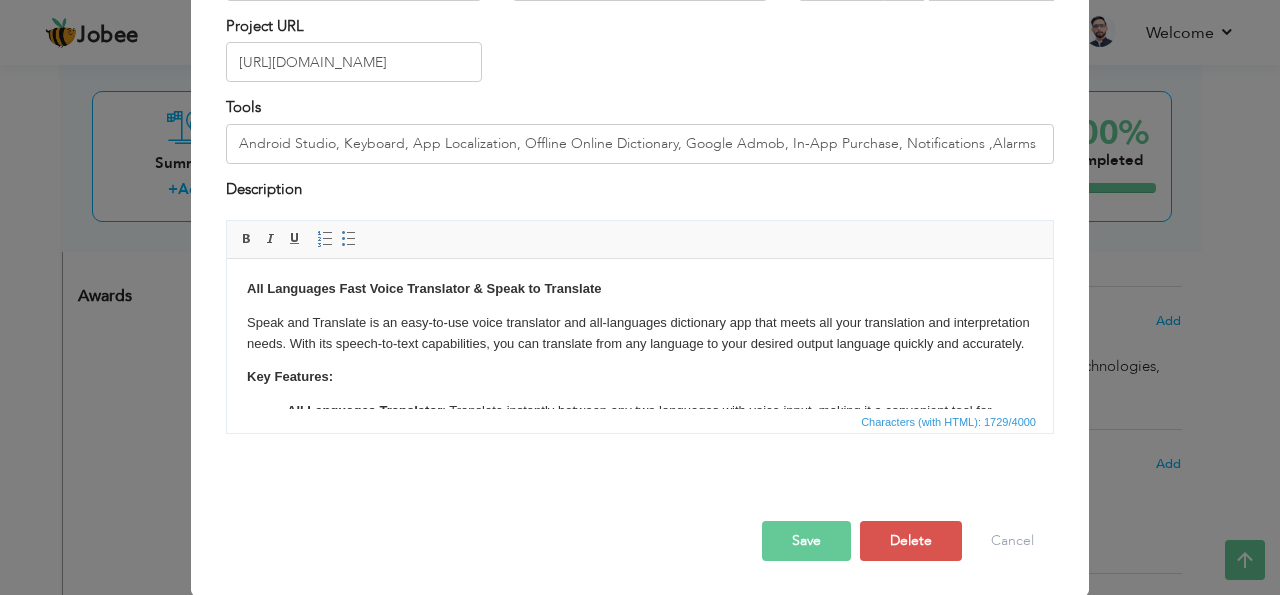 click on "Speak and Translate is an easy-to-use voice translator and all-languages dictionary app that meets all your translation and interpretation needs. With its speech-to-text capabilities, you can translate from any language to your desired output language quickly and accurately." at bounding box center [640, 334] 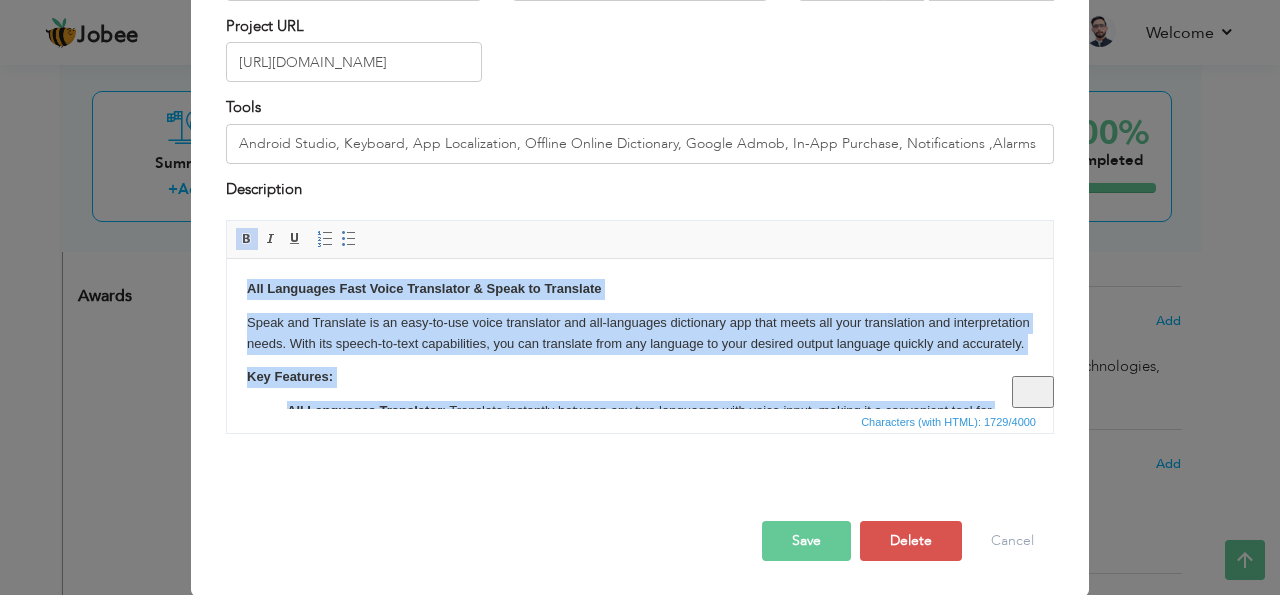 copy on "All Languages Fast Voice Translator & Speak to Translate Speak and Translate is an easy-to-use voice translator and all-languages dictionary app that meets all your translation and interpretation needs. With its speech-to-text capabilities, you can translate from any language to your desired output language quickly and accurately. Key Features: All Languages Translator : Translate instantly between any two languages with voice input, making it a convenient tool for global communication. English to All Languages Translator : Translate English to over 100 languages, including Chinese, Spanish, Arabic, Hindi, French, and more. Perfect for understanding and communicating in English, whether for native or non-native speakers. All Languages Dictionary : Offers dictionary functionality, allowing you to type or speak words and get their meanings or translations in any language. Simple and Fast Interface : The app features a user-friendly interface with a single button for seamless translation and automatic playbac..." 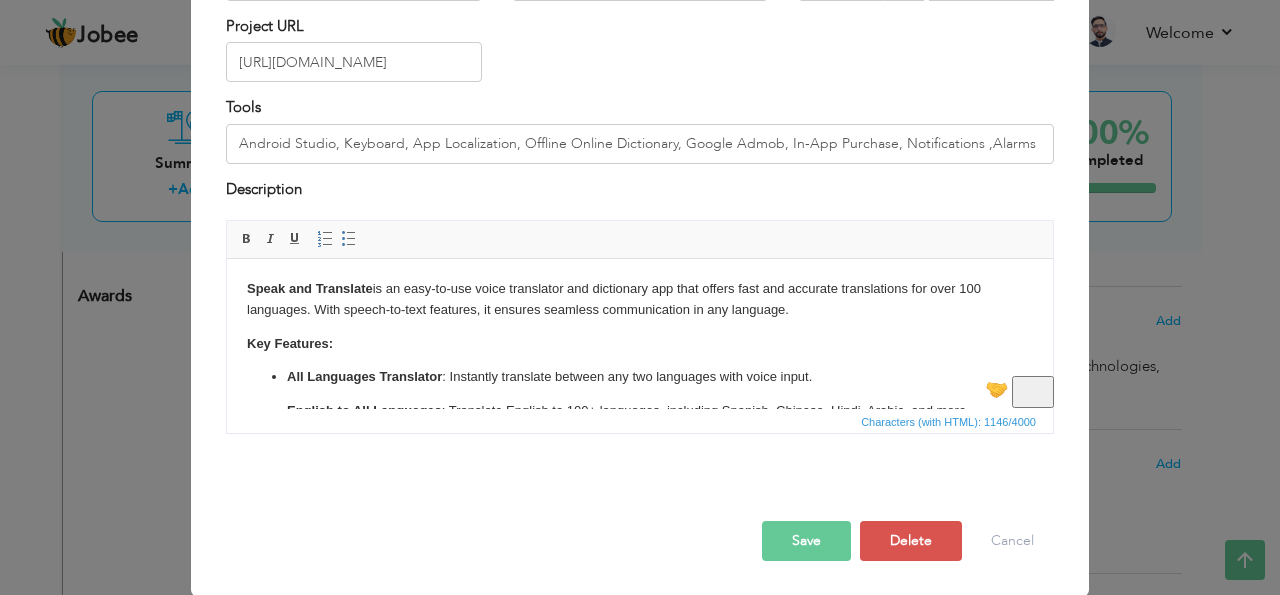 scroll, scrollTop: 179, scrollLeft: 0, axis: vertical 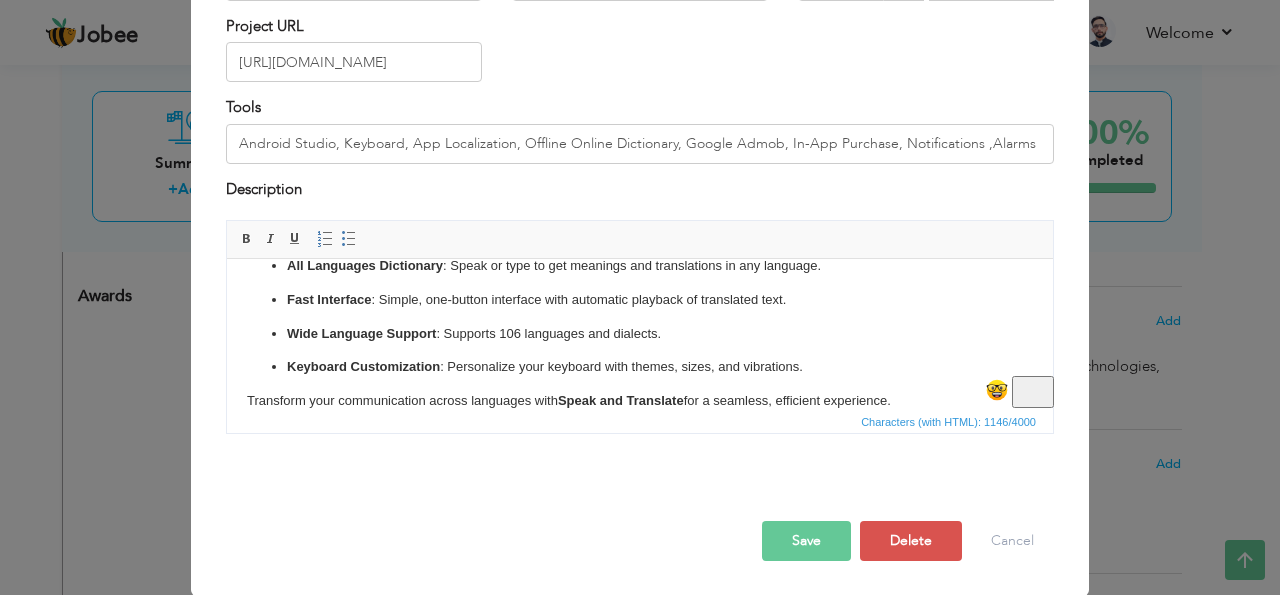 click on "Speak and Translate  is an easy-to-use voice translator and dictionary app that offers fast and accurate translations for over 100 languages. With speech-to-text features, it ensures seamless communication in any language. Key Features: All Languages Translator : Instantly translate between any two languages with voice input. English to All Languages : Translate English to 100+ languages, including Spanish, Chinese, Hindi, Arabic, and more. All Languages Dictionary : Speak or type to get meanings and translations in any language. Fast Interface : Simple, one-button interface with automatic playback of translated text. Wide Language Support : Supports 106 languages and dialects. Keyboard Customization : Personalize your keyboard with themes, sizes, and vibrations. Transform your communication across languages with  Speak and Translate  for a seamless, efficient experience." at bounding box center [640, 155] 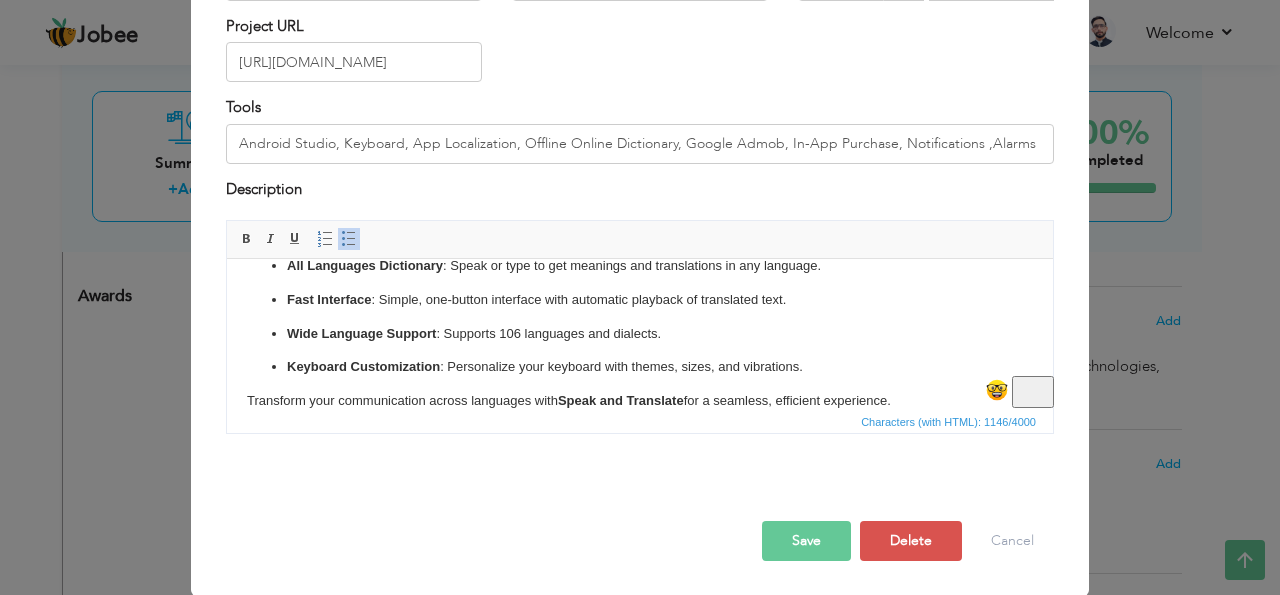 scroll, scrollTop: 64, scrollLeft: 0, axis: vertical 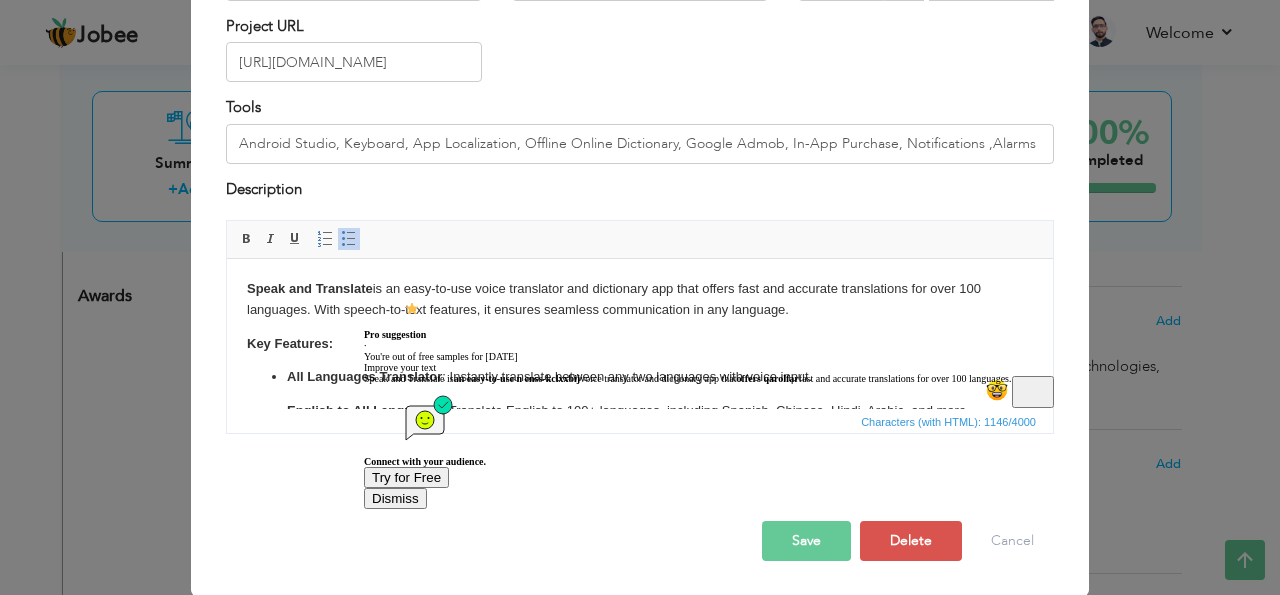 click on "Try for Free" at bounding box center [406, 477] 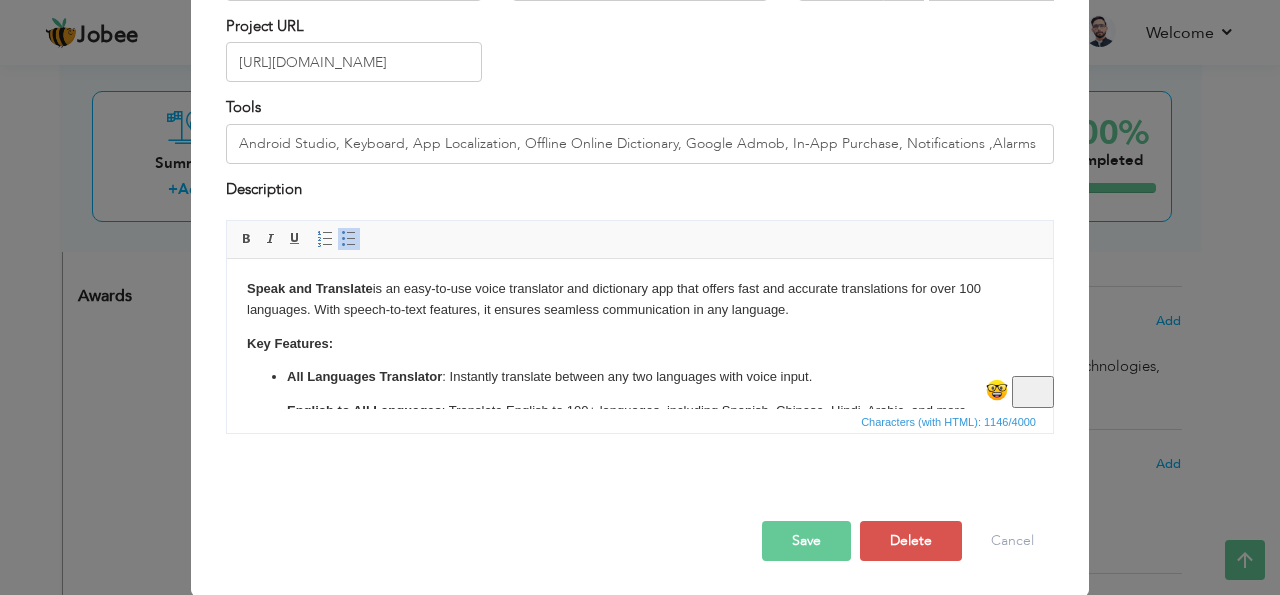 click on "Speak and Translate  is an easy-to-use voice translator and dictionary app that offers fast and accurate translations for over 100 languages. With speech-to-text features, it ensures seamless communication in any language." at bounding box center [640, 300] 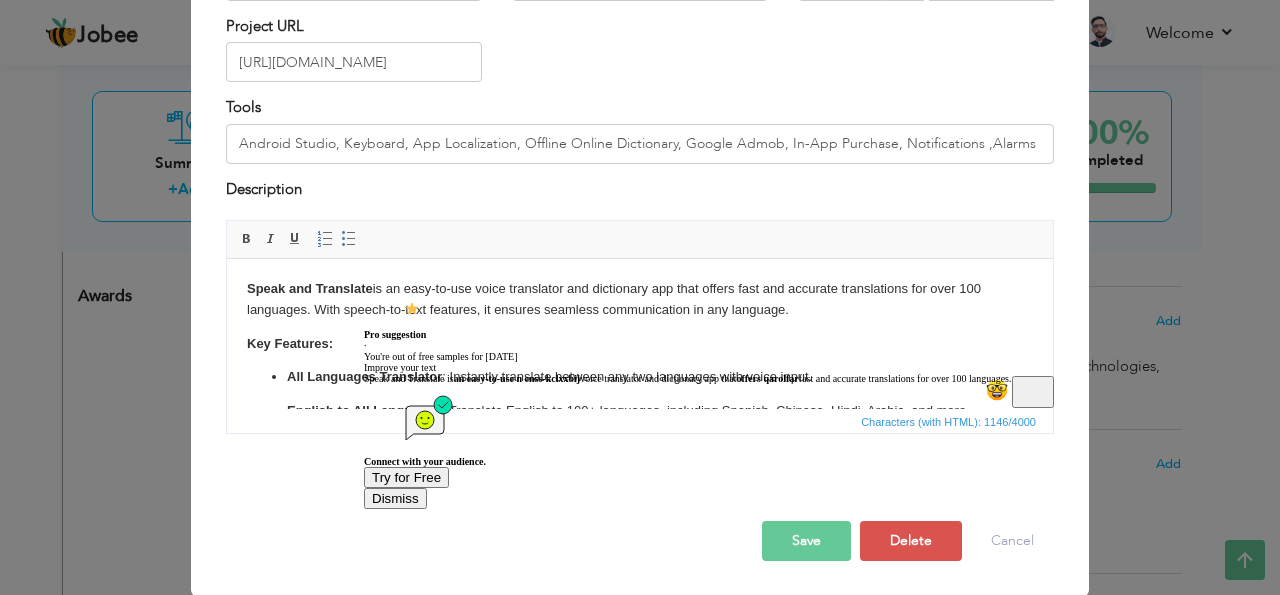 click on "Dismiss" at bounding box center (395, 498) 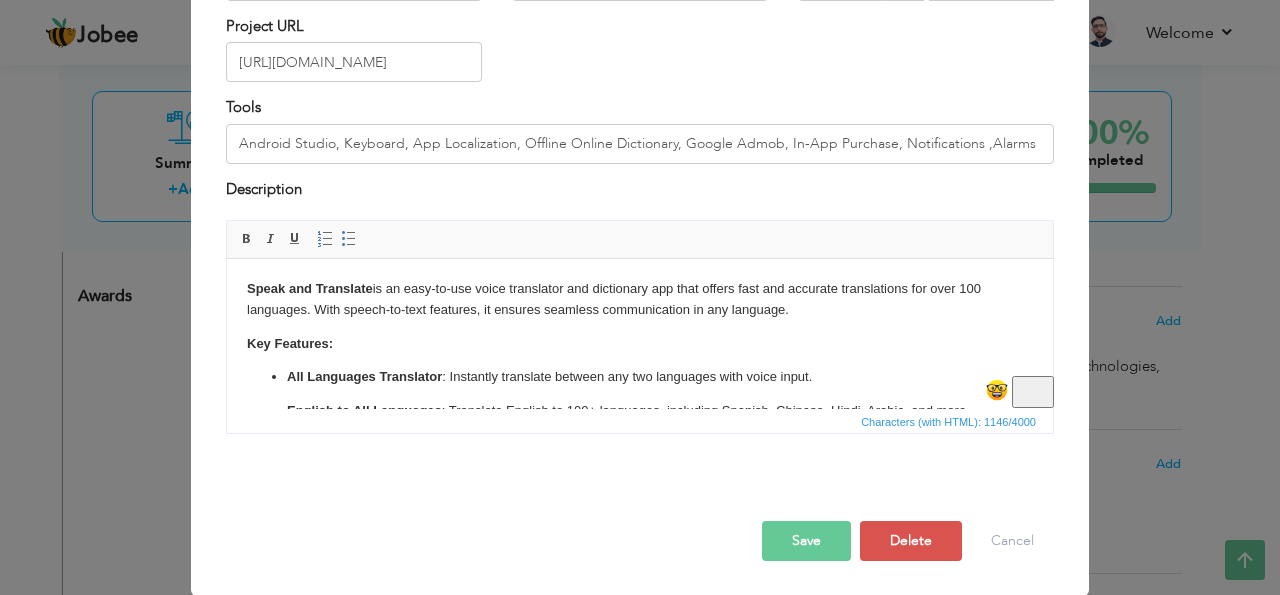 click on "Save" at bounding box center (806, 541) 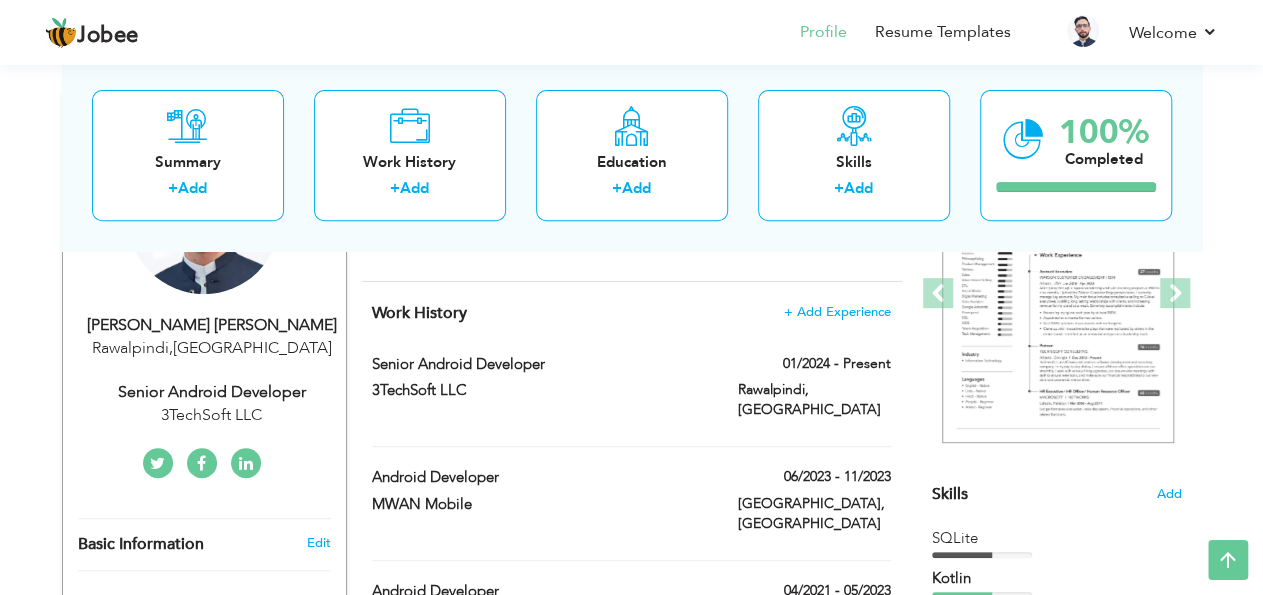 scroll, scrollTop: 143, scrollLeft: 0, axis: vertical 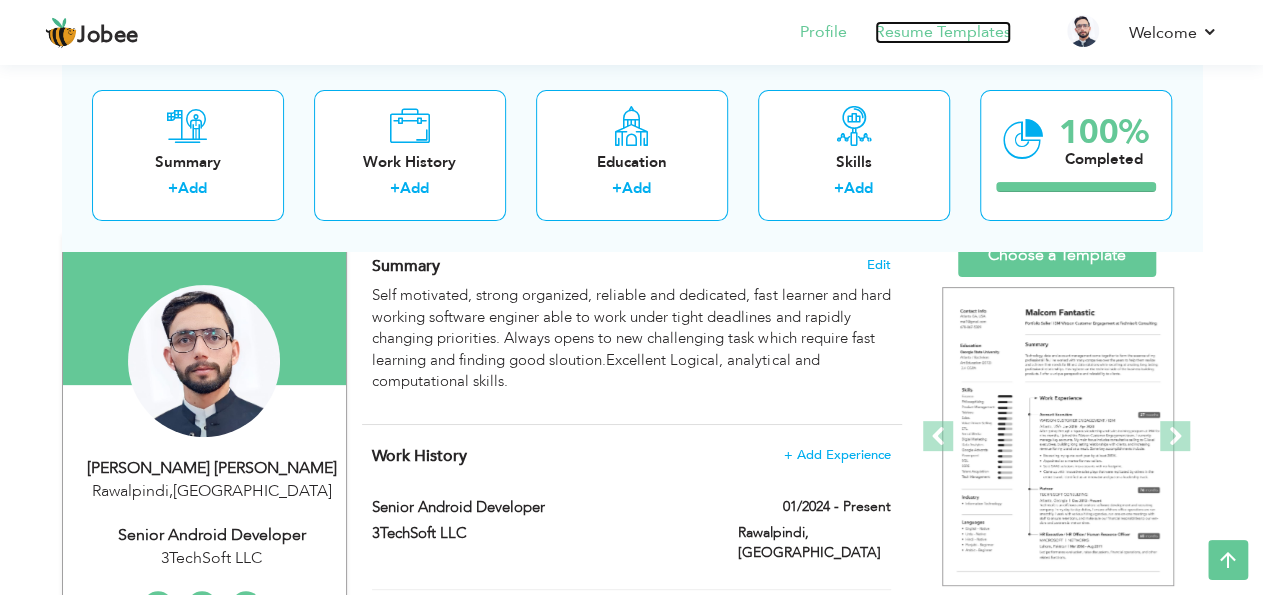 click on "Resume Templates" at bounding box center (943, 32) 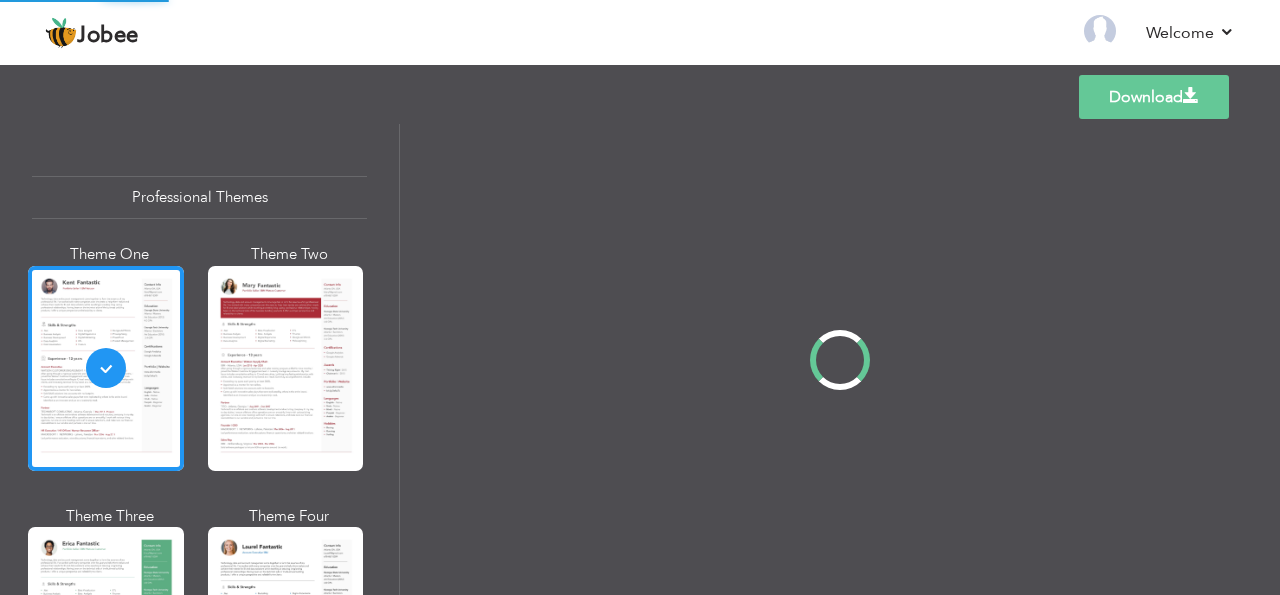 scroll, scrollTop: 0, scrollLeft: 0, axis: both 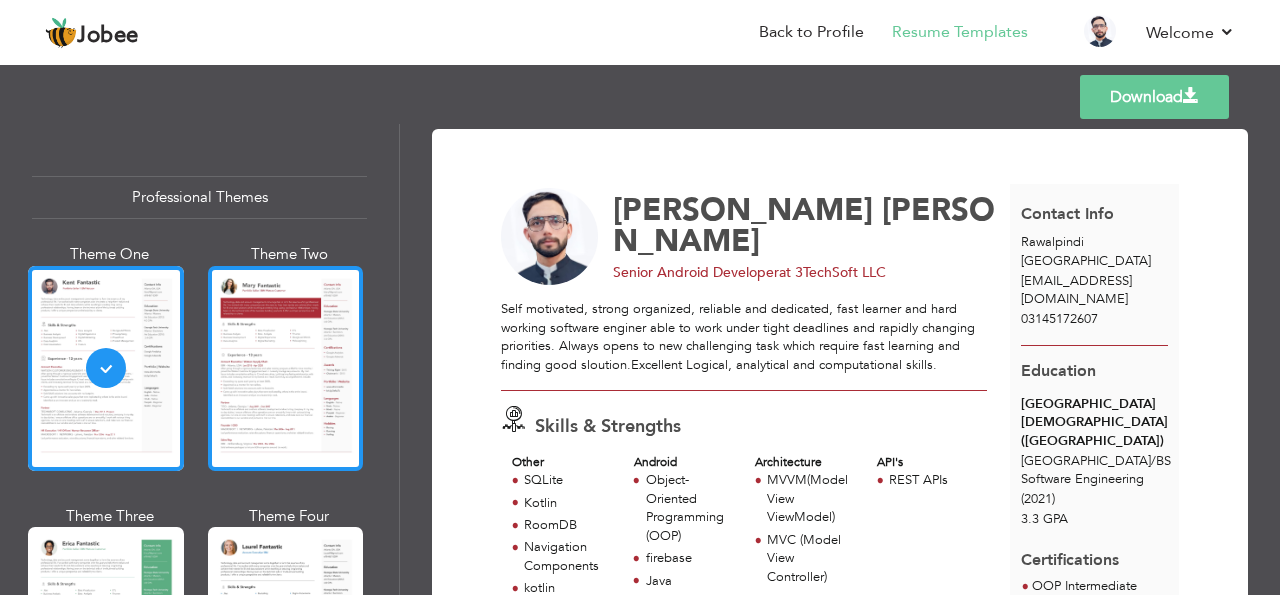 click at bounding box center (286, 368) 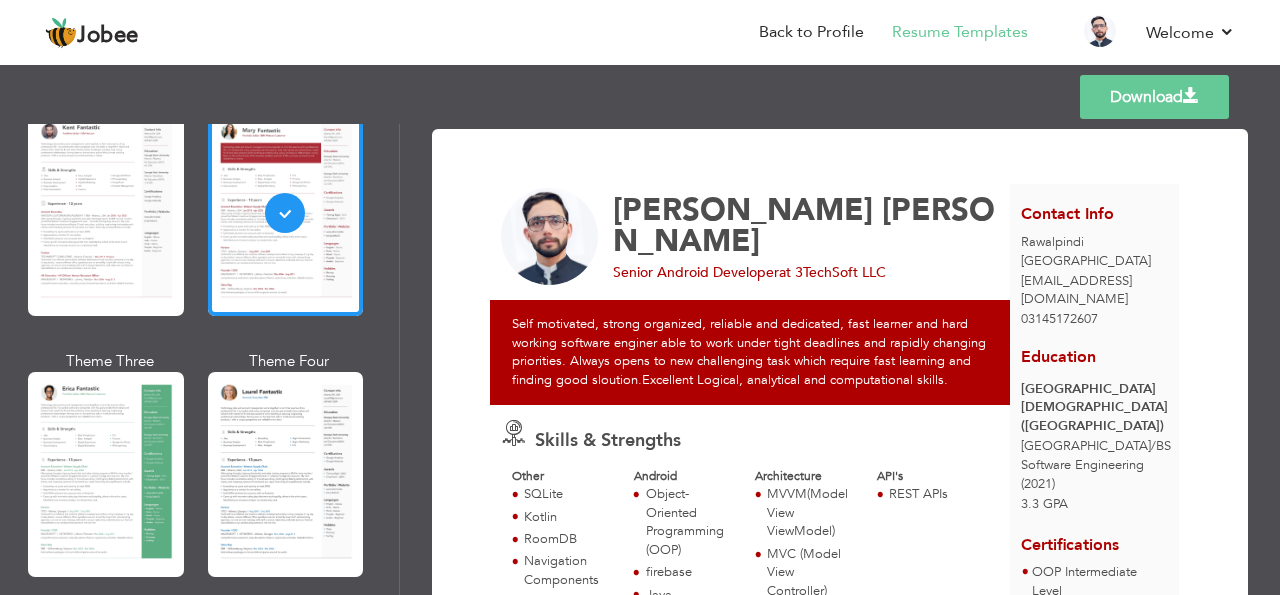 scroll, scrollTop: 239, scrollLeft: 0, axis: vertical 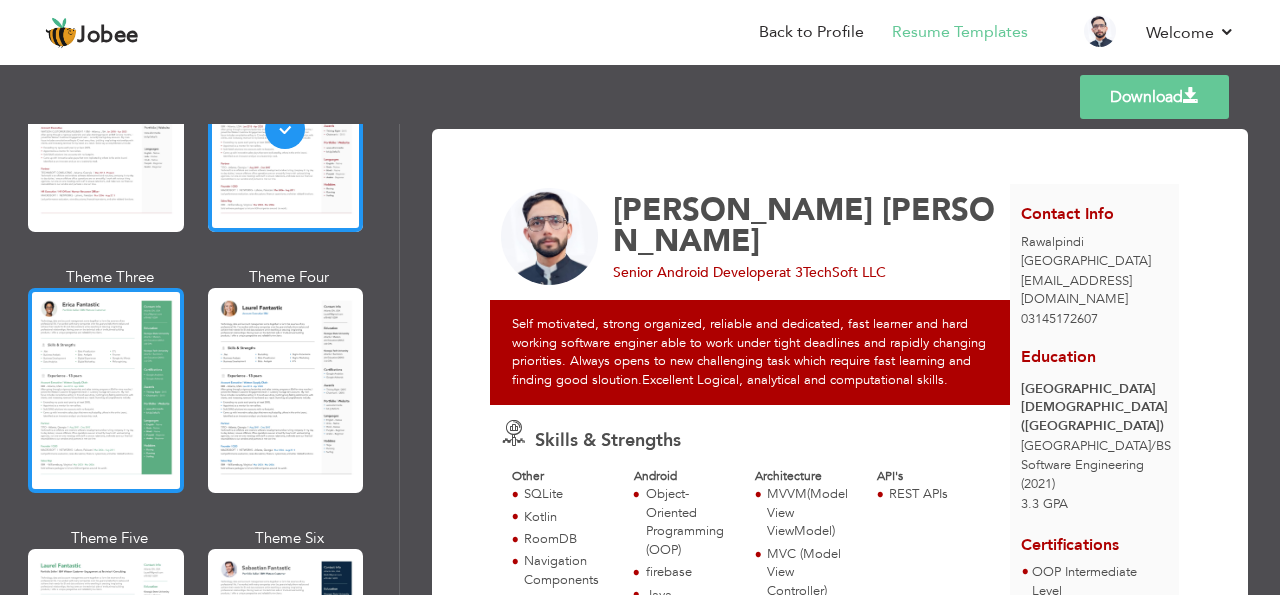 click at bounding box center [106, 390] 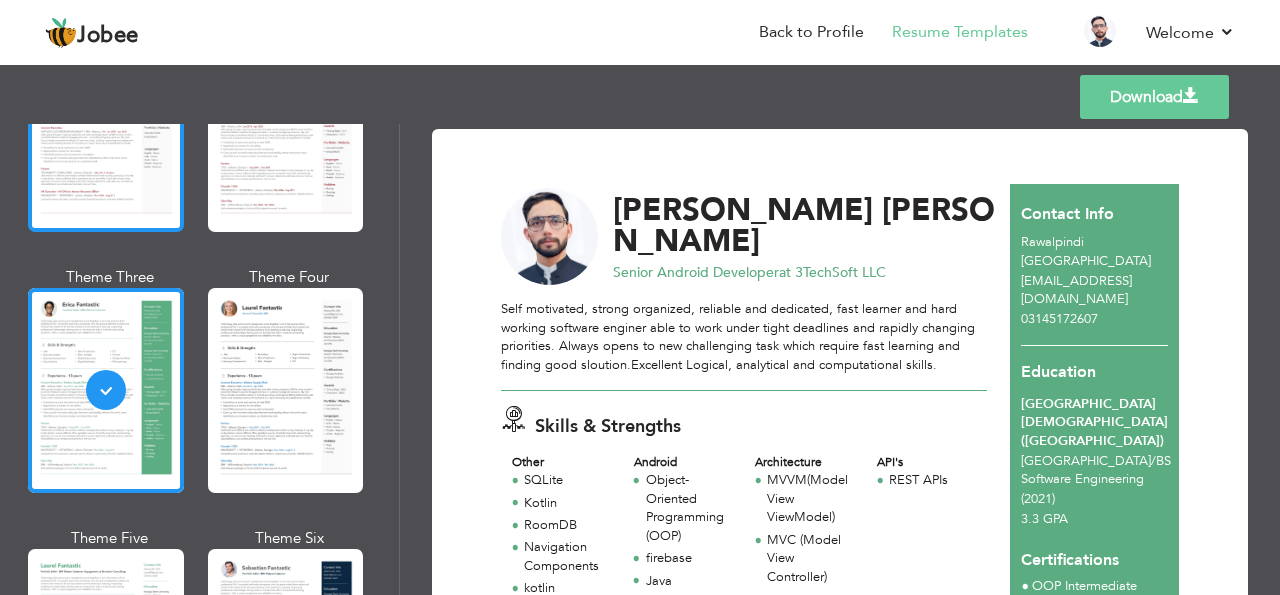 click at bounding box center (106, 129) 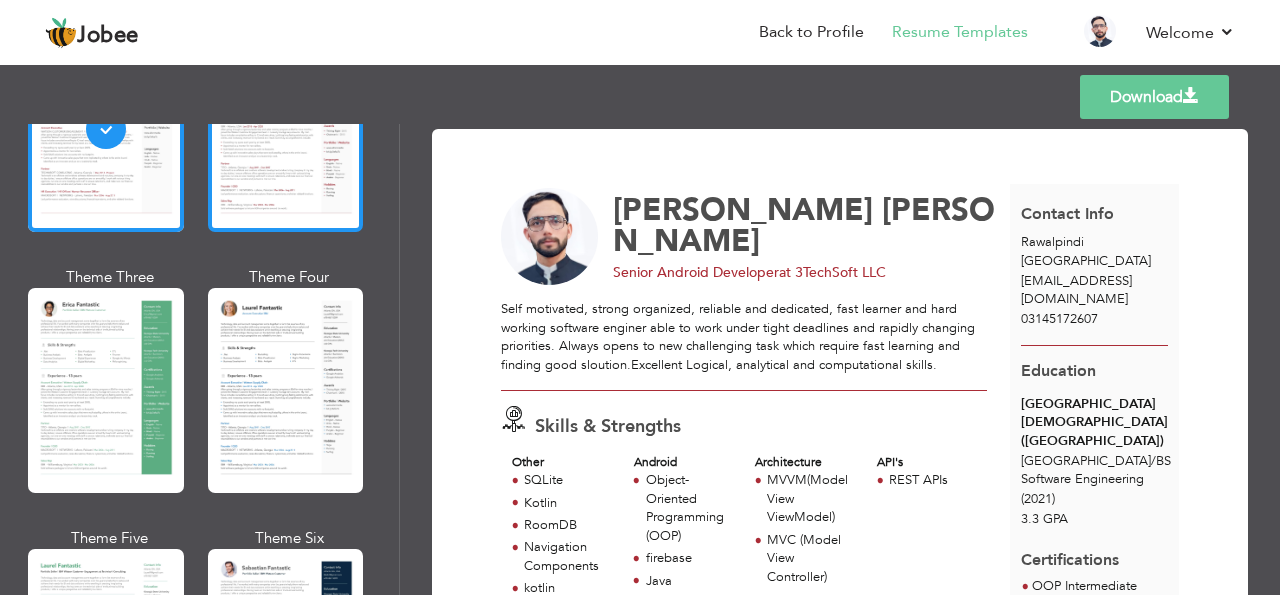 click at bounding box center [286, 129] 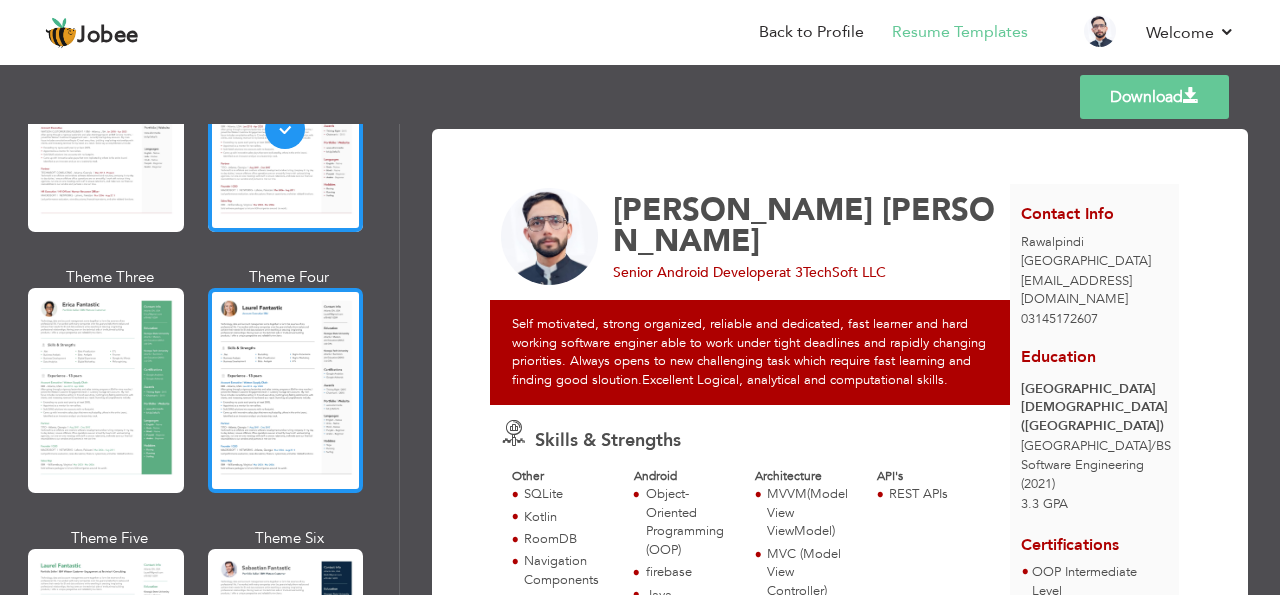click at bounding box center [286, 390] 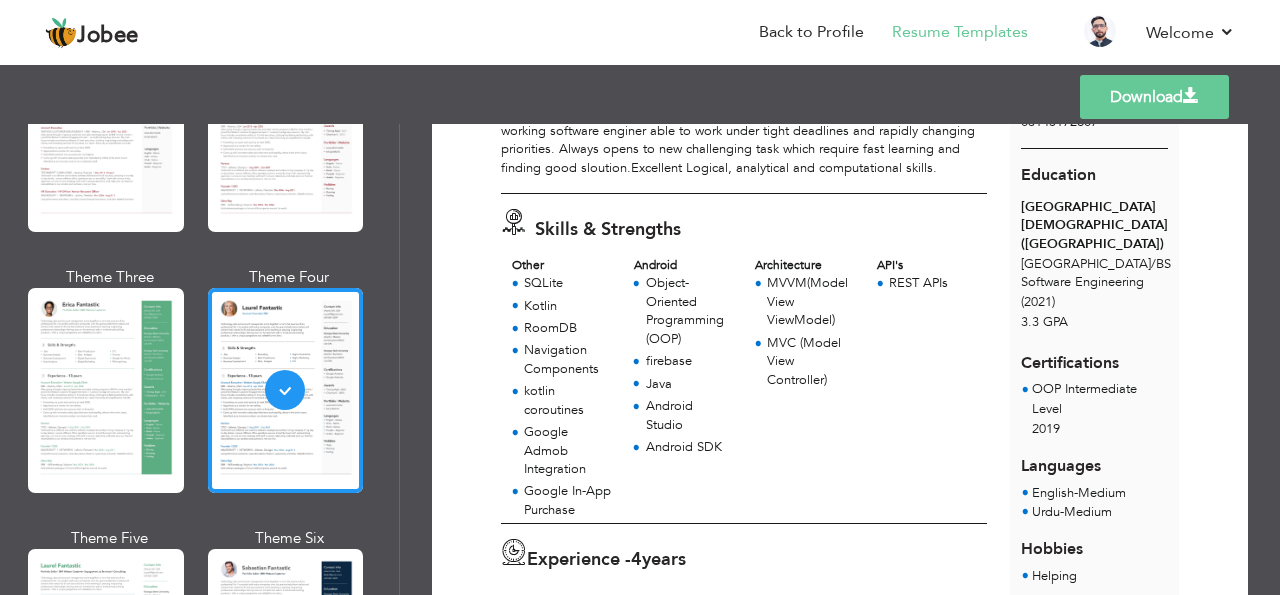 scroll, scrollTop: 282, scrollLeft: 0, axis: vertical 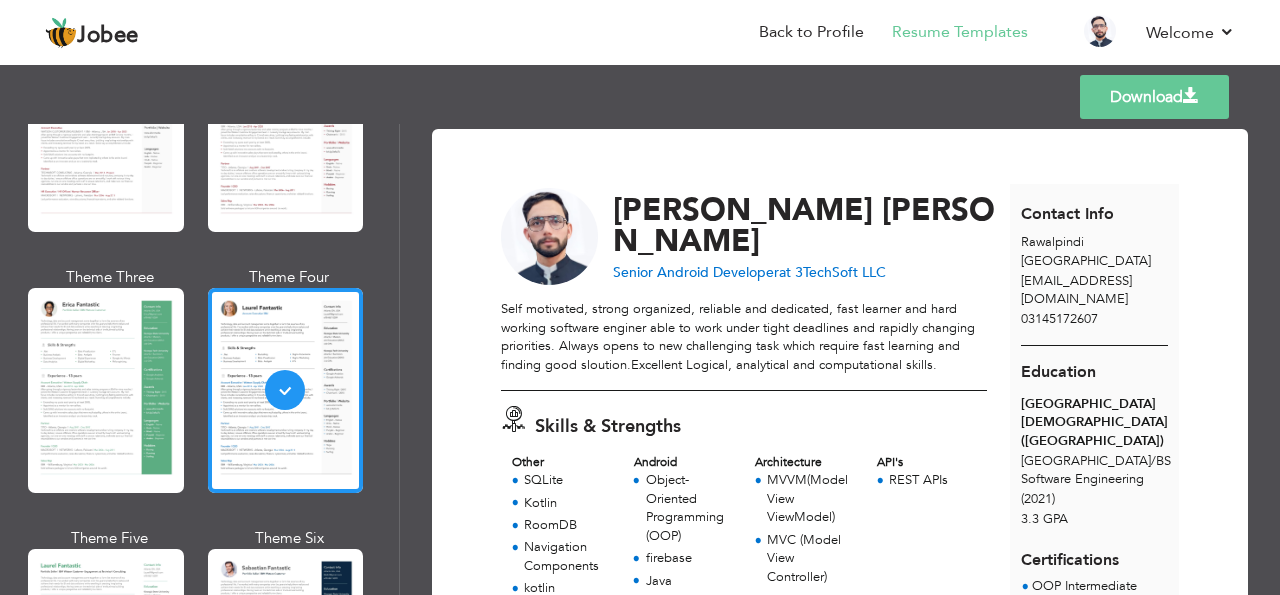 click at bounding box center [1191, 96] 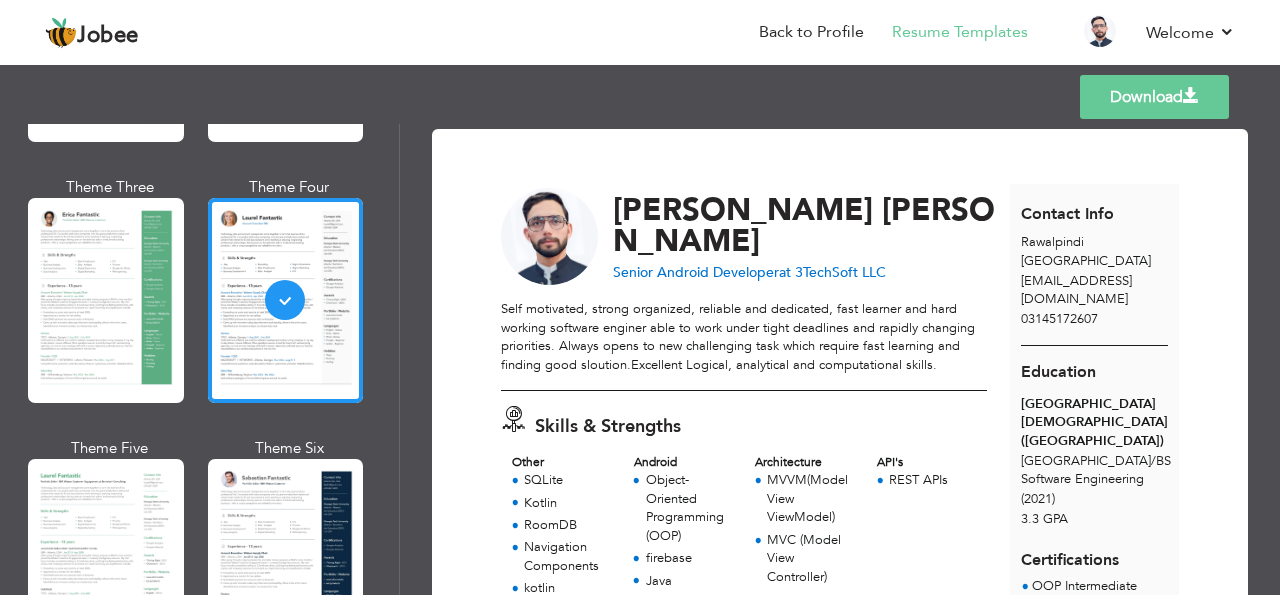 scroll, scrollTop: 341, scrollLeft: 0, axis: vertical 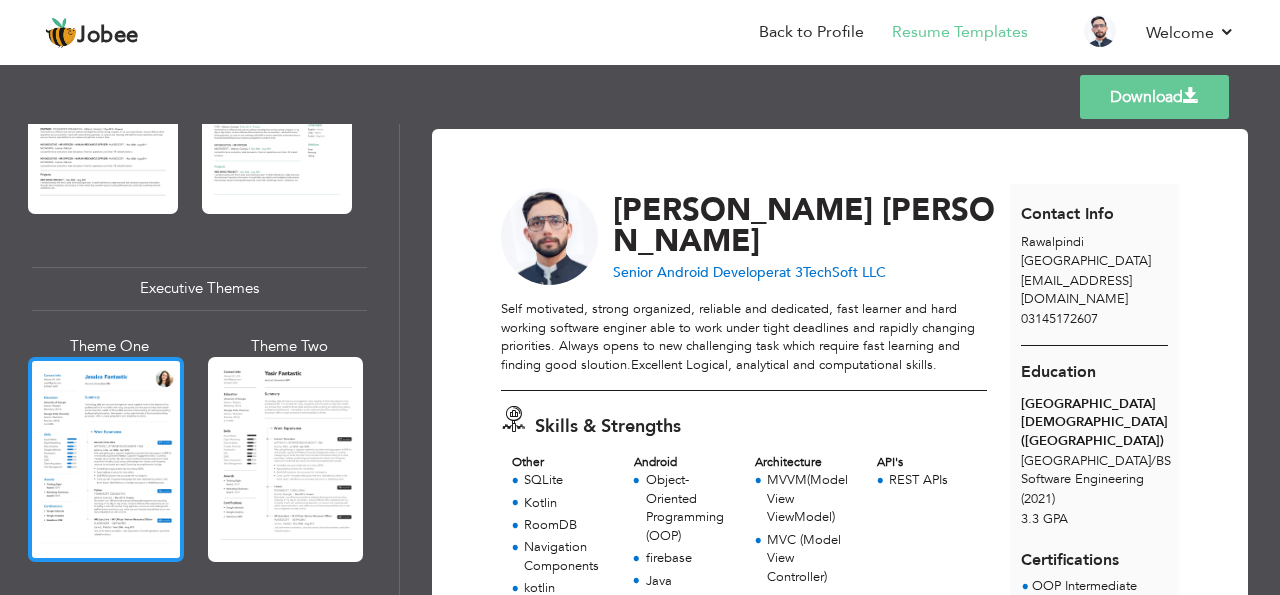 click at bounding box center (106, 459) 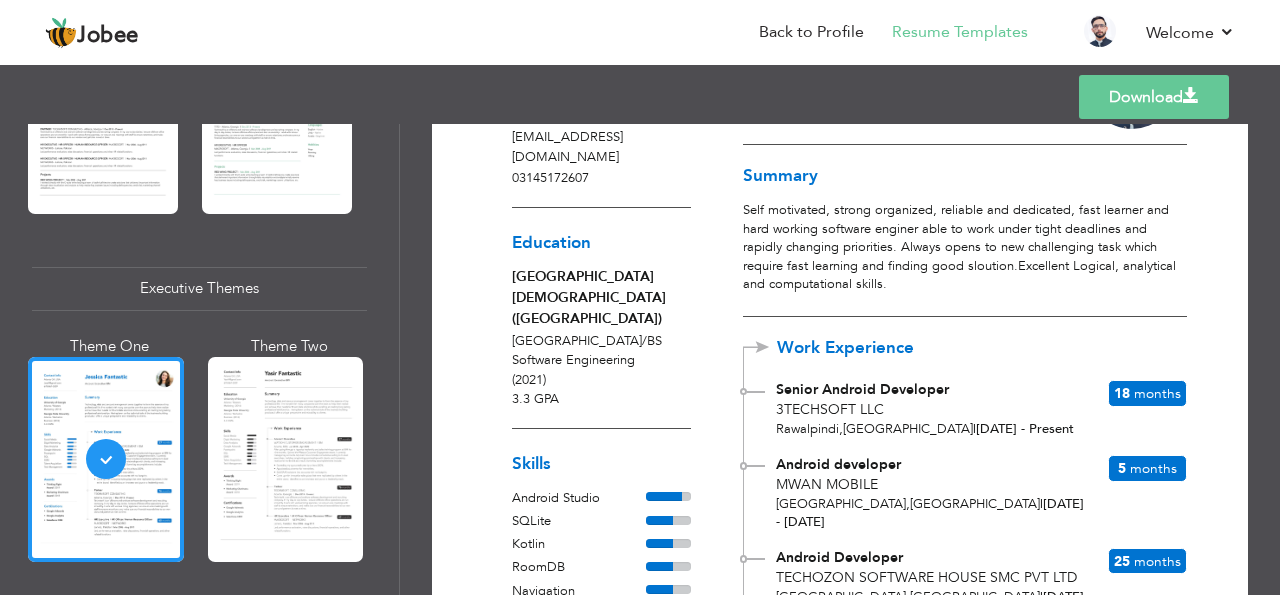 scroll, scrollTop: 204, scrollLeft: 0, axis: vertical 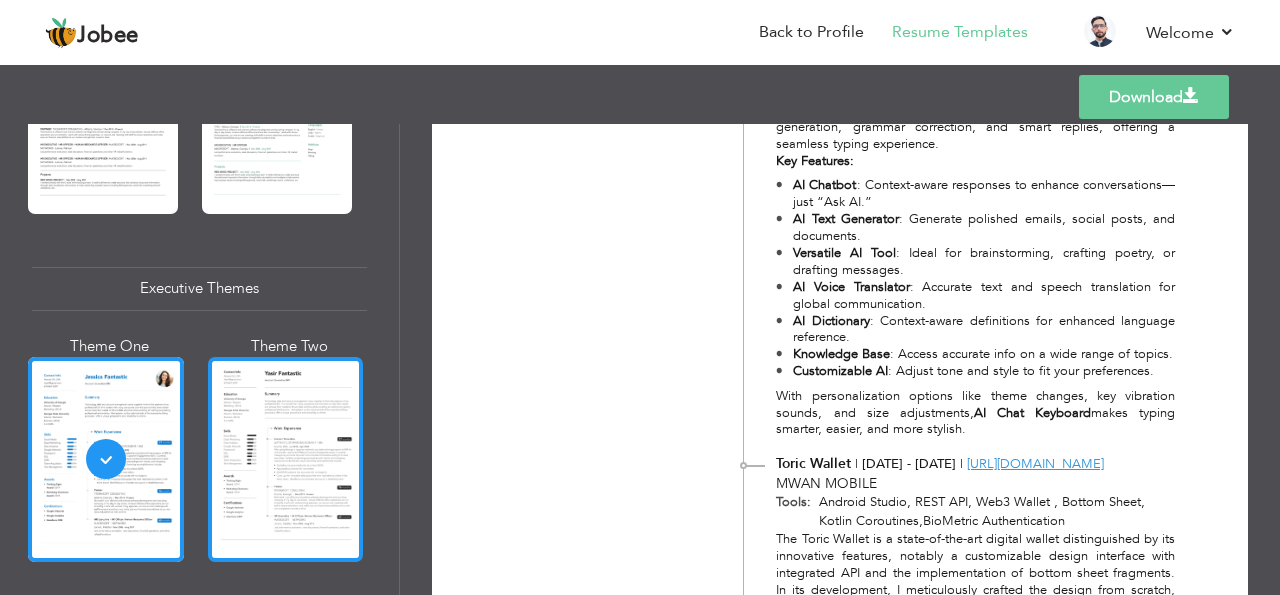 click at bounding box center [286, 459] 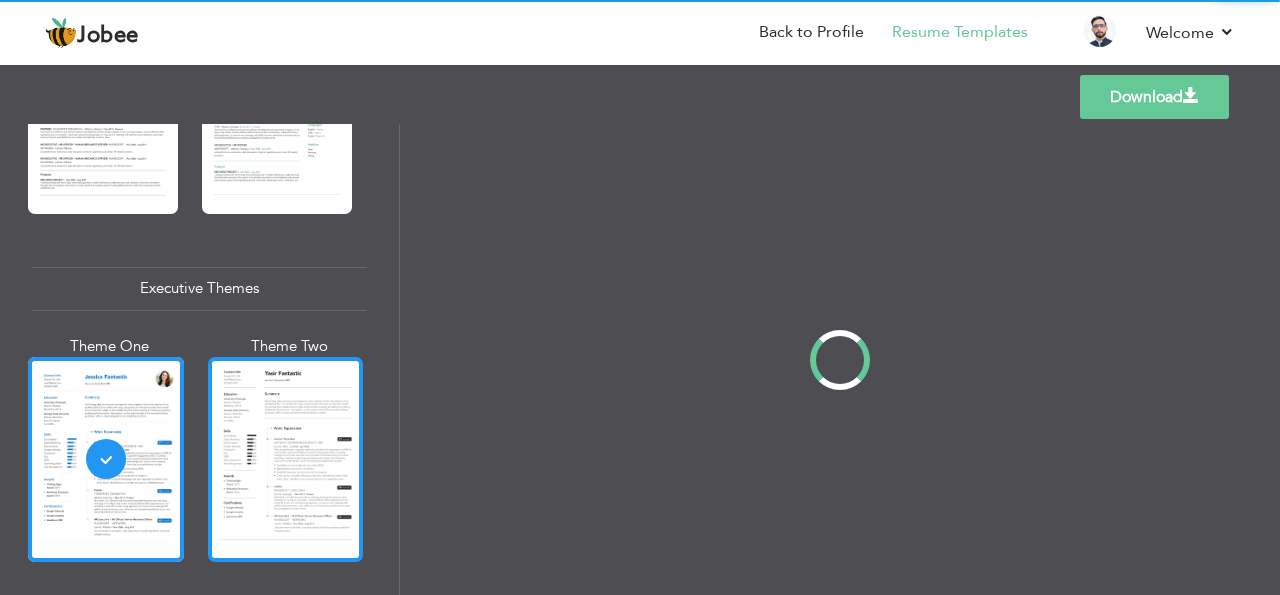 scroll, scrollTop: 0, scrollLeft: 0, axis: both 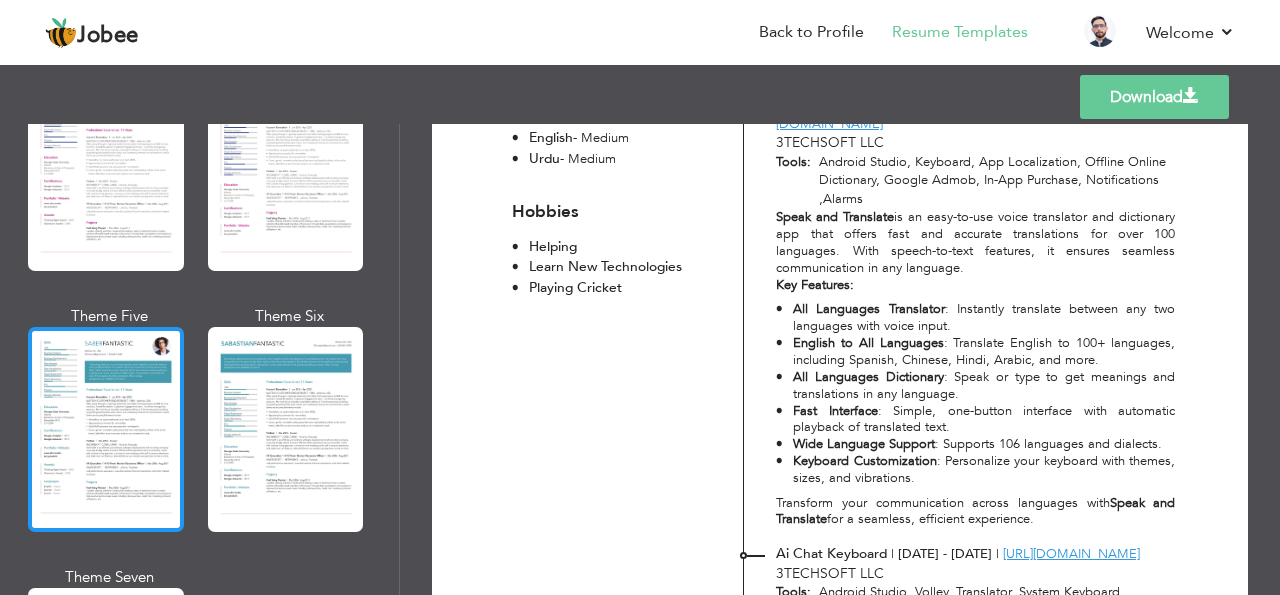 click at bounding box center (106, 429) 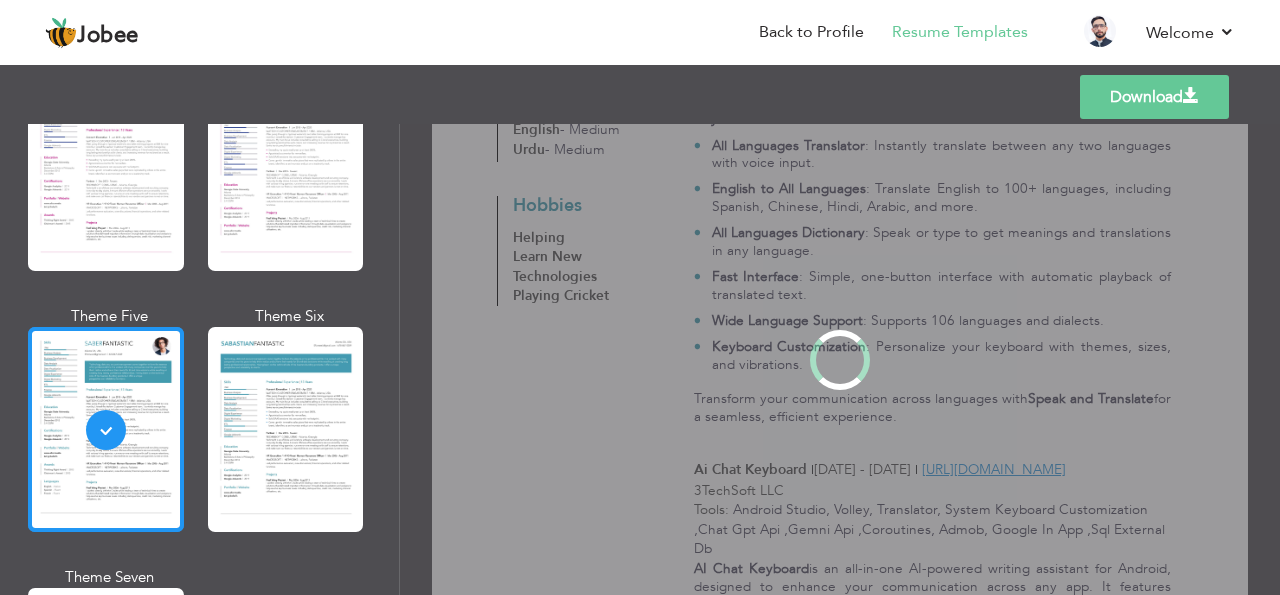 scroll, scrollTop: 0, scrollLeft: 0, axis: both 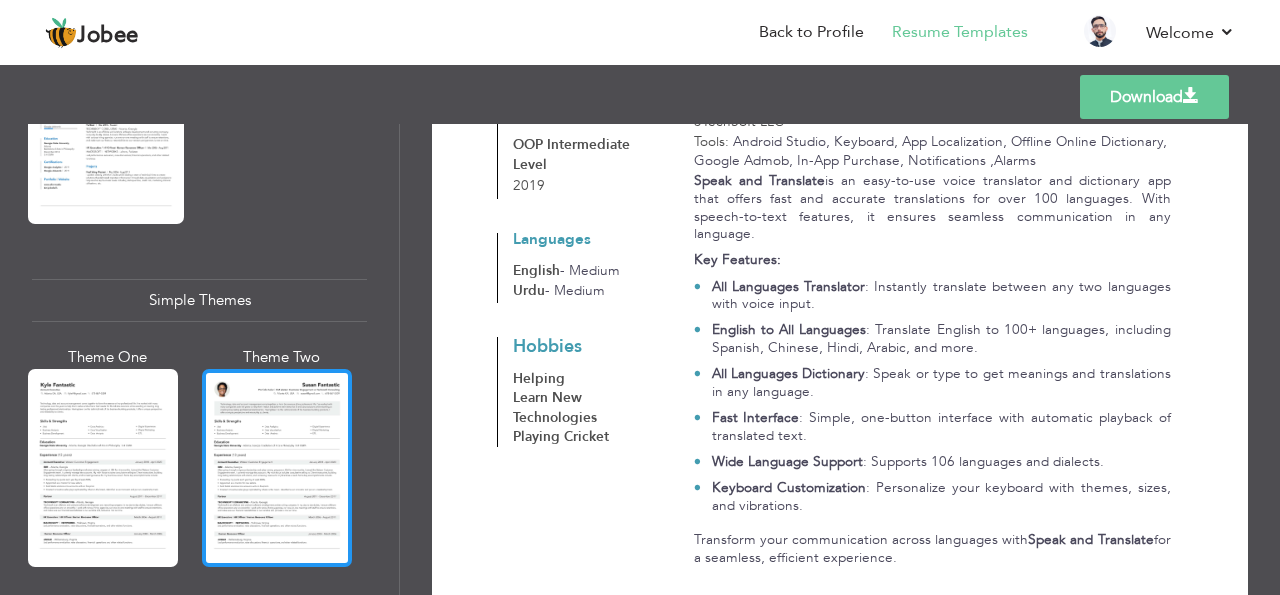 click at bounding box center (277, 468) 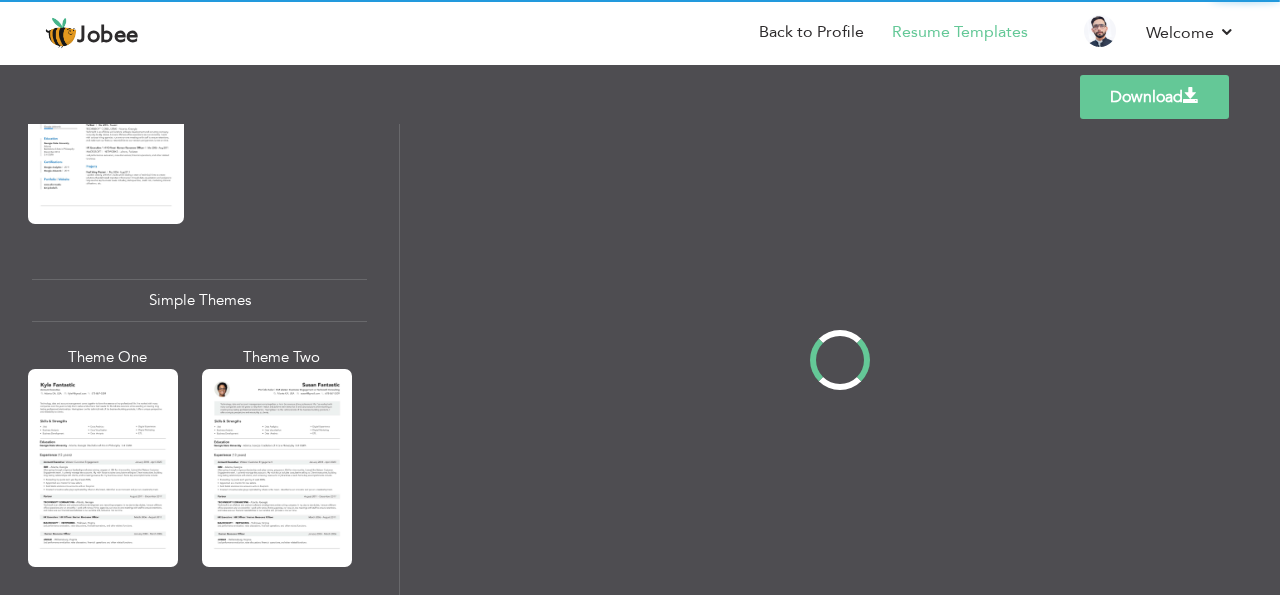 scroll, scrollTop: 0, scrollLeft: 0, axis: both 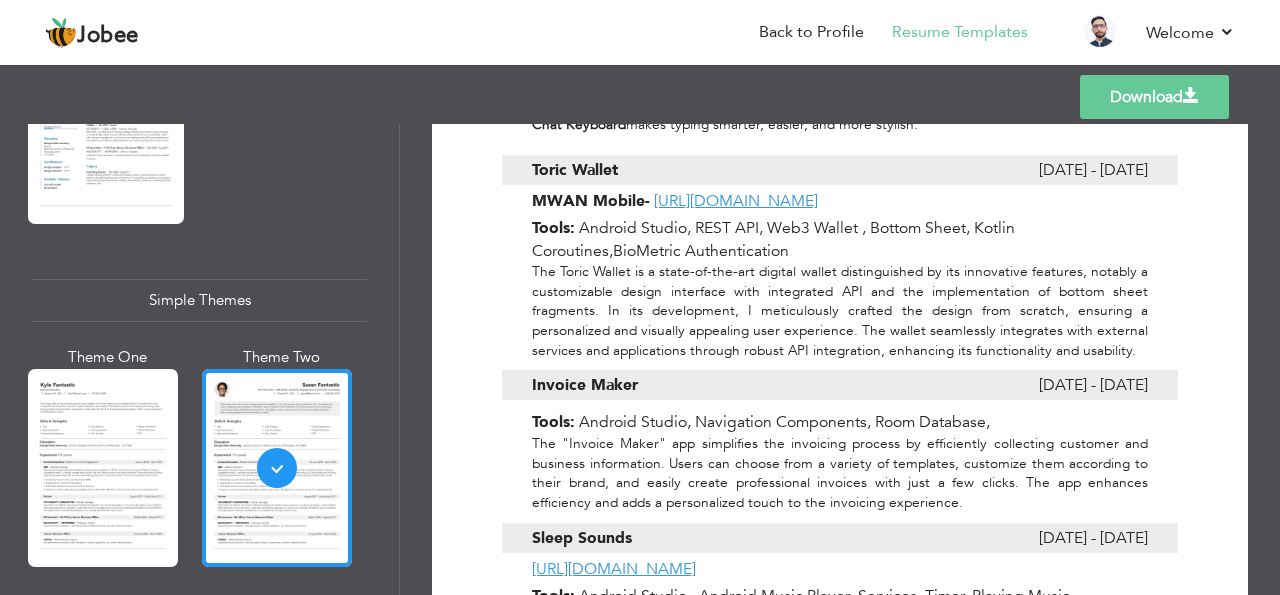 click on "[DATE] - [DATE]" at bounding box center [1093, 170] 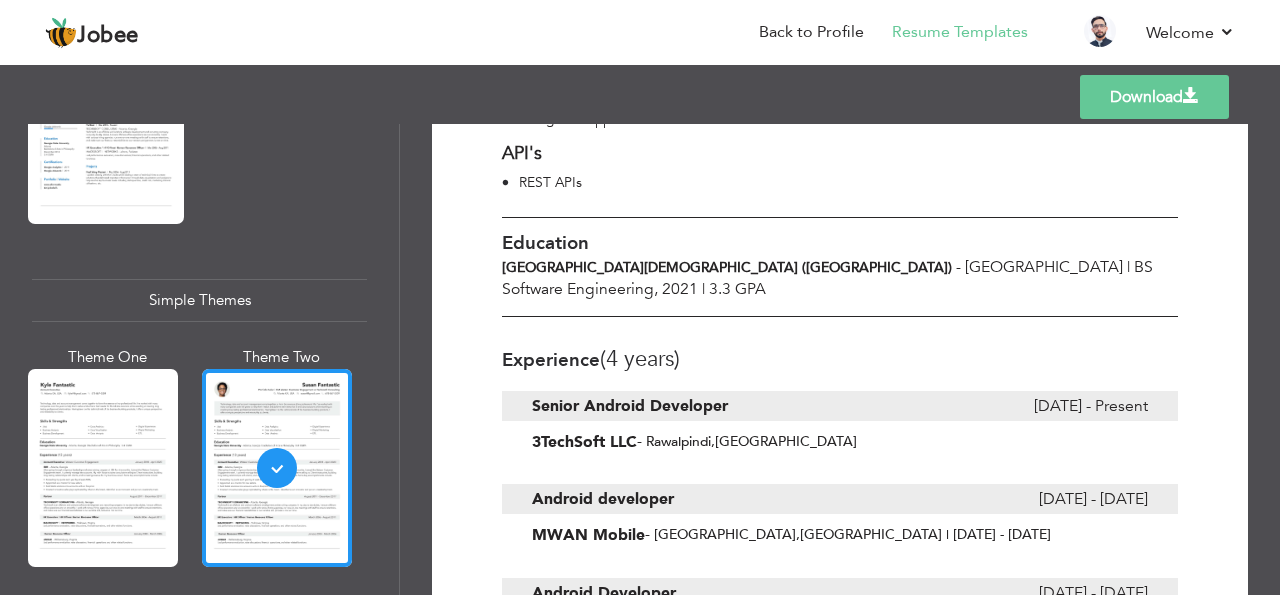 scroll, scrollTop: 2704, scrollLeft: 0, axis: vertical 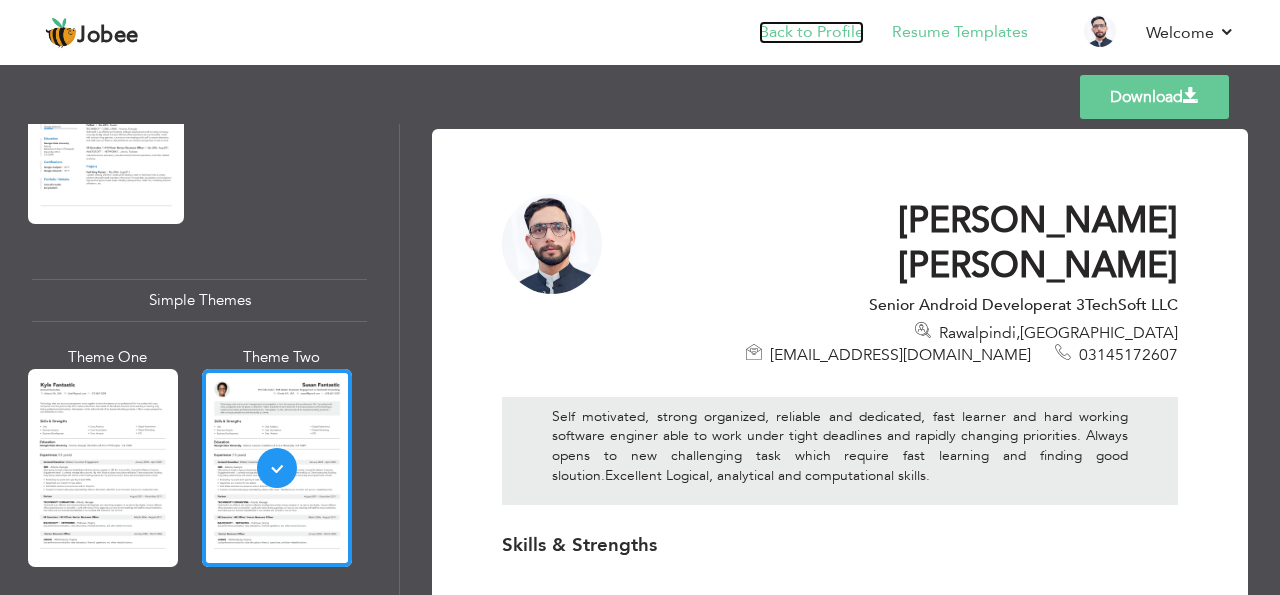 click on "Back to Profile" at bounding box center (811, 32) 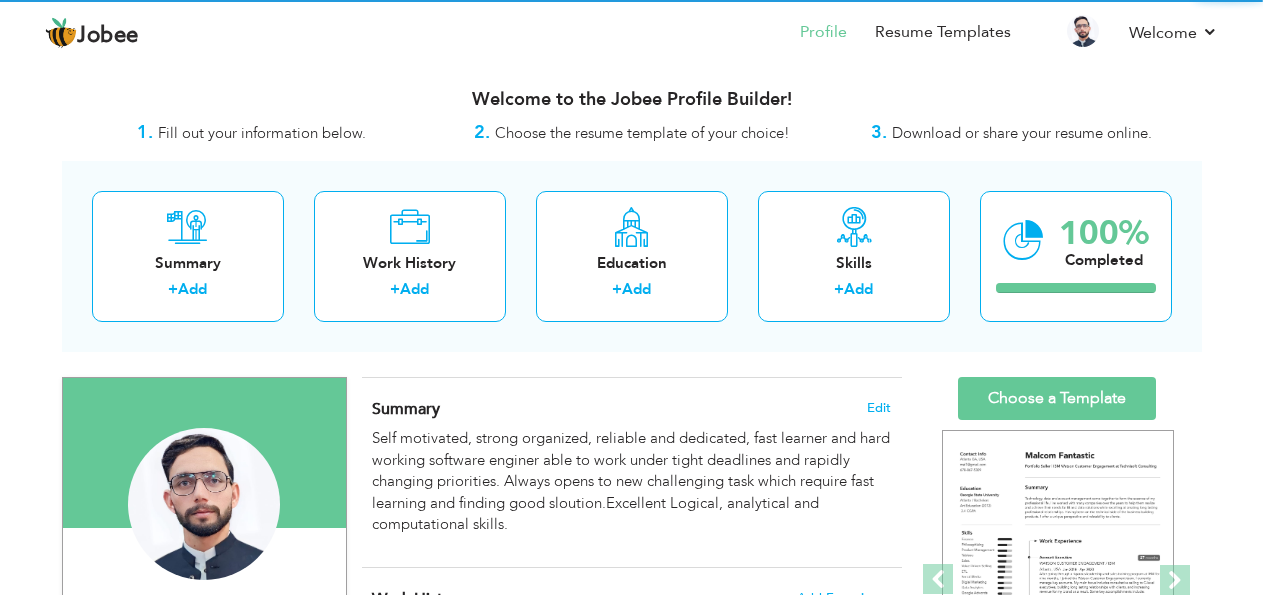 scroll, scrollTop: 0, scrollLeft: 0, axis: both 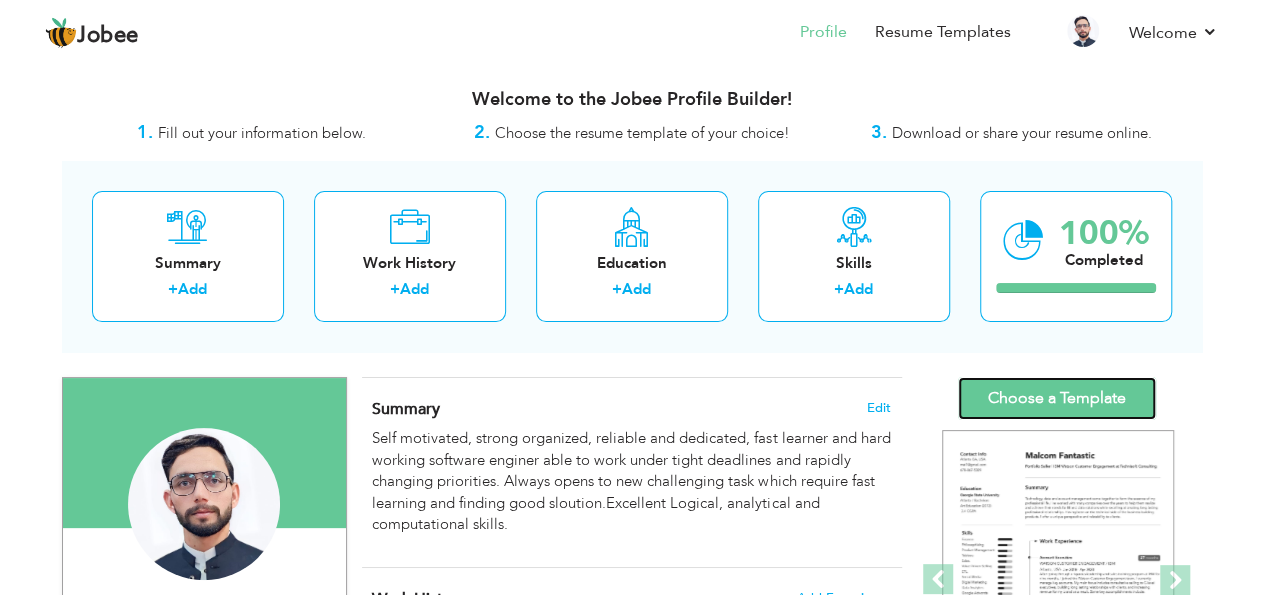 click on "Choose a Template" at bounding box center [1057, 398] 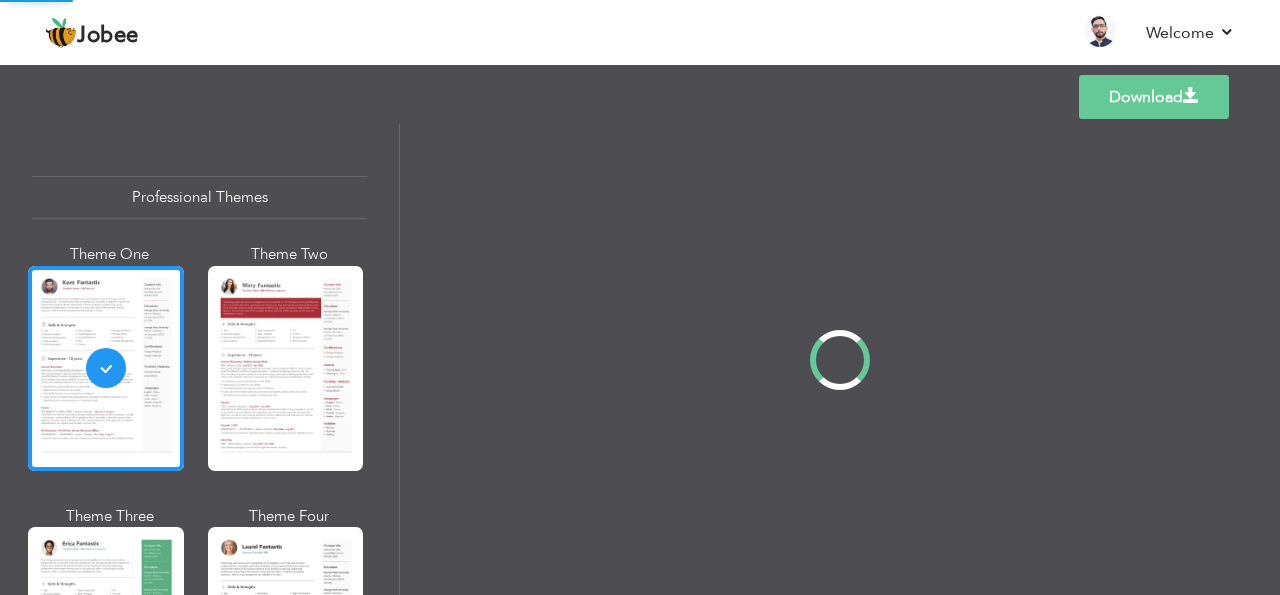 scroll, scrollTop: 0, scrollLeft: 0, axis: both 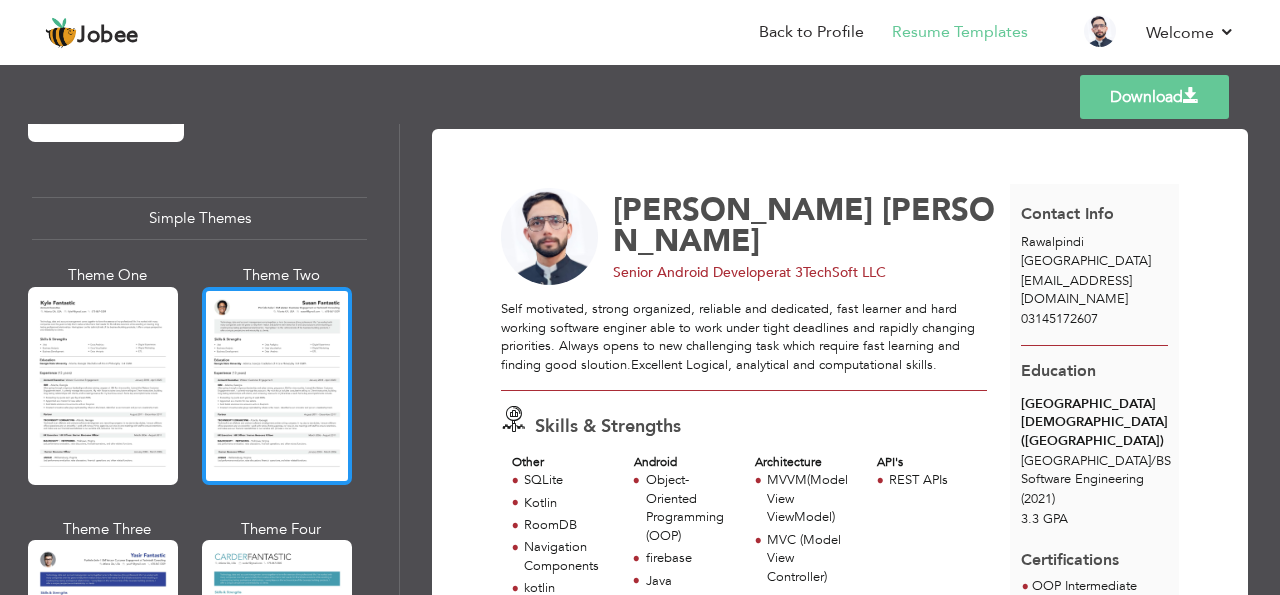 click at bounding box center [277, 386] 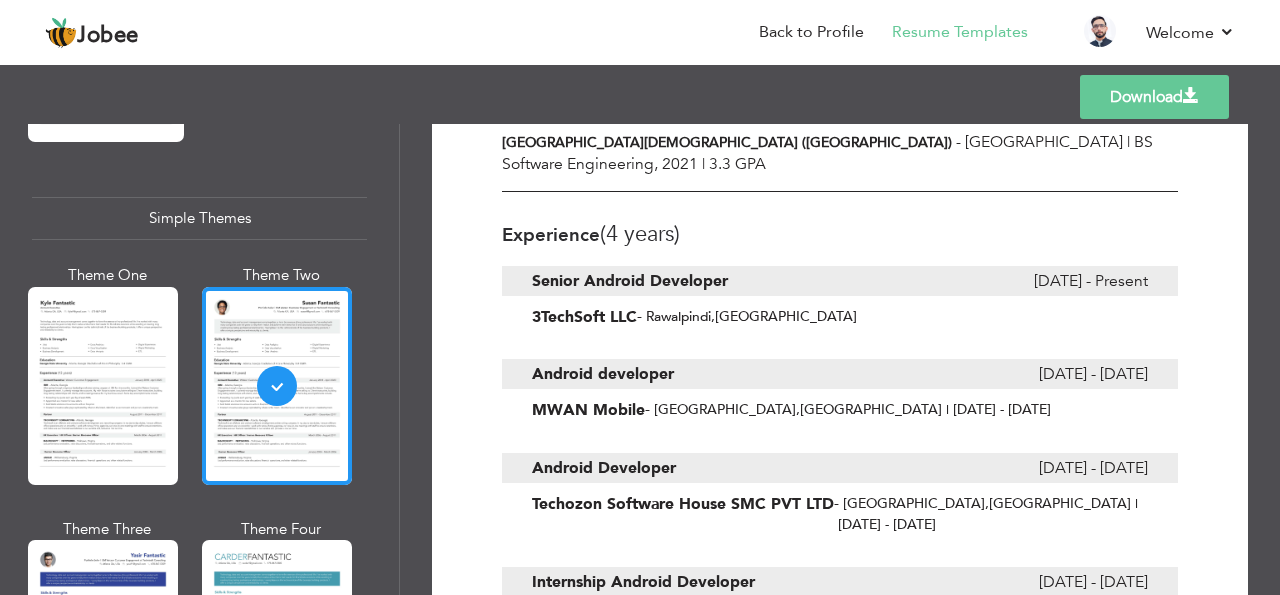 scroll, scrollTop: 0, scrollLeft: 0, axis: both 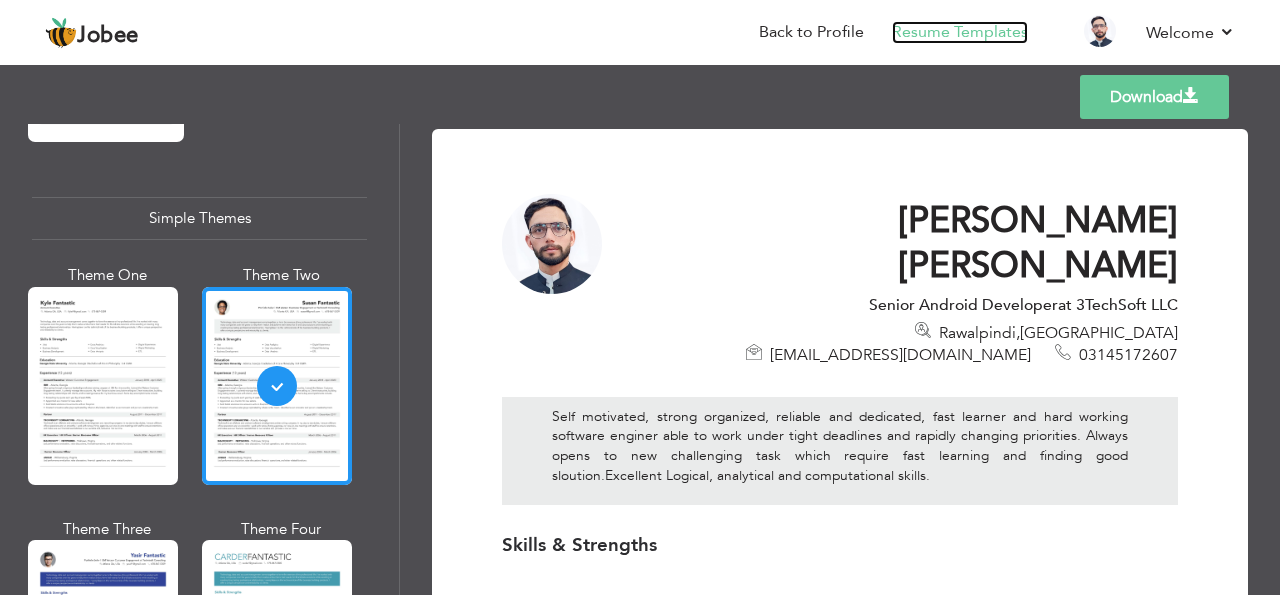 click on "Resume Templates" at bounding box center [960, 32] 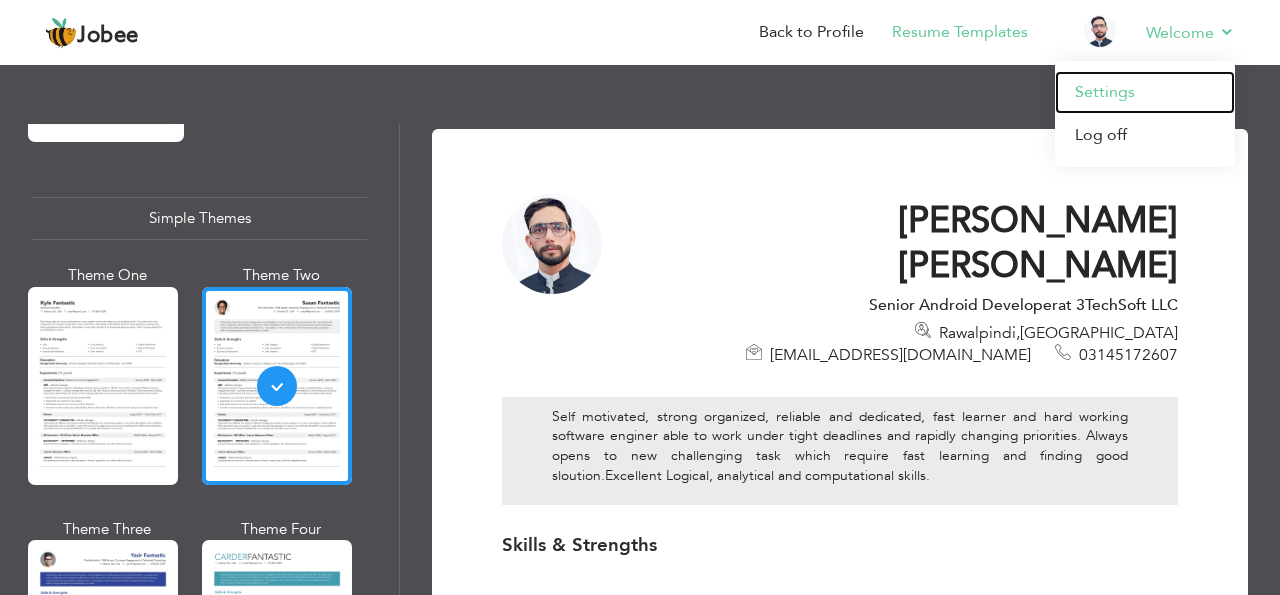 click on "Settings" at bounding box center [1145, 92] 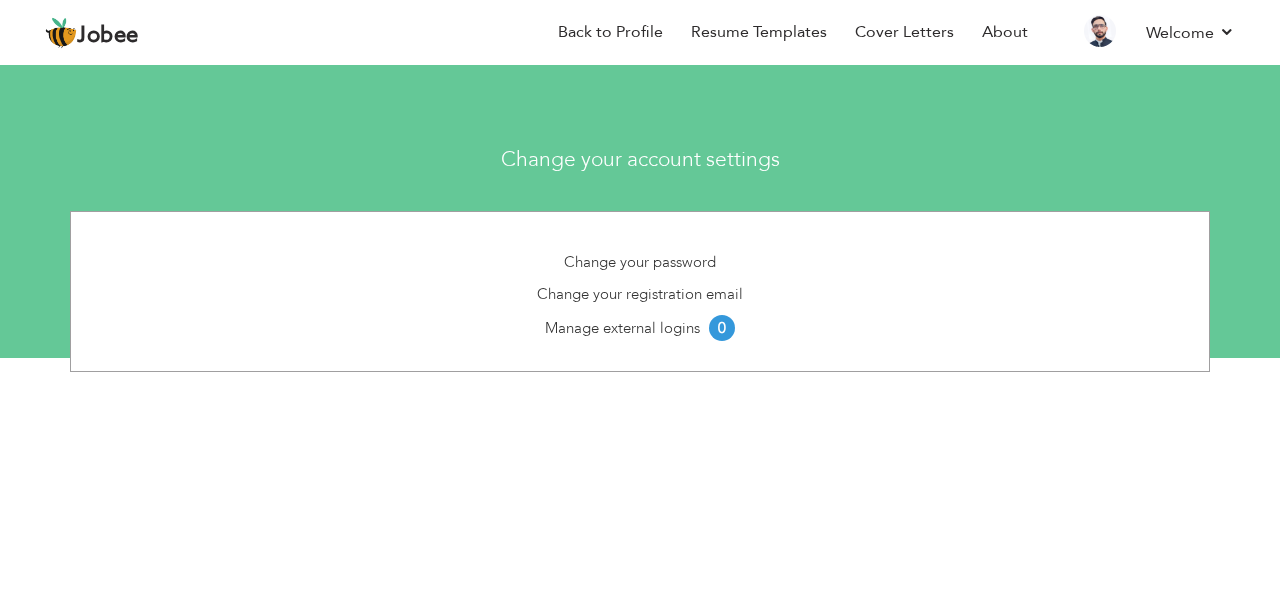scroll, scrollTop: 0, scrollLeft: 0, axis: both 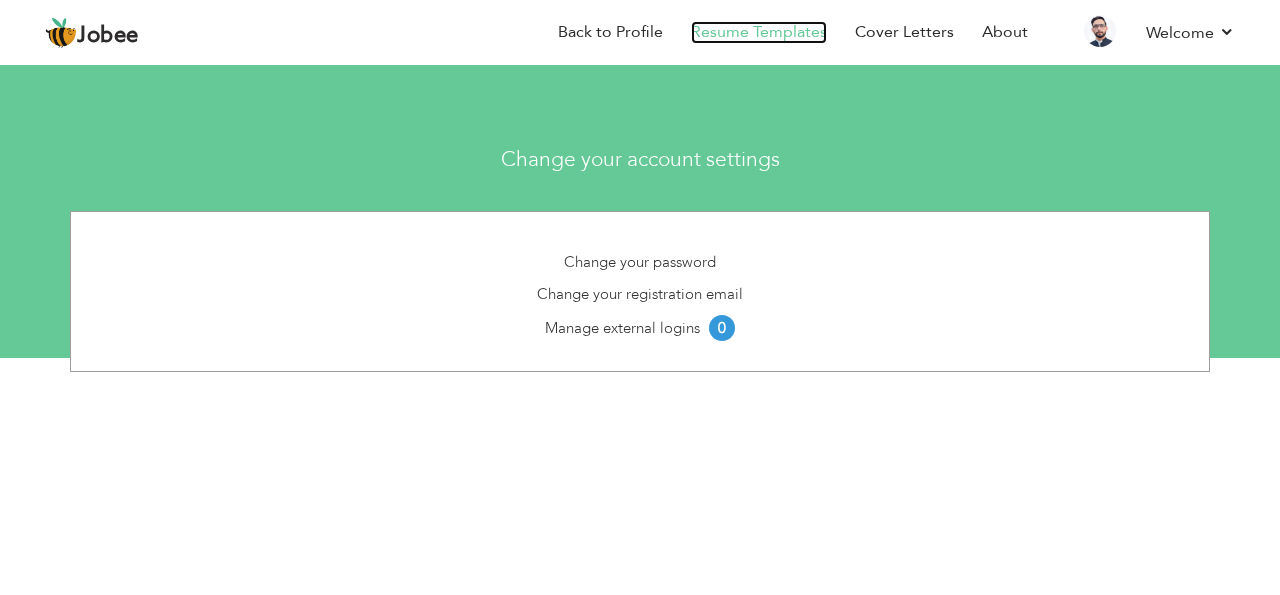 click on "Resume Templates" at bounding box center (759, 32) 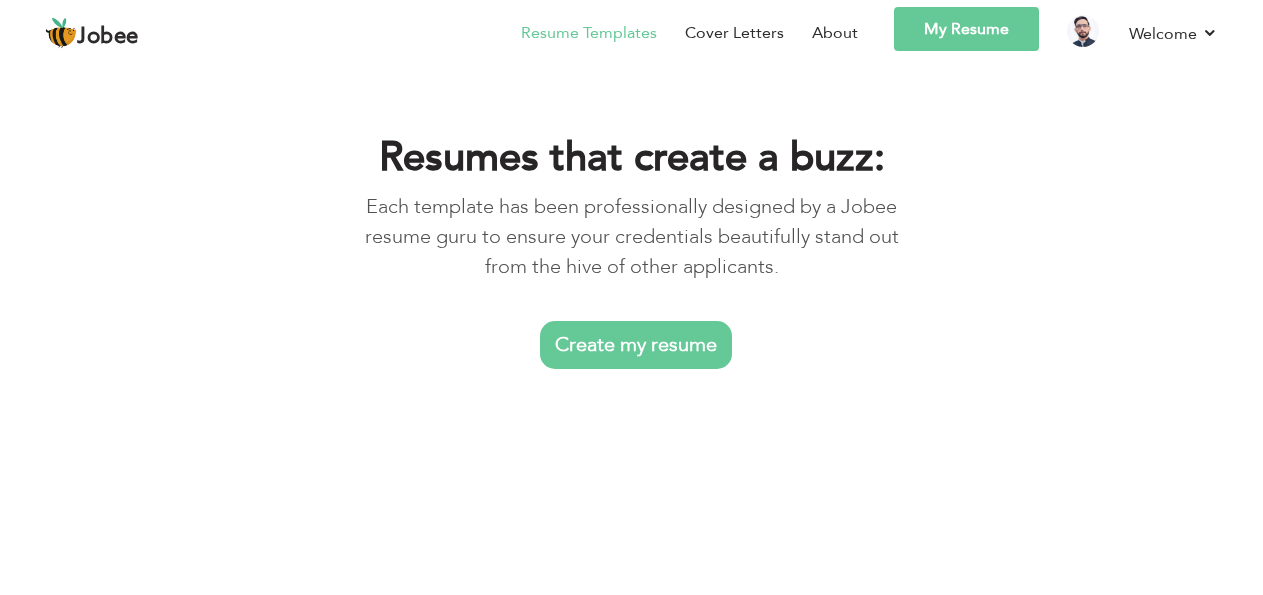 scroll, scrollTop: 0, scrollLeft: 0, axis: both 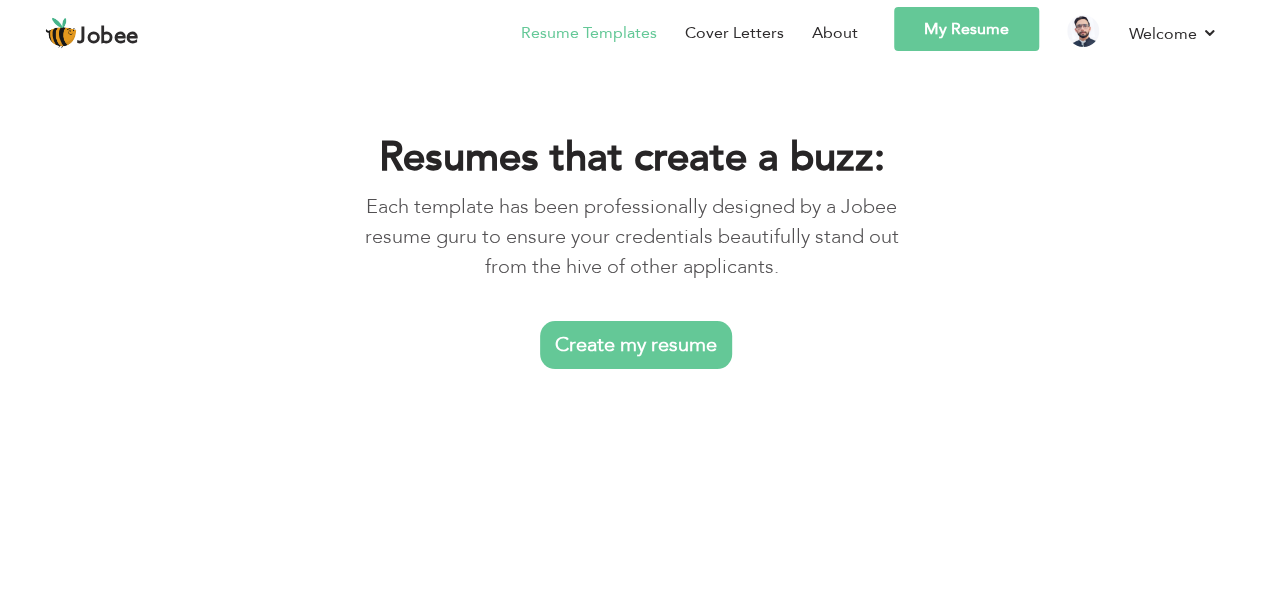 click on "Resume Templates" at bounding box center (589, 33) 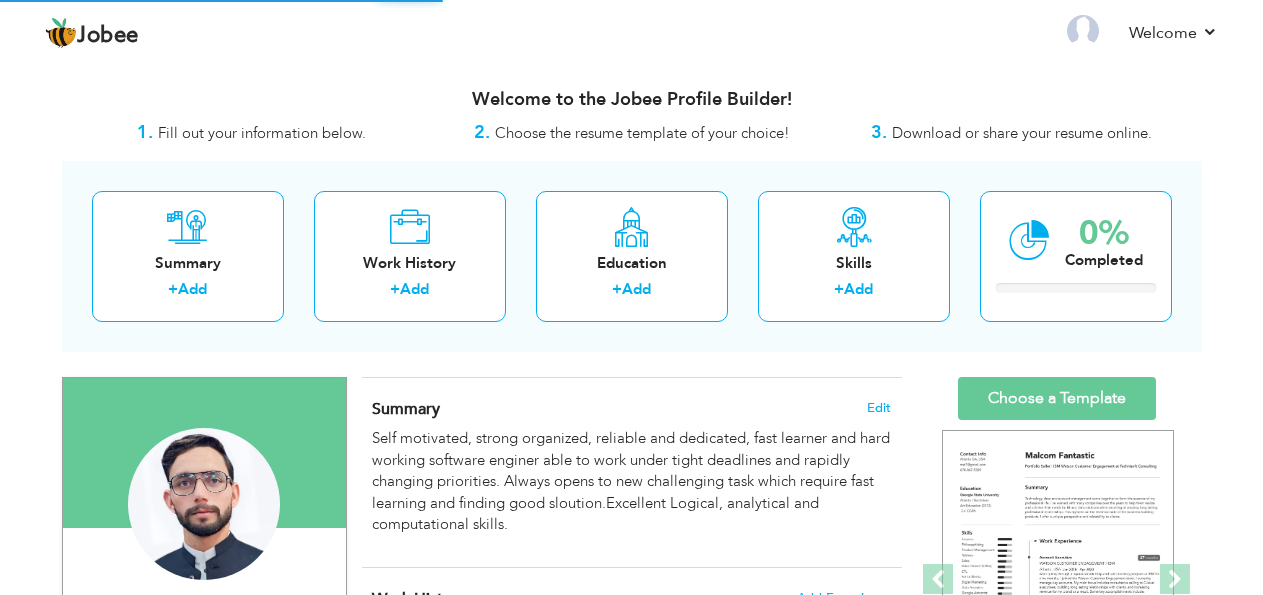 scroll, scrollTop: 0, scrollLeft: 0, axis: both 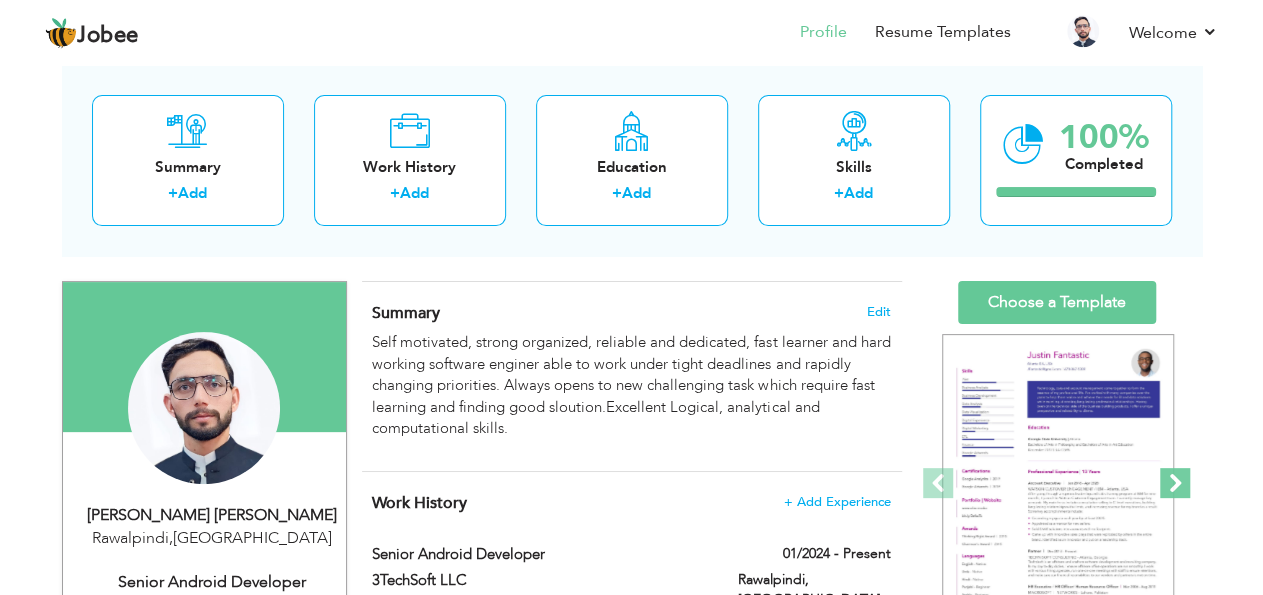 click at bounding box center (1175, 483) 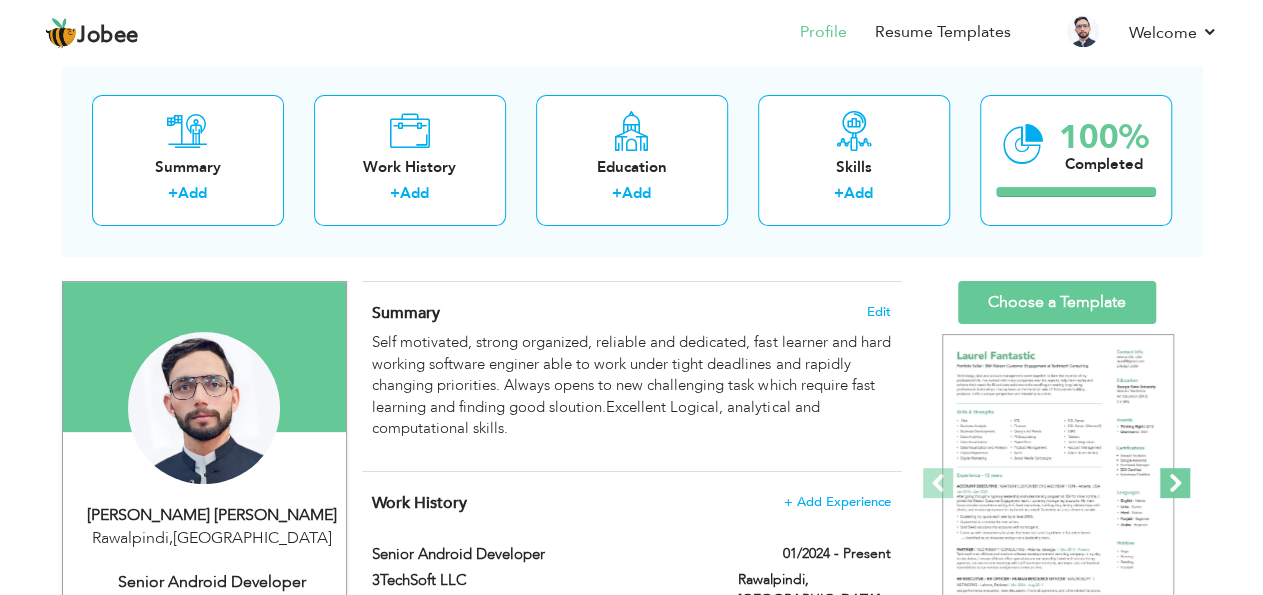 click at bounding box center (1175, 483) 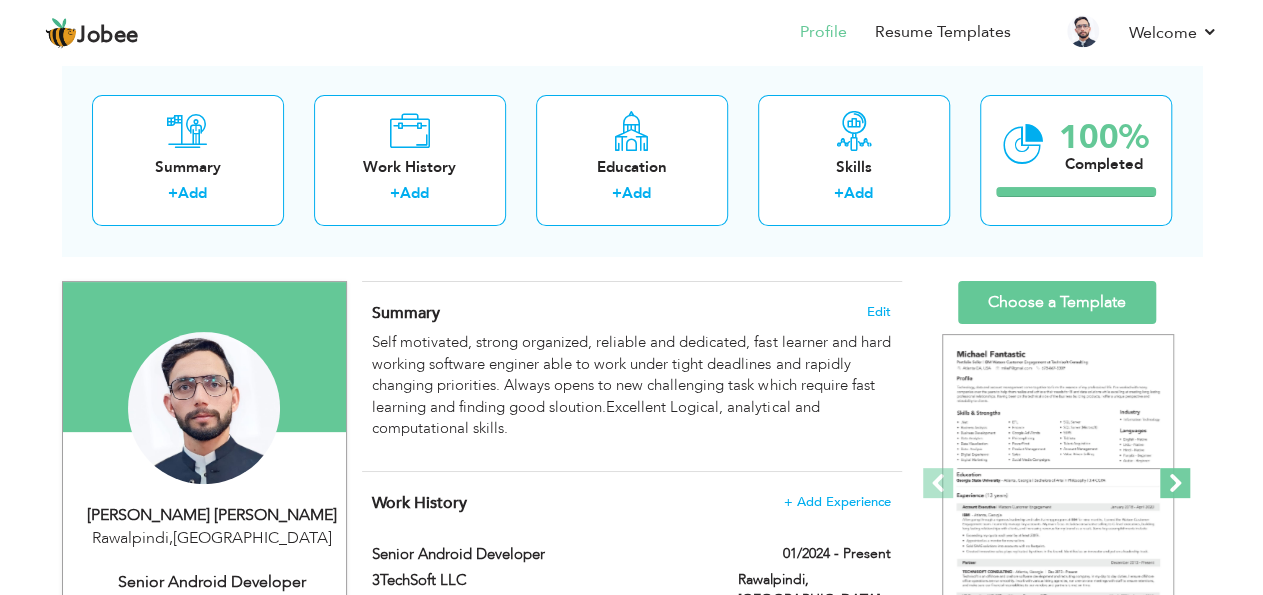 click at bounding box center [1175, 483] 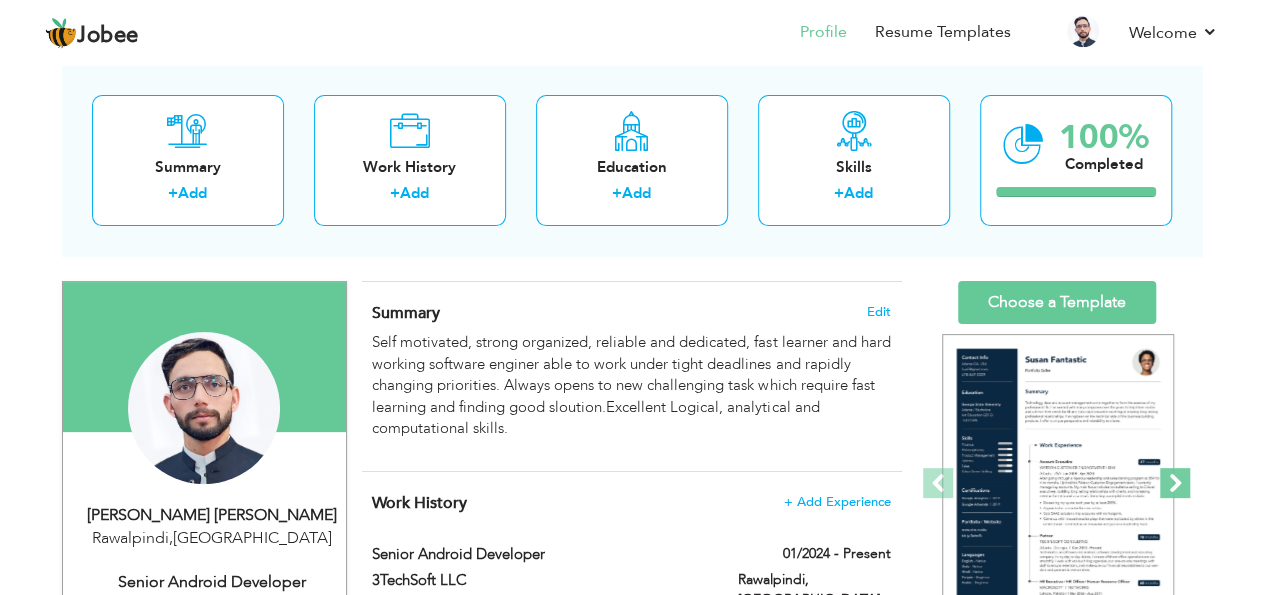 click at bounding box center (1175, 483) 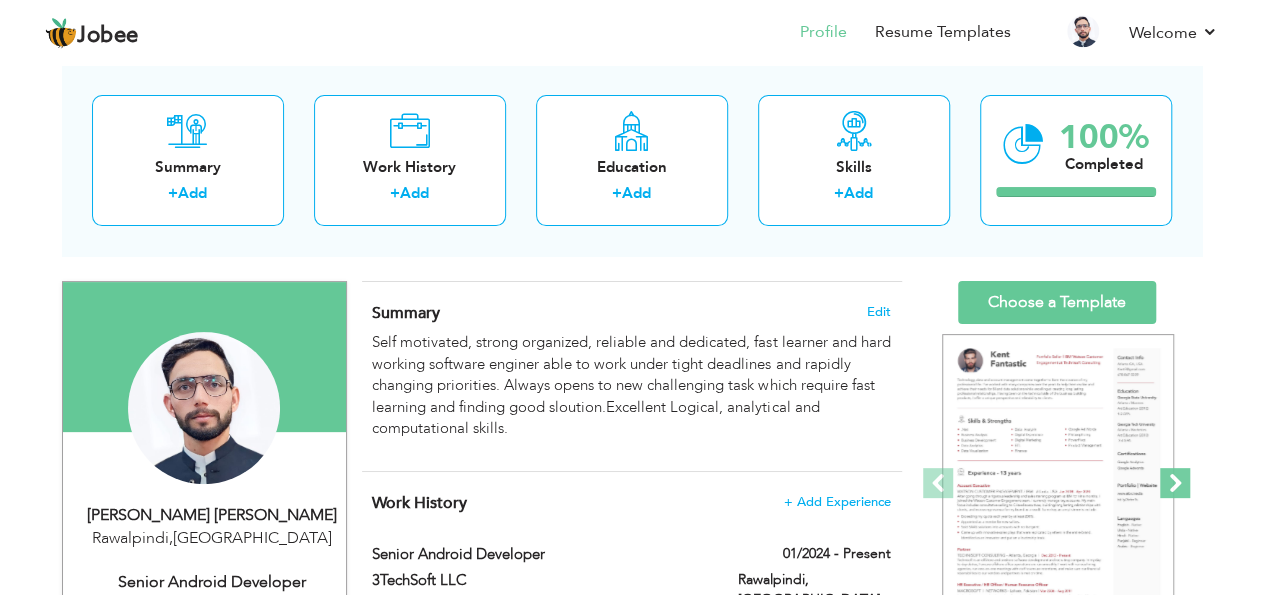 click at bounding box center [1175, 483] 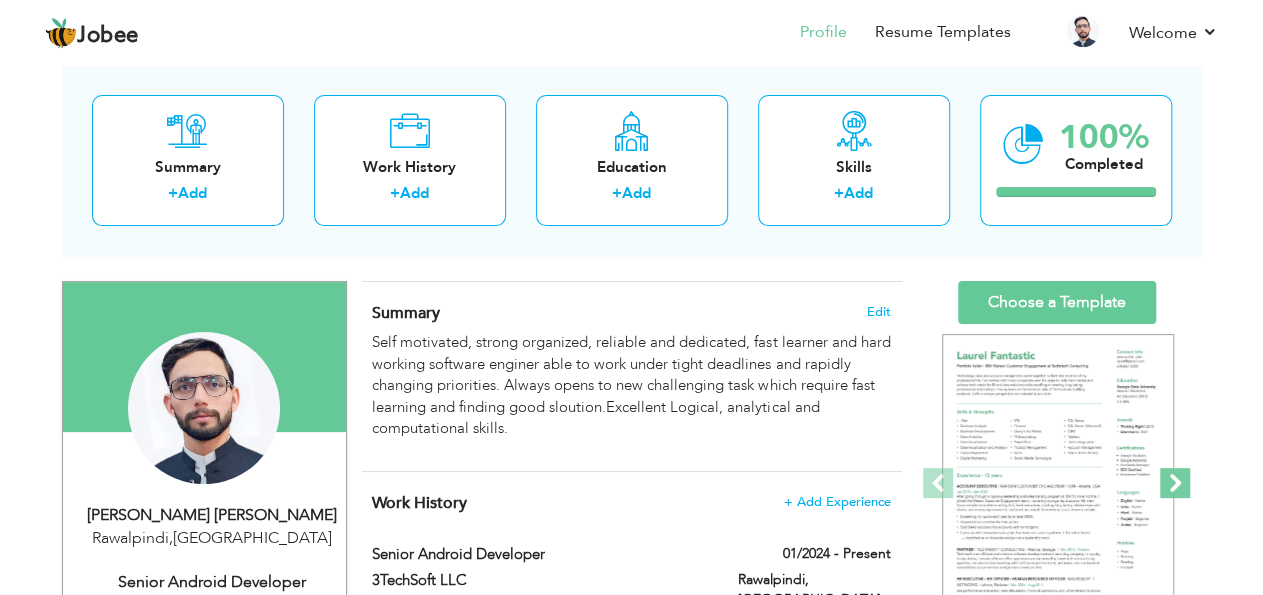 click at bounding box center [1175, 483] 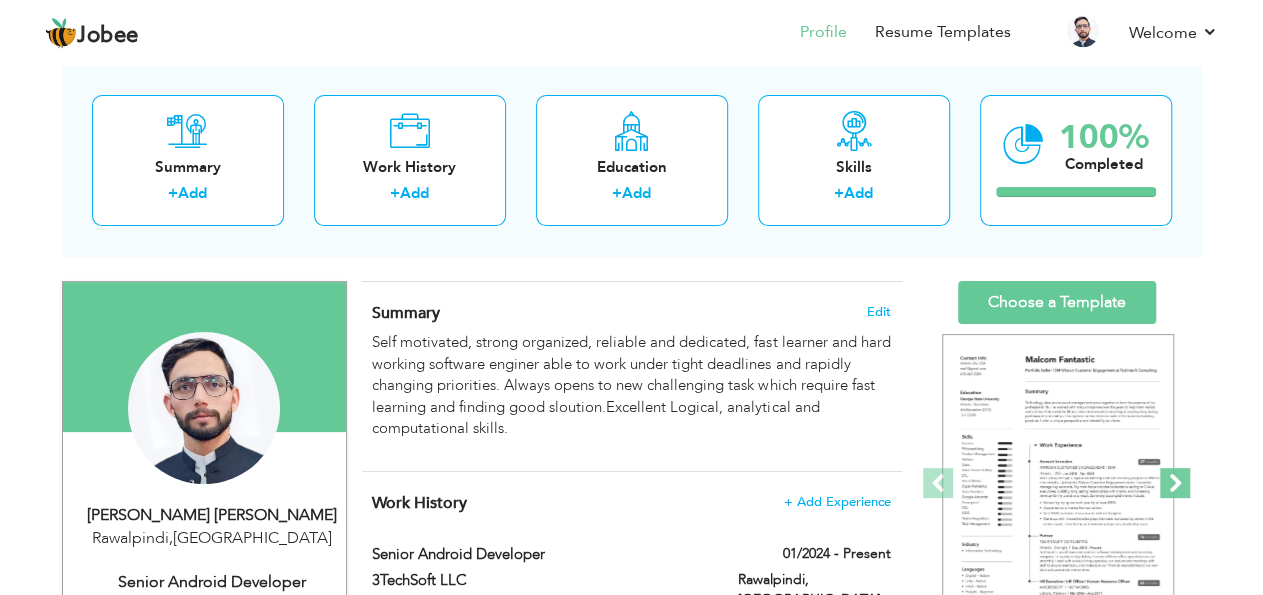 click at bounding box center (1175, 483) 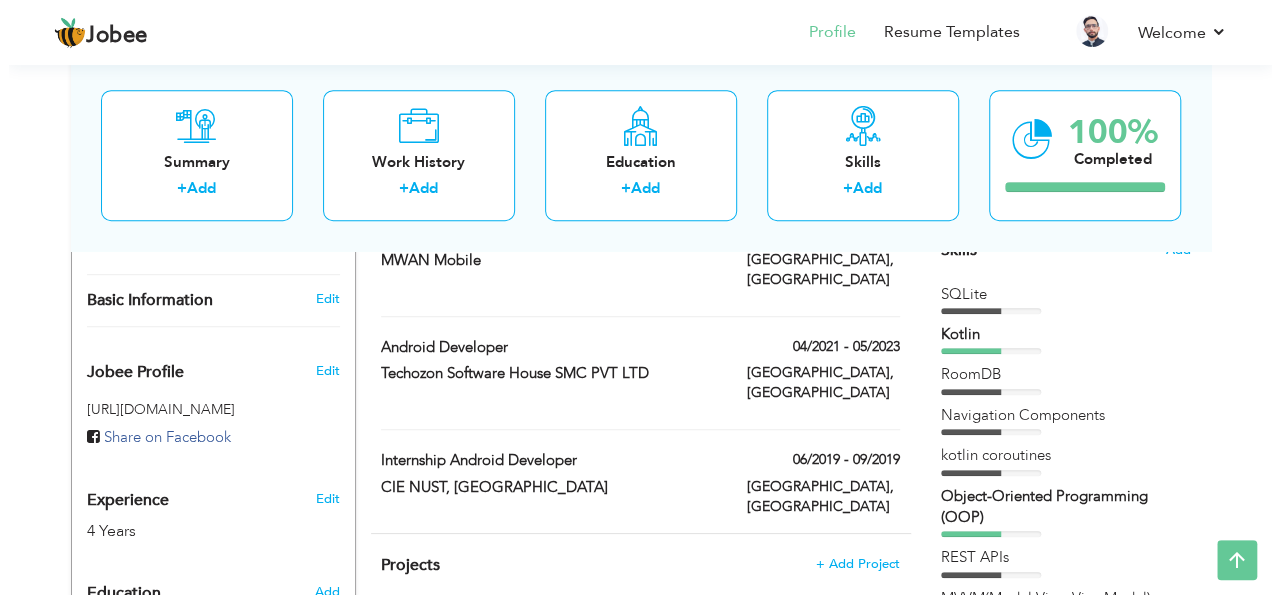 scroll, scrollTop: 536, scrollLeft: 0, axis: vertical 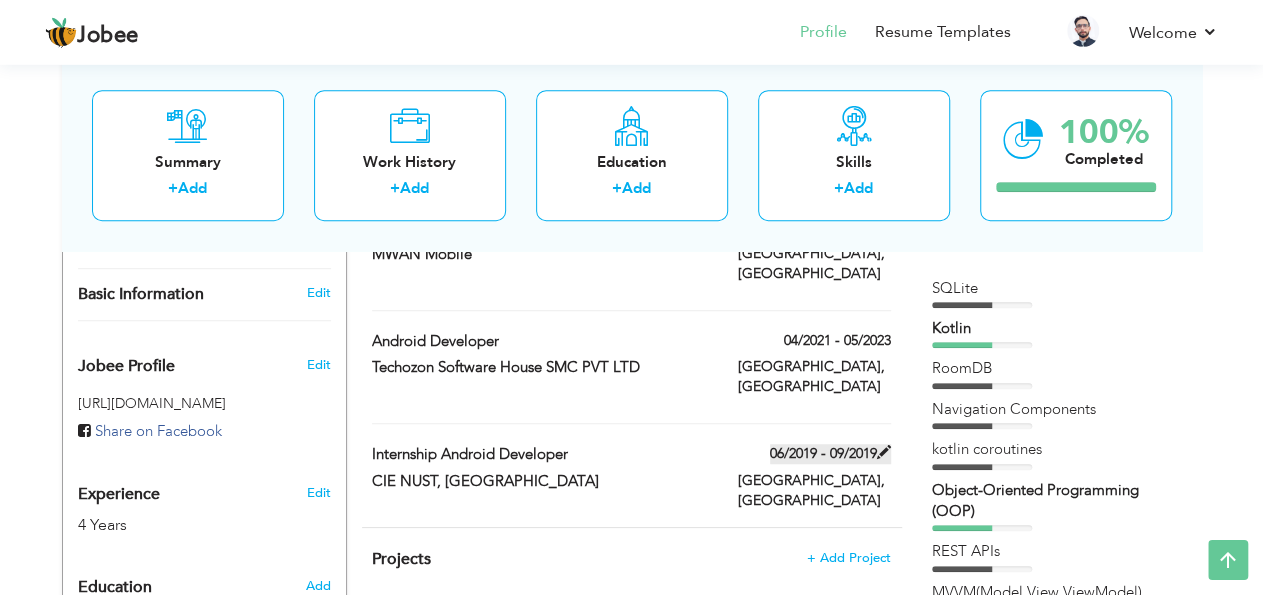 click at bounding box center [884, 452] 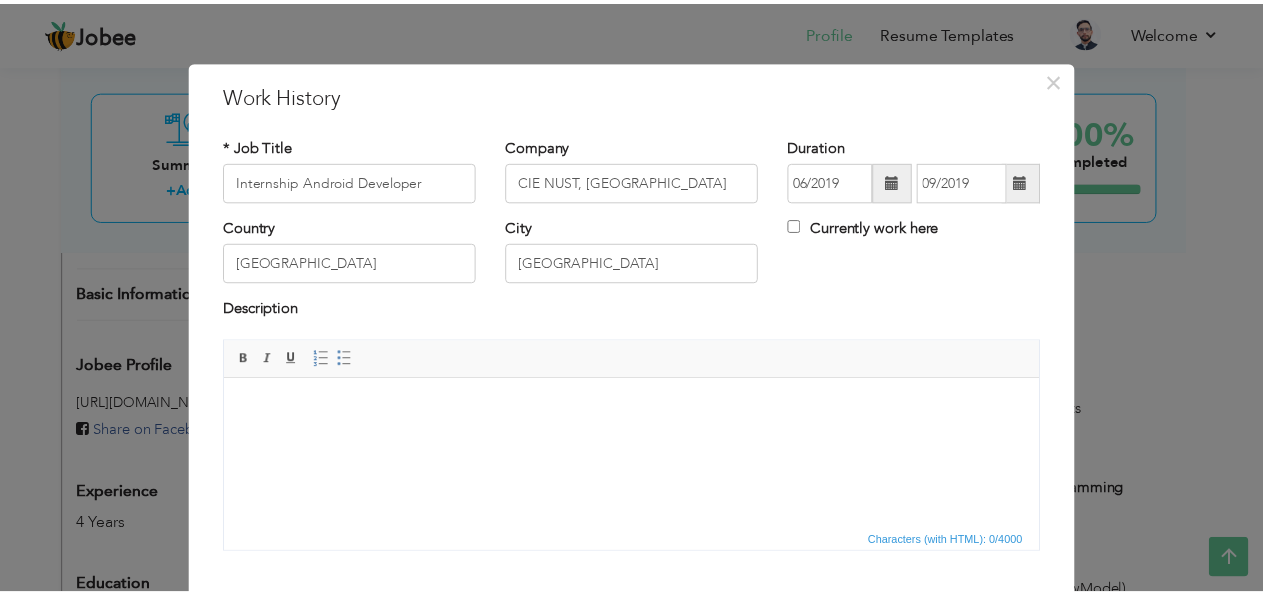 scroll, scrollTop: 0, scrollLeft: 0, axis: both 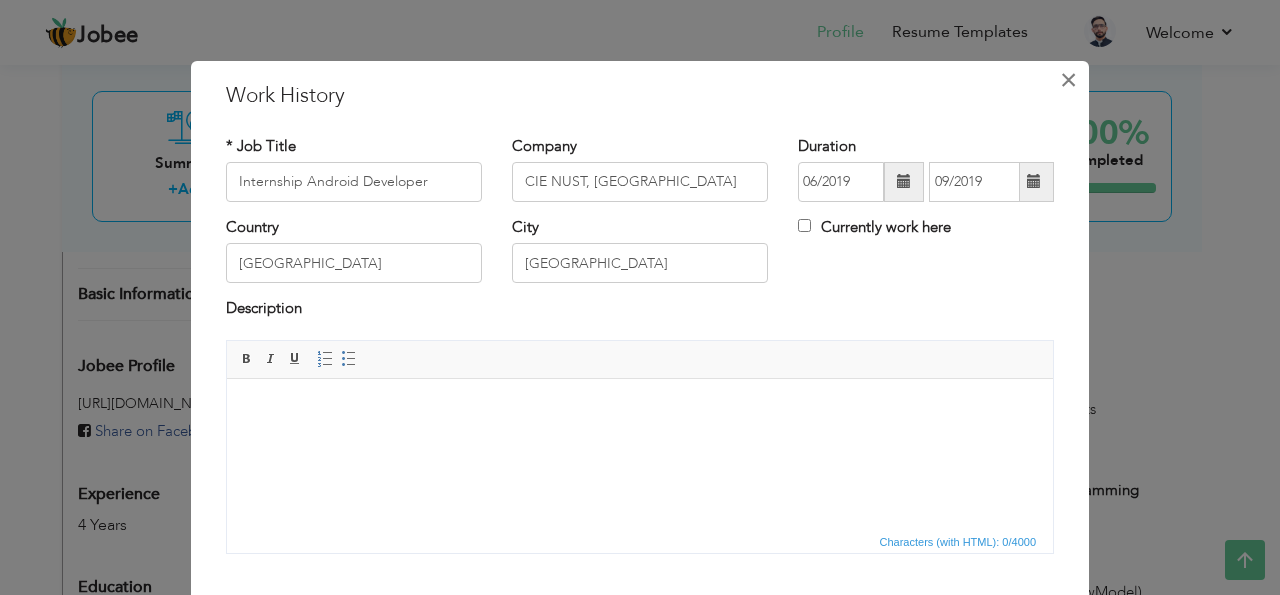click on "×" at bounding box center (1068, 80) 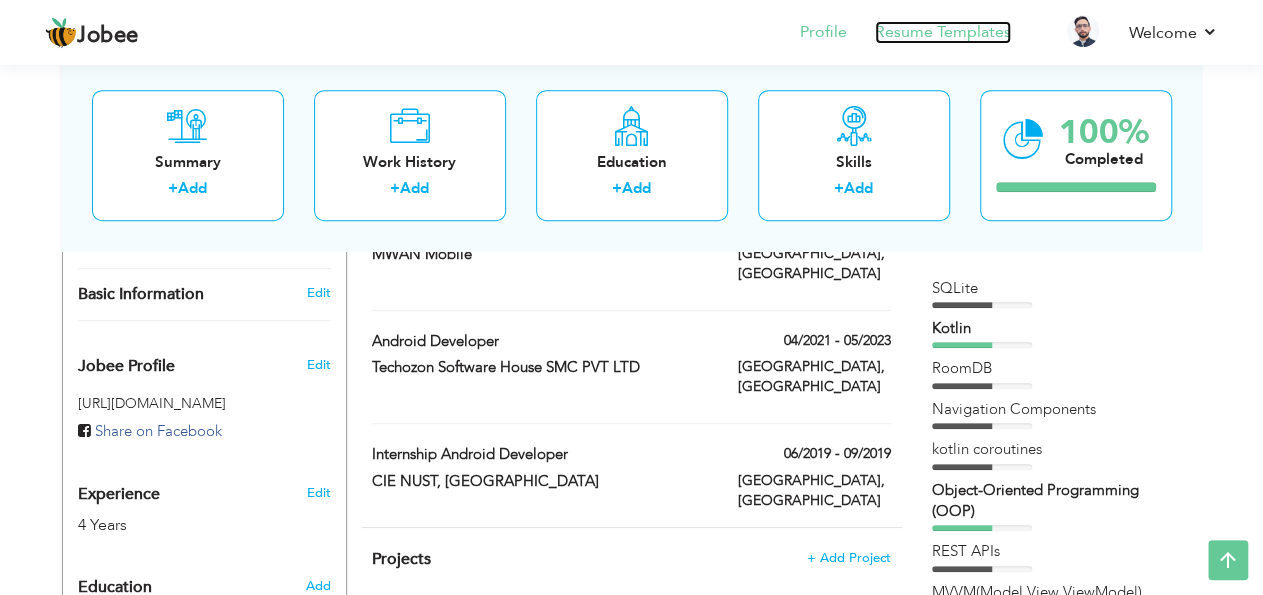 click on "Resume Templates" at bounding box center (943, 32) 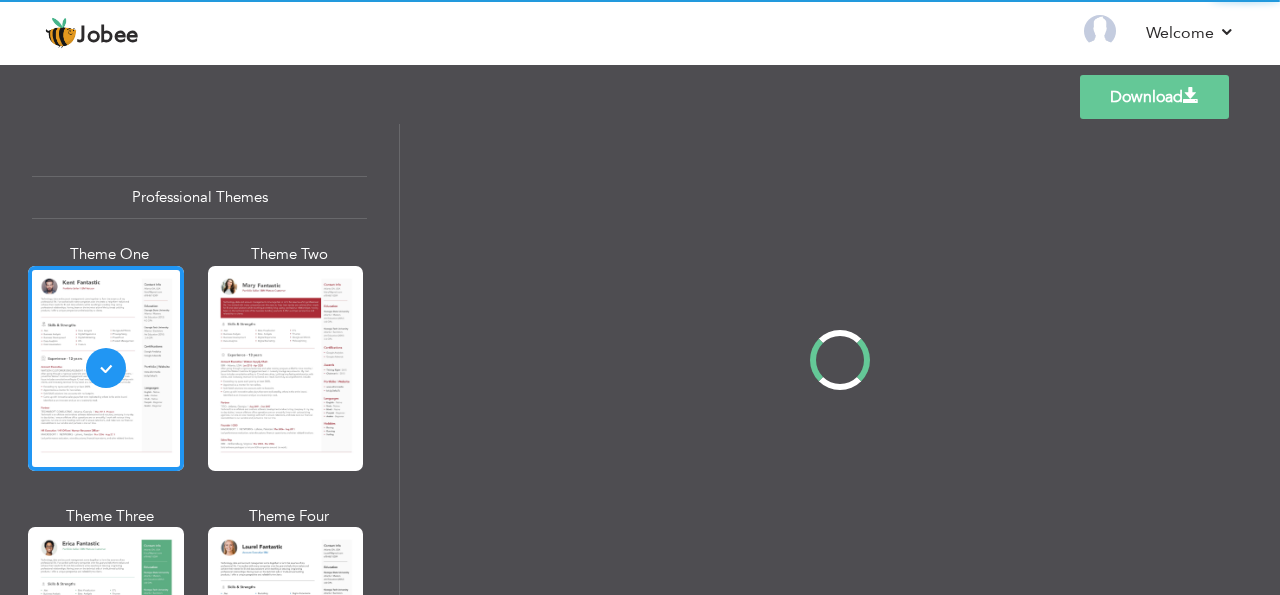 scroll, scrollTop: 0, scrollLeft: 0, axis: both 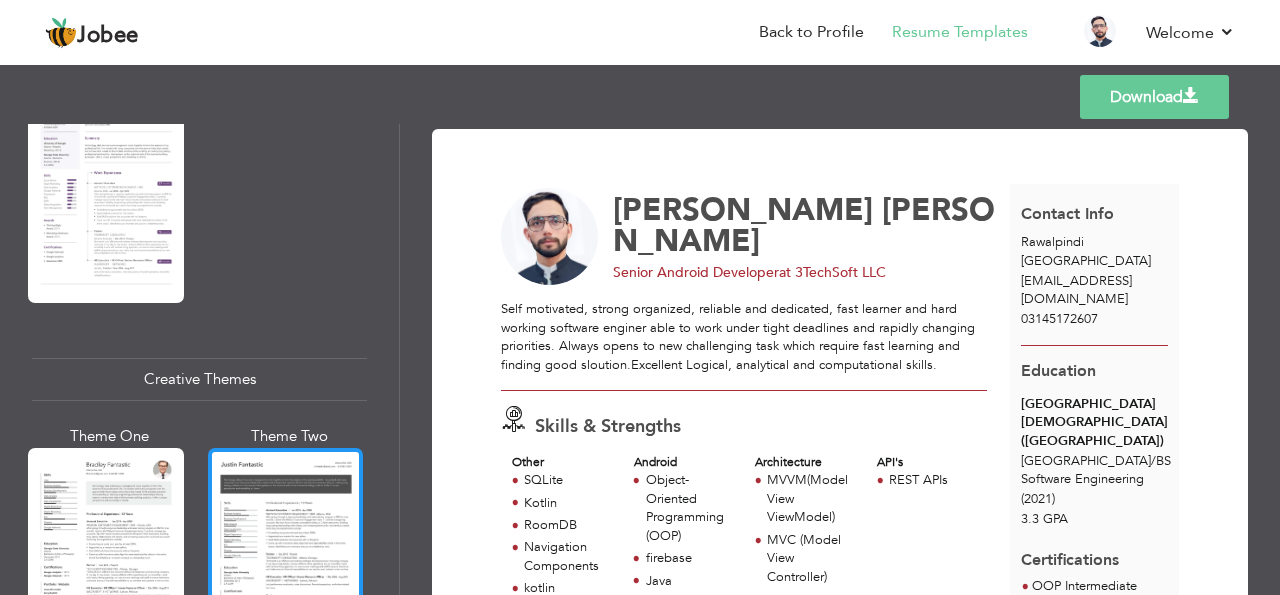 click at bounding box center (286, 550) 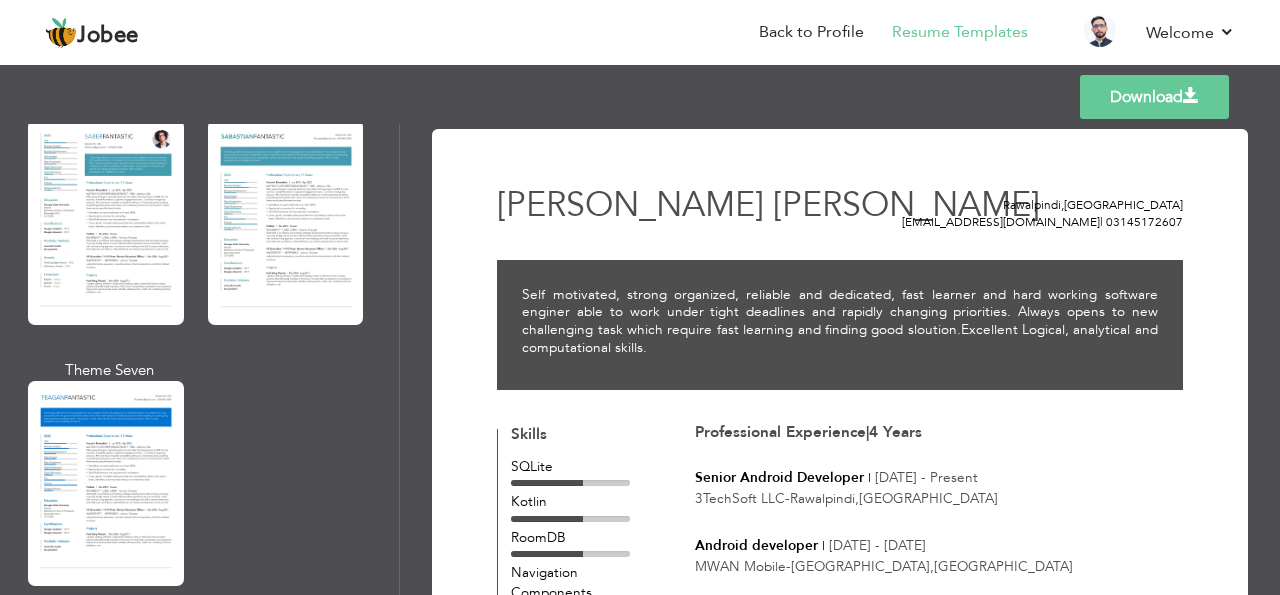 scroll, scrollTop: 3019, scrollLeft: 0, axis: vertical 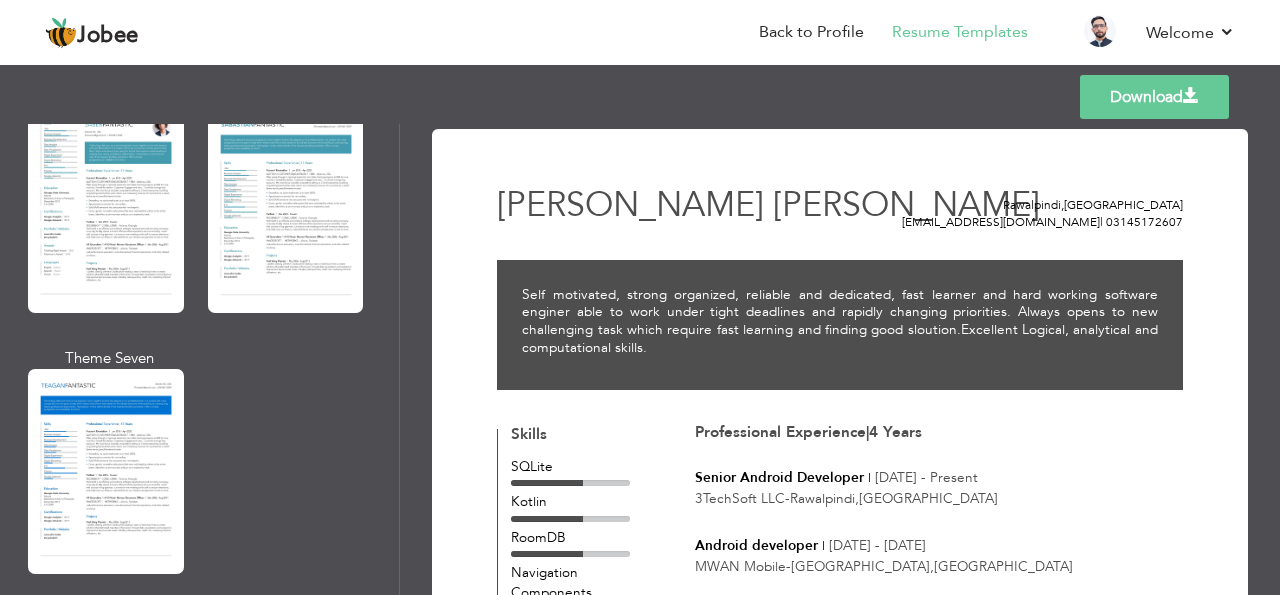click on "Download
[PERSON_NAME] [PERSON_NAME]
[GEOGRAPHIC_DATA] ,   [GEOGRAPHIC_DATA]
[EMAIL_ADDRESS][DOMAIN_NAME]  |
03145172607
Self motivated, strong organized, reliable and dedicated, fast learner and hard working software enginer able to work under tight deadlines and rapidly changing priorities. Always opens to new challenging task which require fast learning and finding good sloution.Excellent Logical, analytical and computational skills.
|" at bounding box center (840, 359) 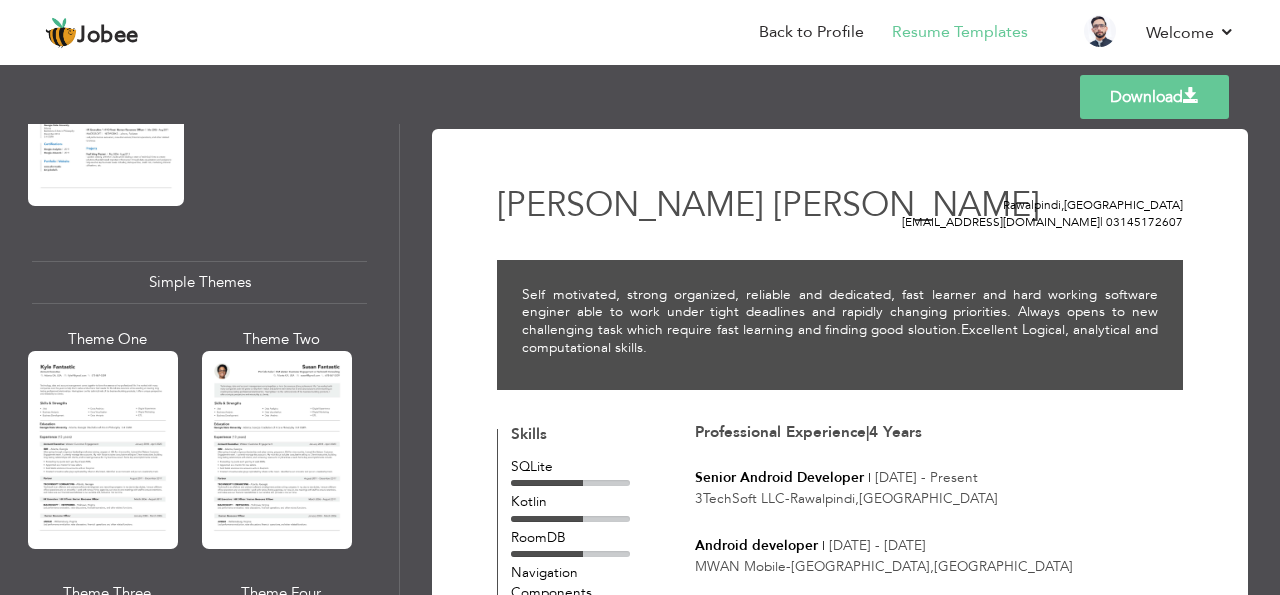 scroll, scrollTop: 3451, scrollLeft: 0, axis: vertical 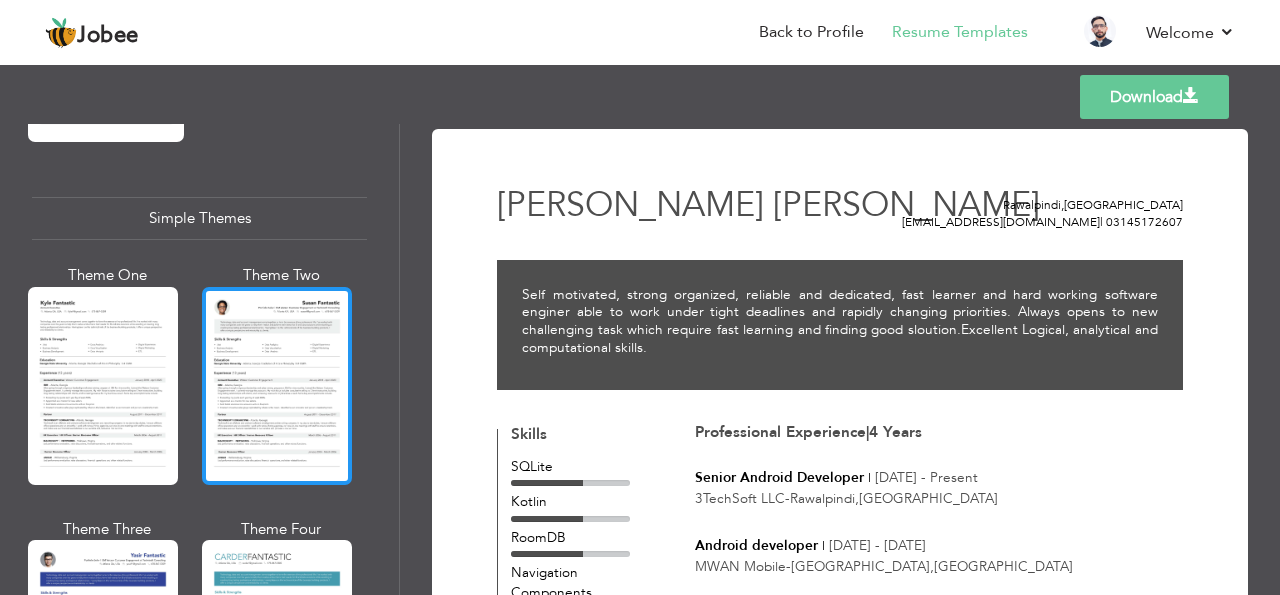 click at bounding box center (277, 386) 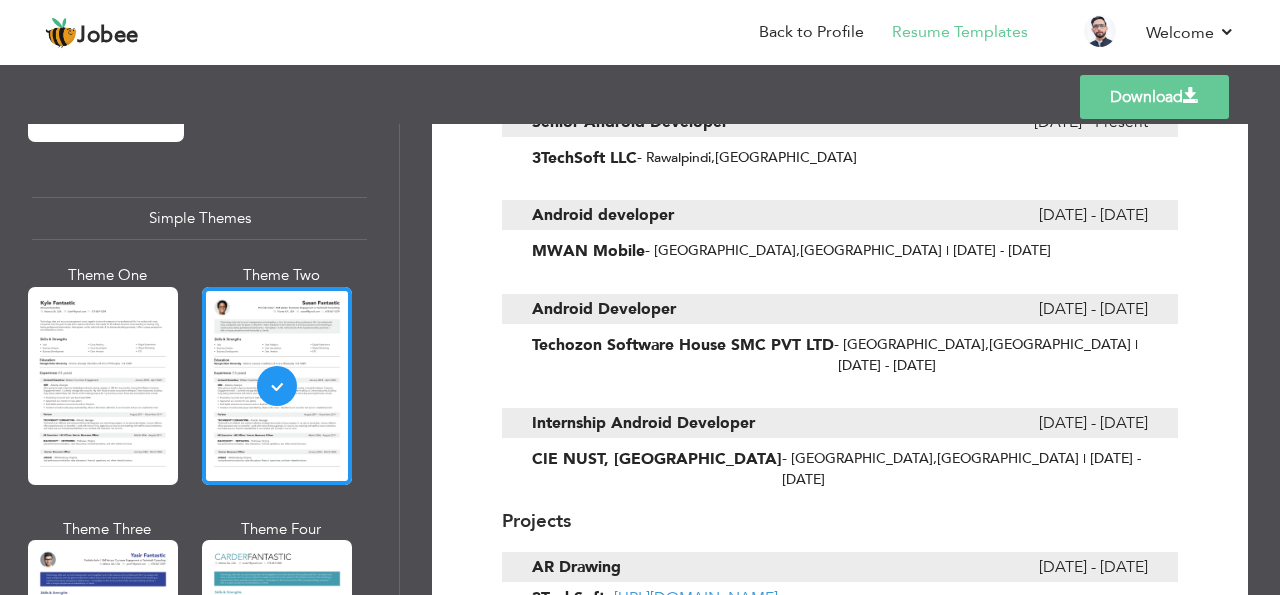 scroll, scrollTop: 1085, scrollLeft: 0, axis: vertical 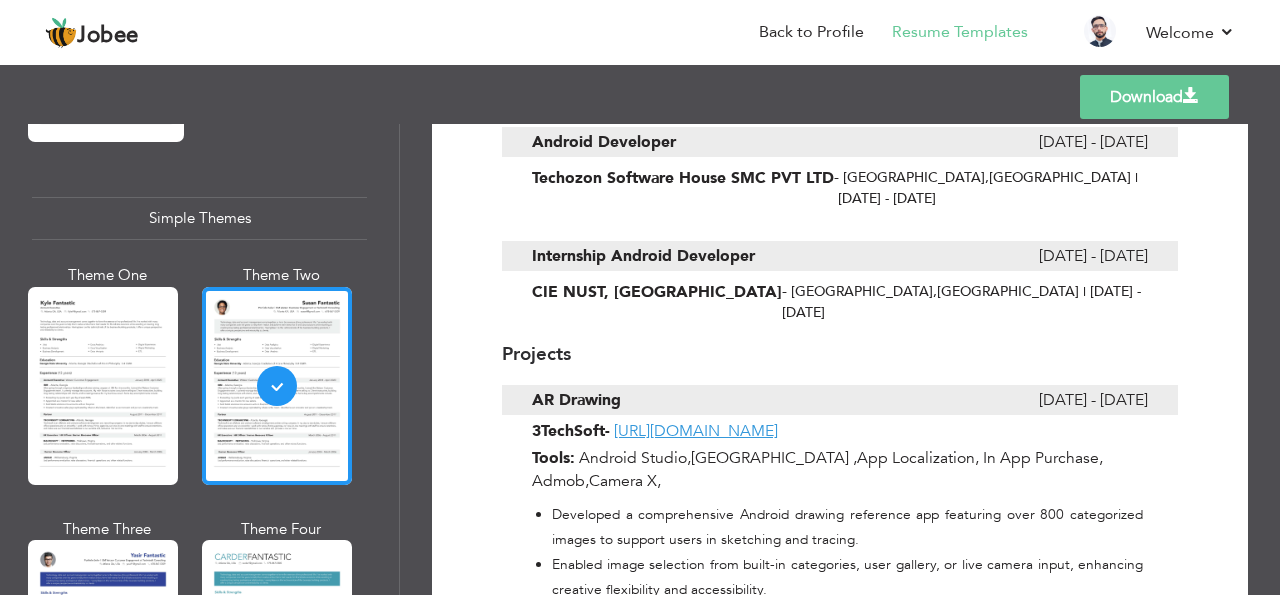 click on "[DATE] - [DATE]" at bounding box center (1093, 256) 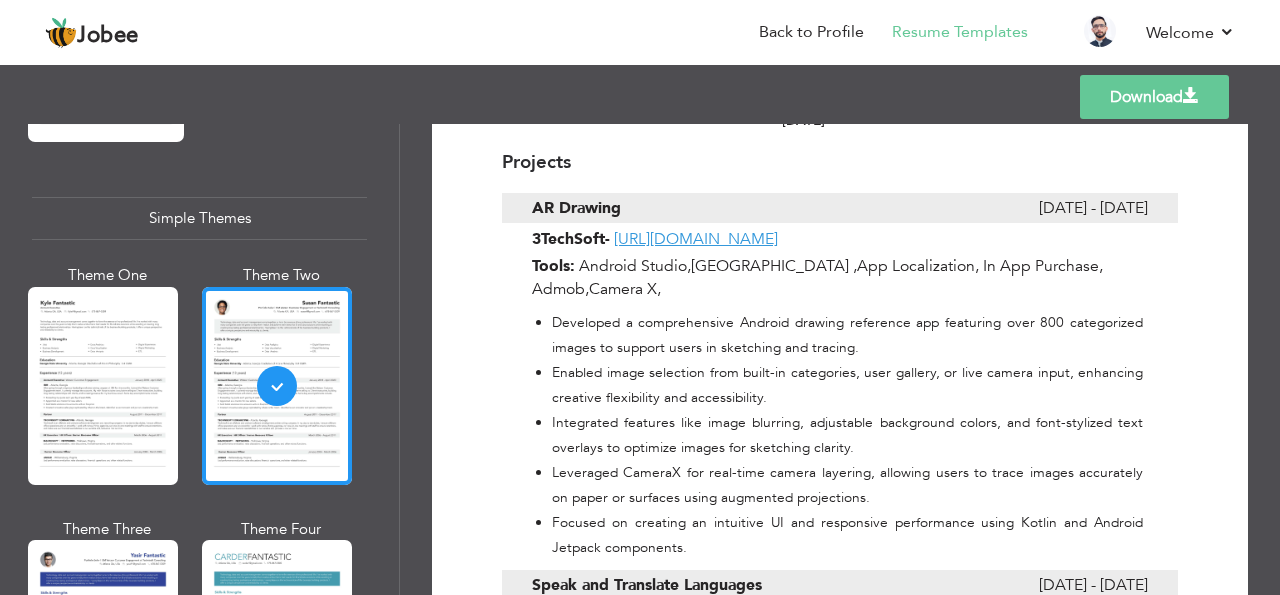 scroll, scrollTop: 1385, scrollLeft: 0, axis: vertical 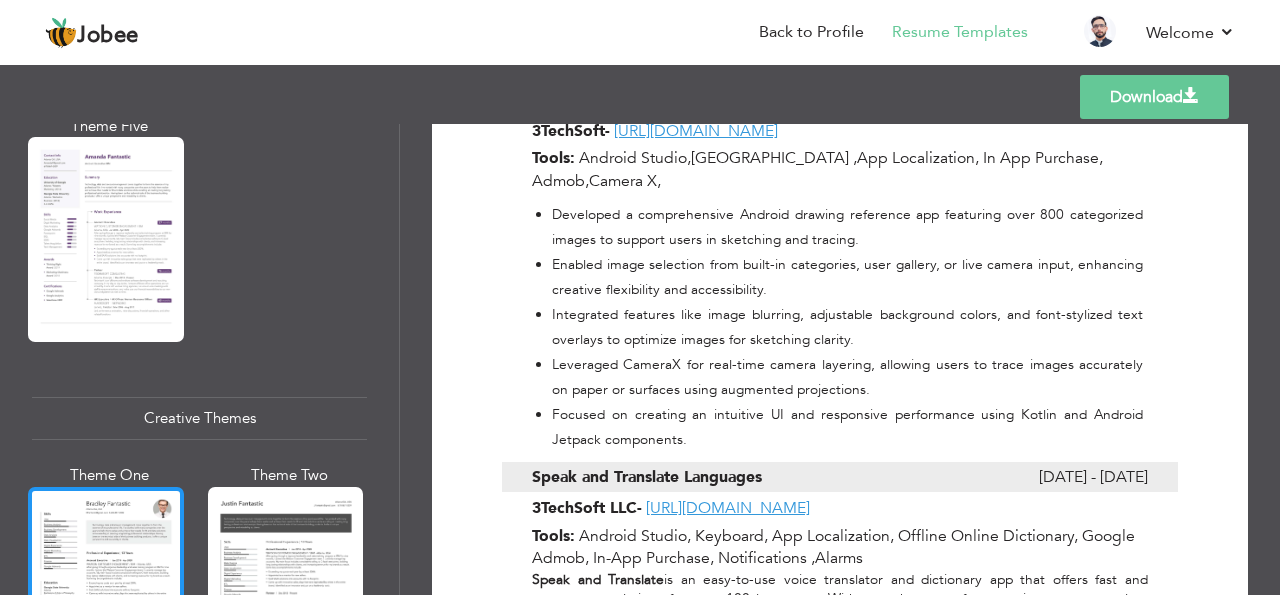 click at bounding box center [106, 589] 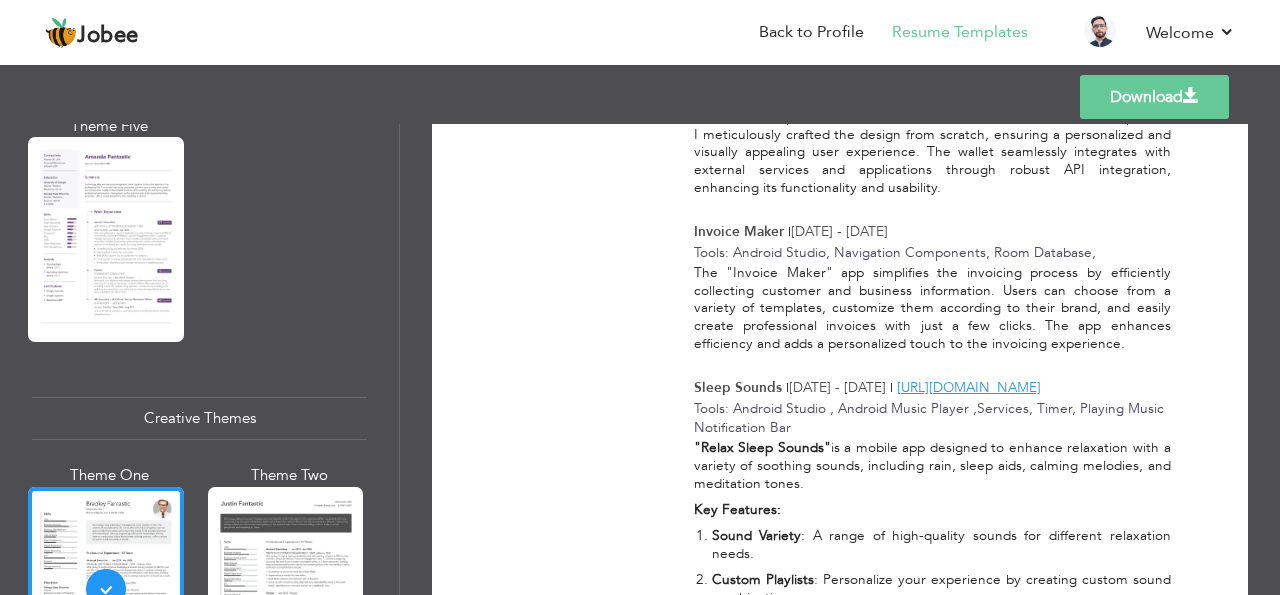scroll, scrollTop: 2565, scrollLeft: 0, axis: vertical 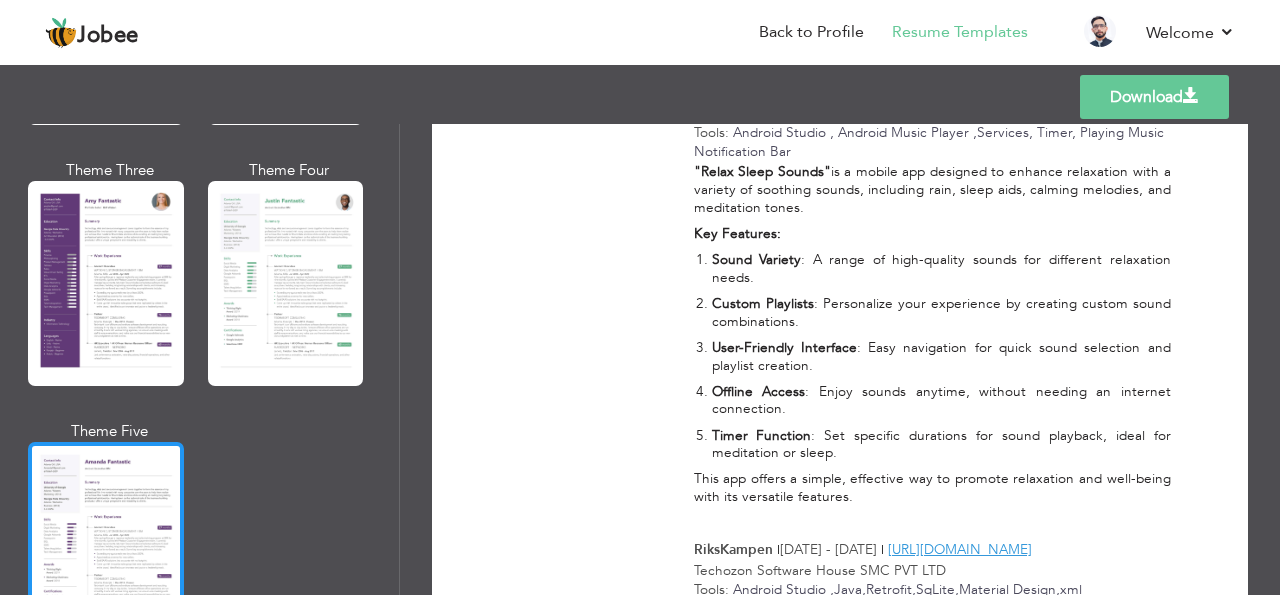 click at bounding box center [106, 544] 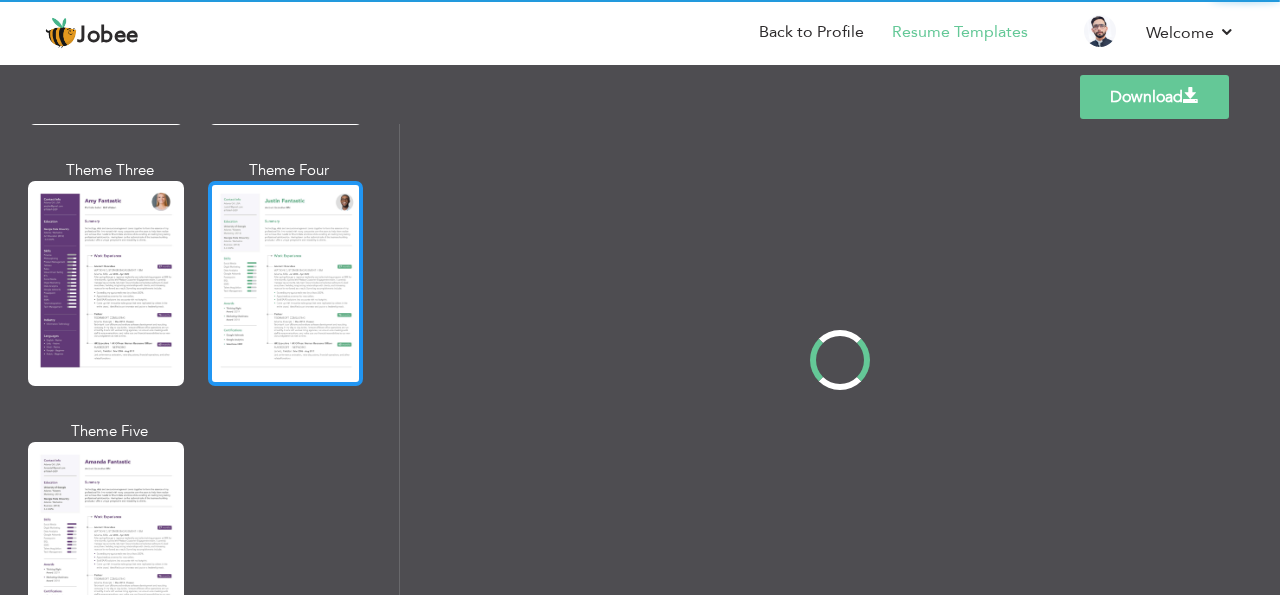 scroll, scrollTop: 0, scrollLeft: 0, axis: both 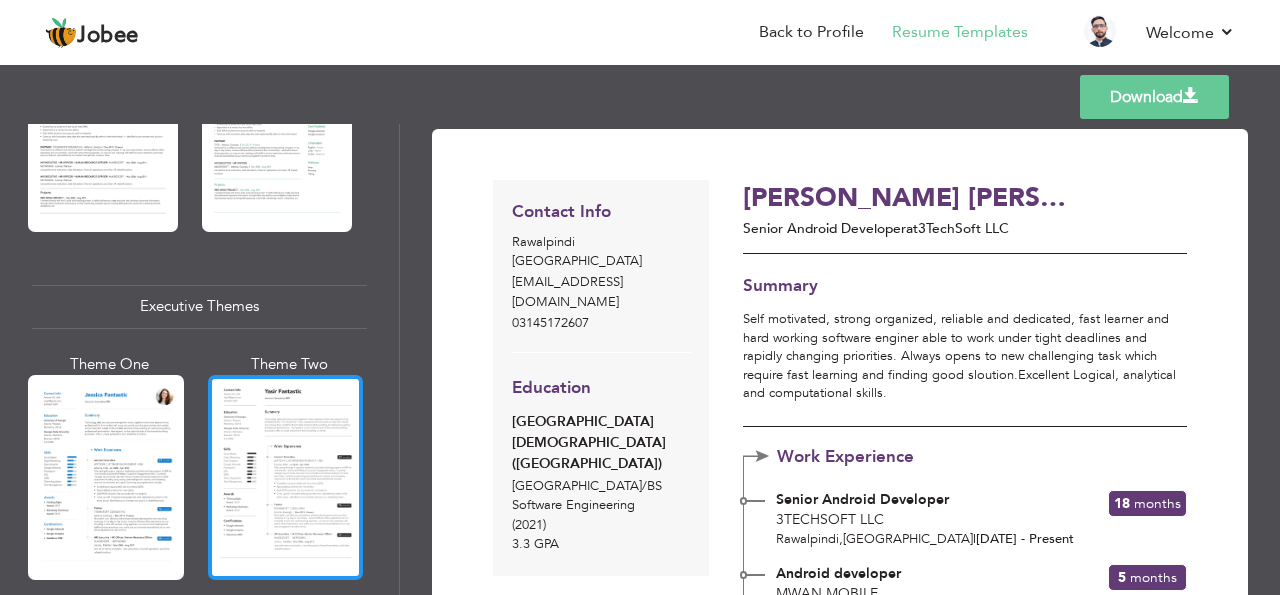 click at bounding box center (286, 477) 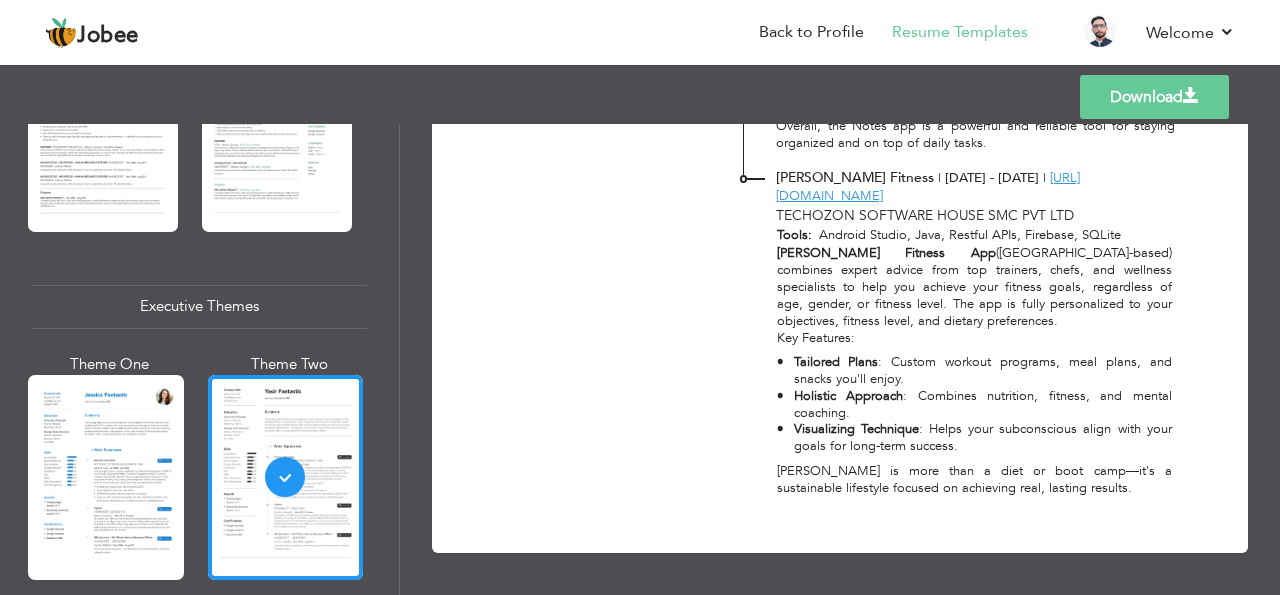 scroll, scrollTop: 3855, scrollLeft: 0, axis: vertical 